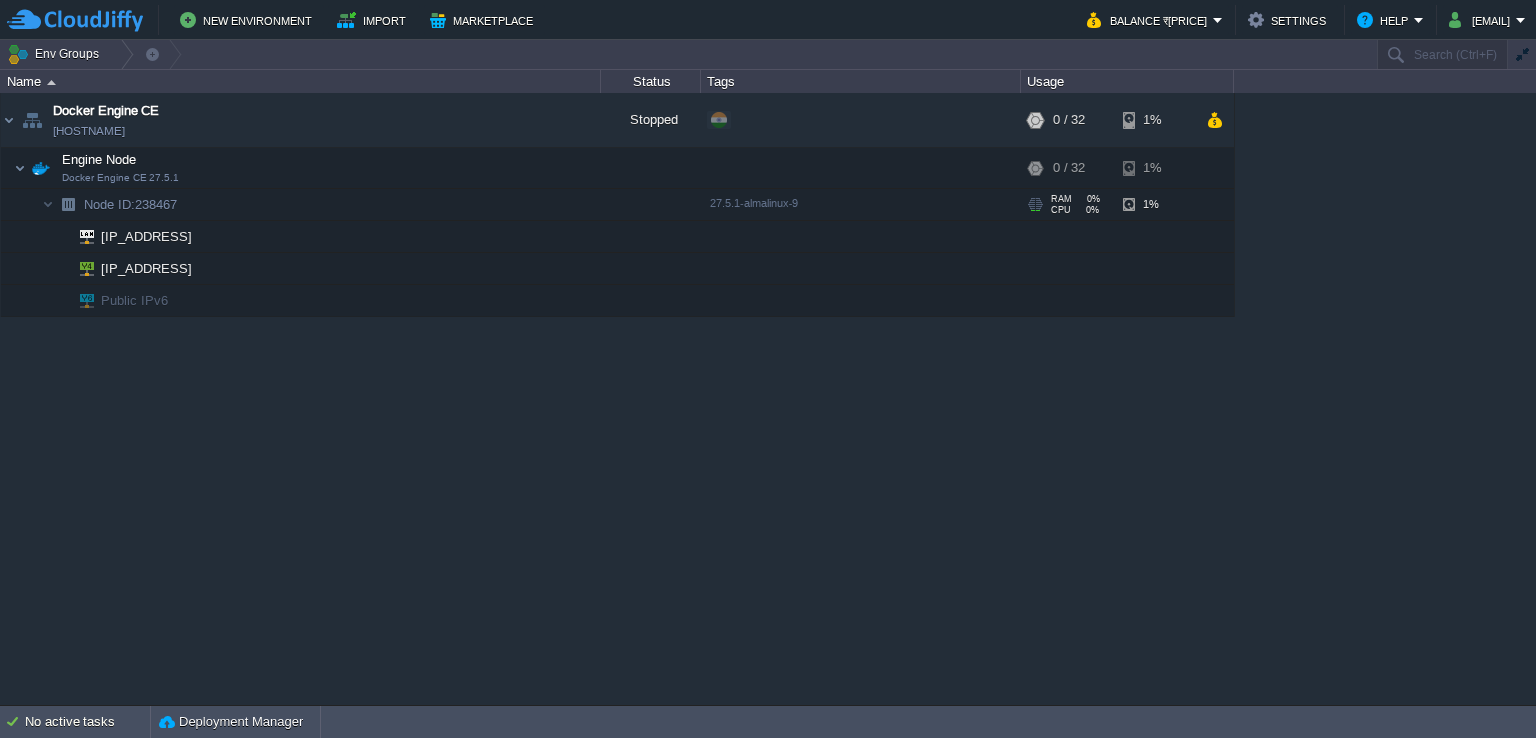 scroll, scrollTop: 0, scrollLeft: 0, axis: both 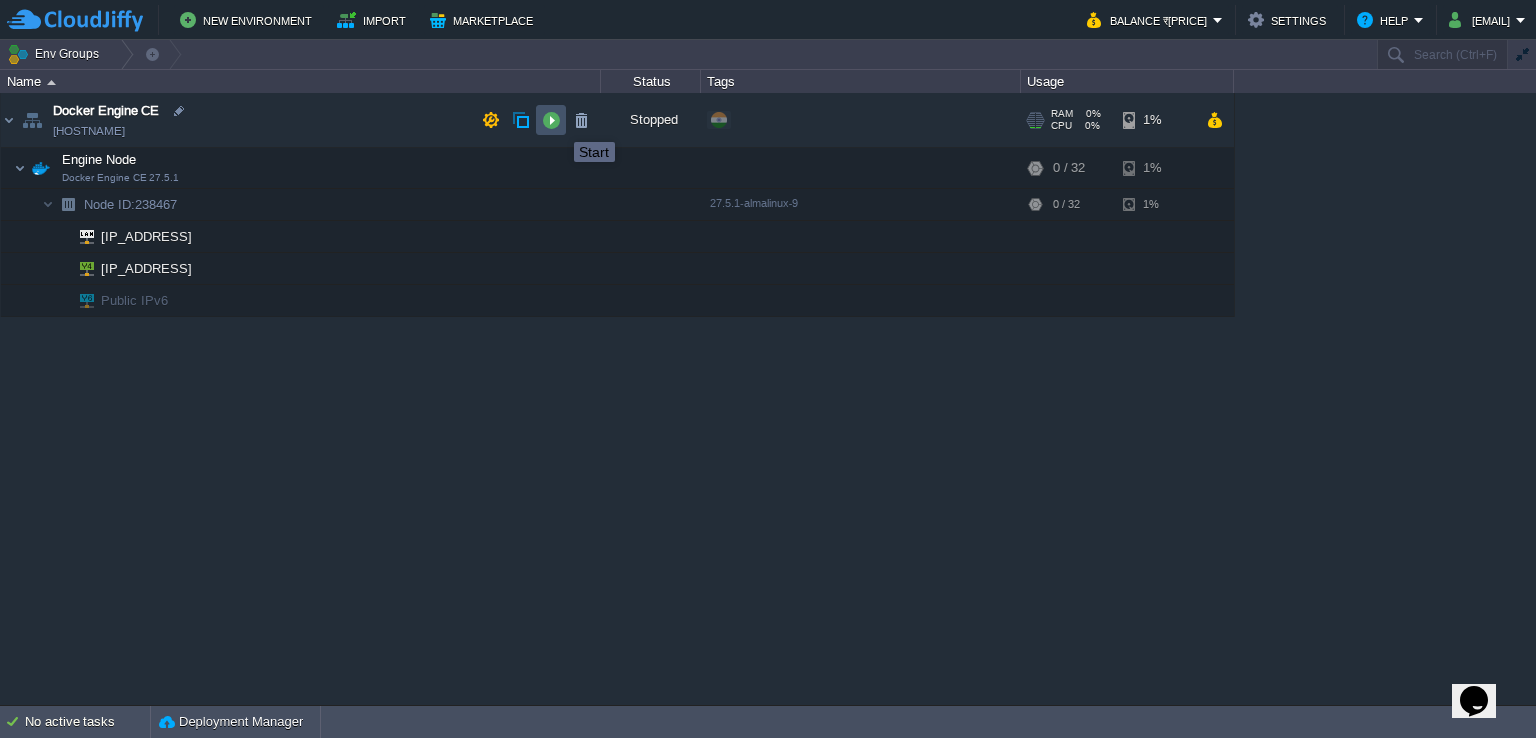 click at bounding box center (551, 120) 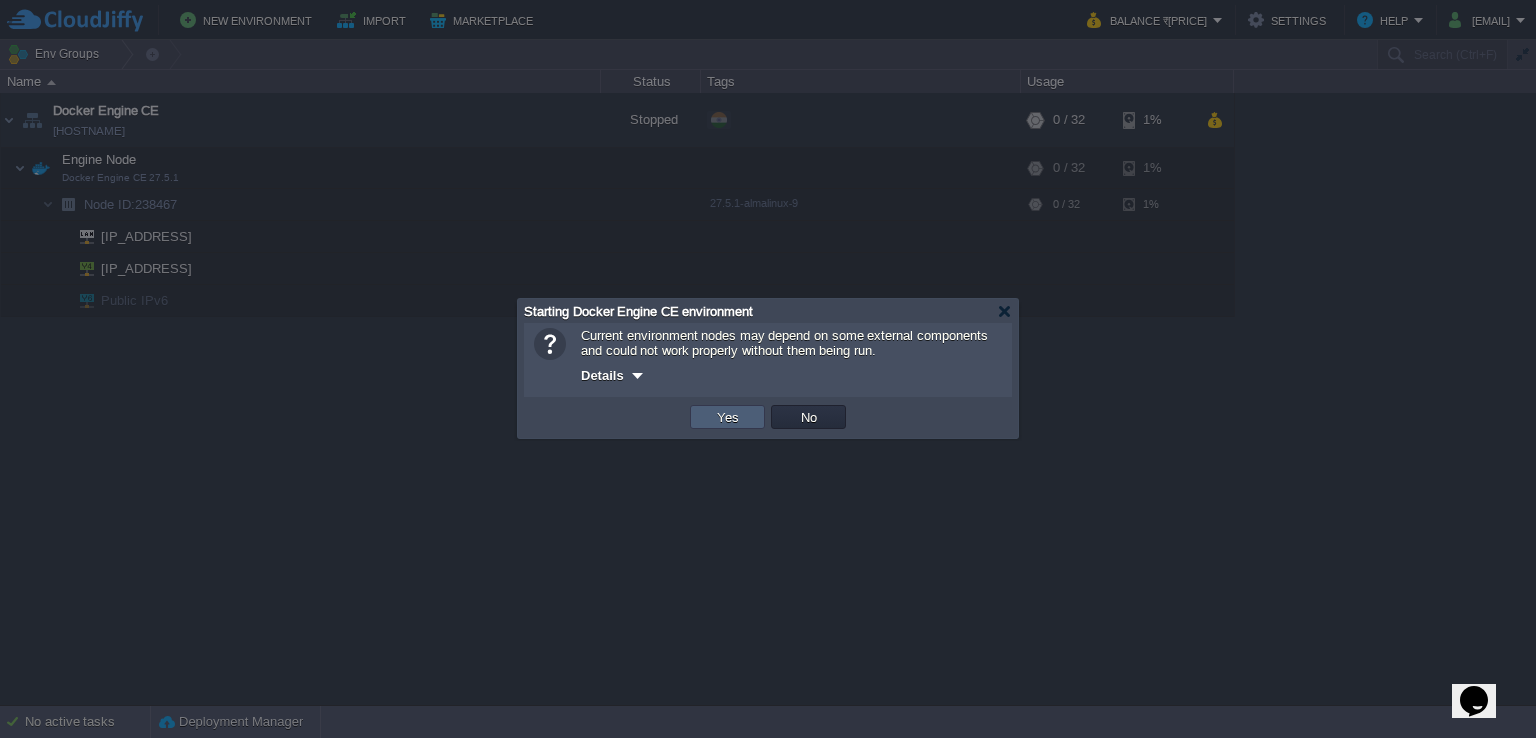 click on "Yes" at bounding box center [728, 417] 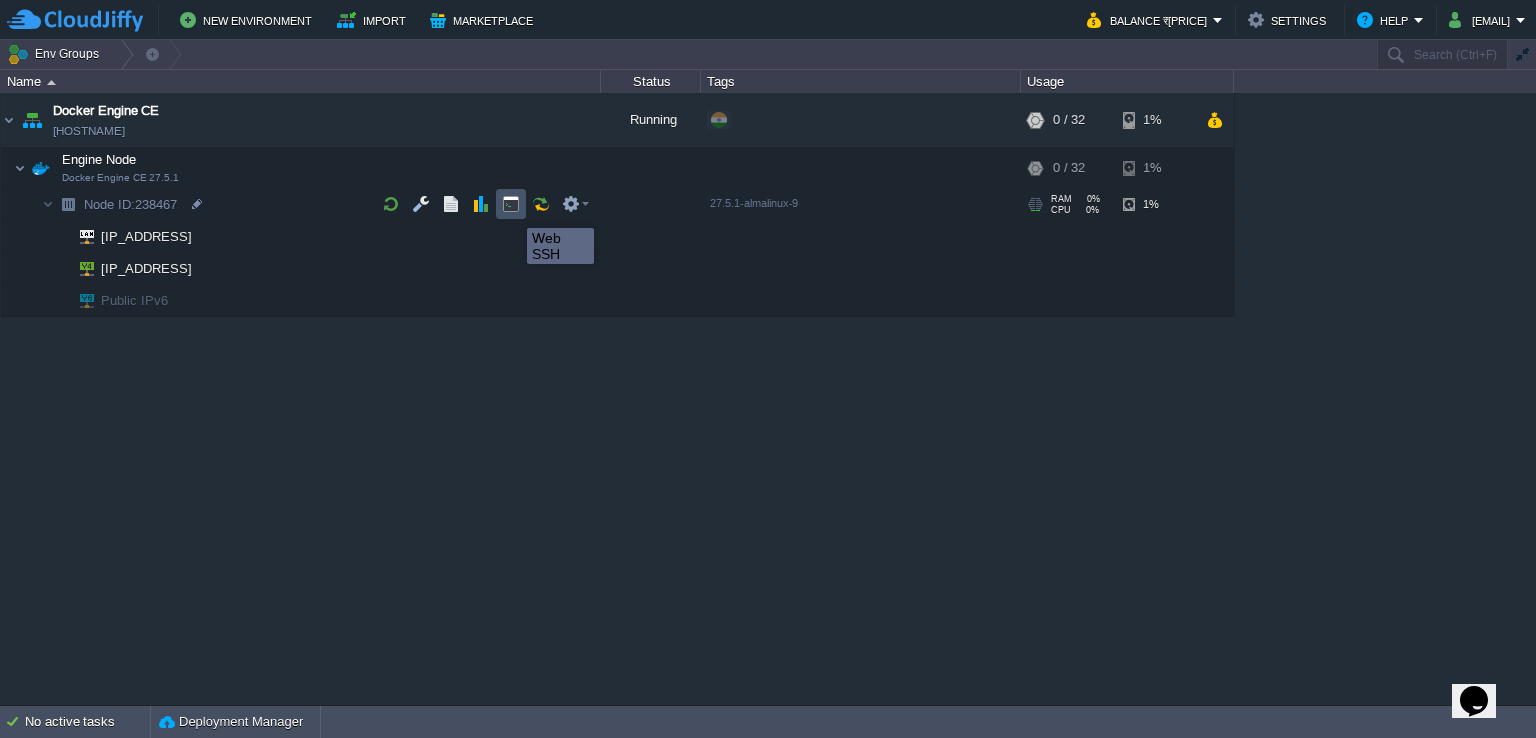 click at bounding box center (511, 204) 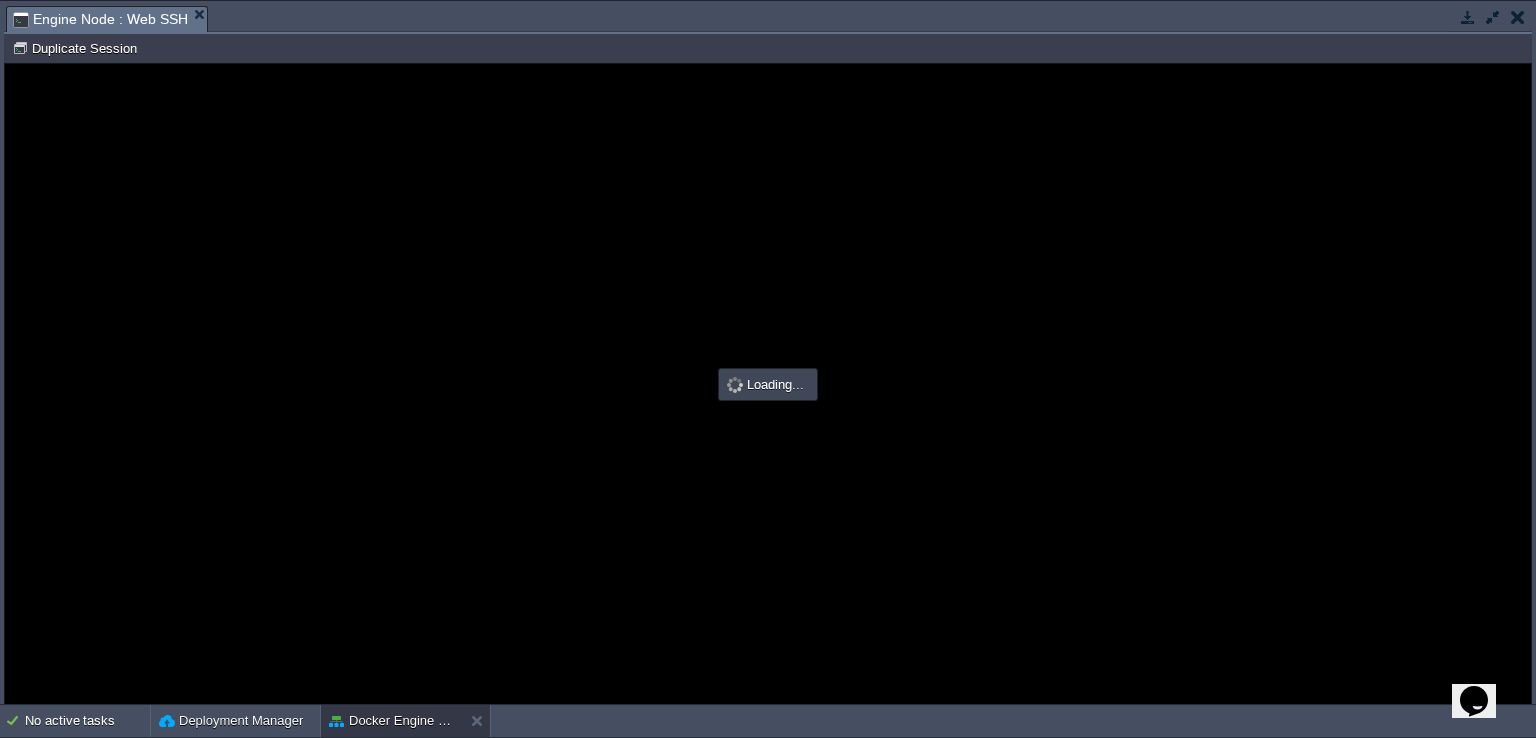 scroll, scrollTop: 0, scrollLeft: 0, axis: both 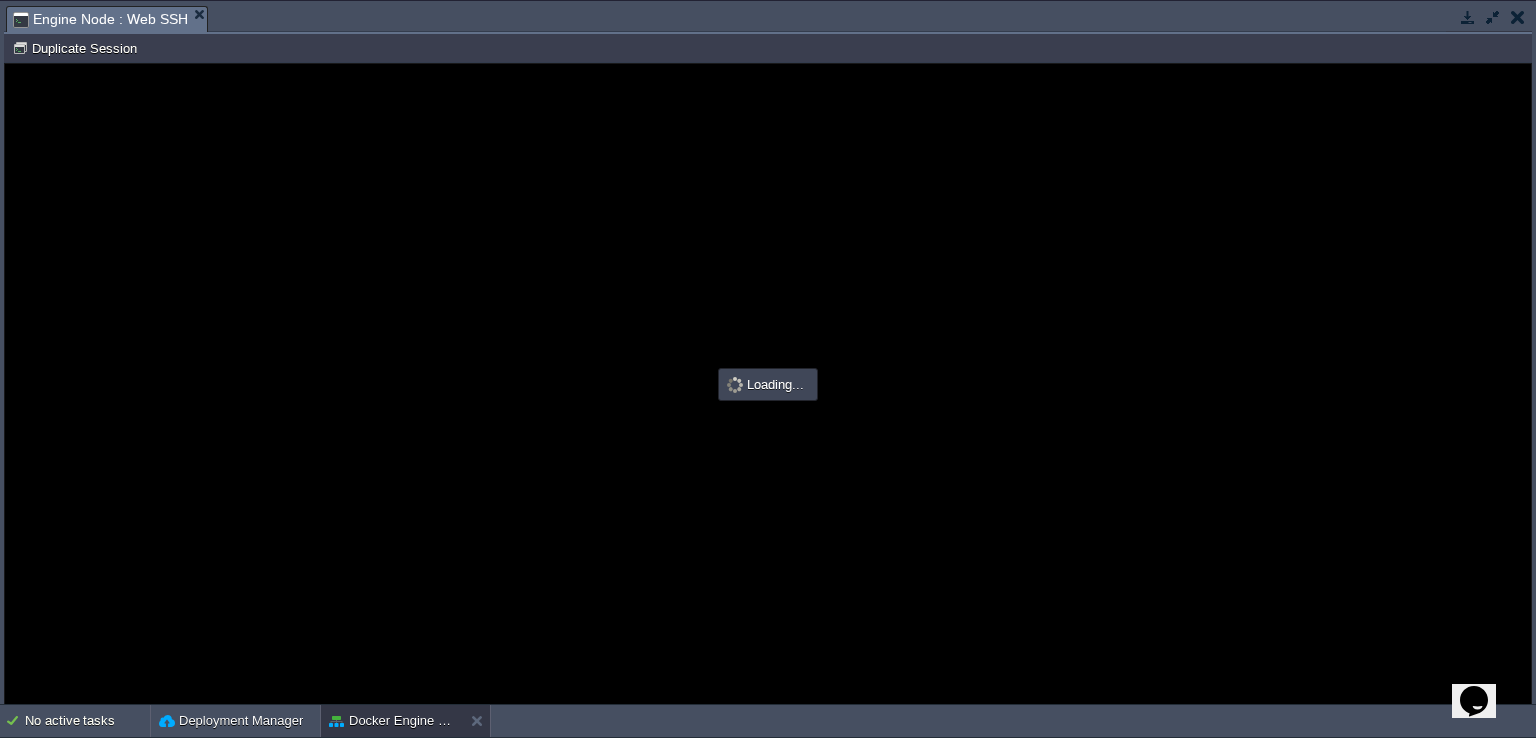 type on "#000000" 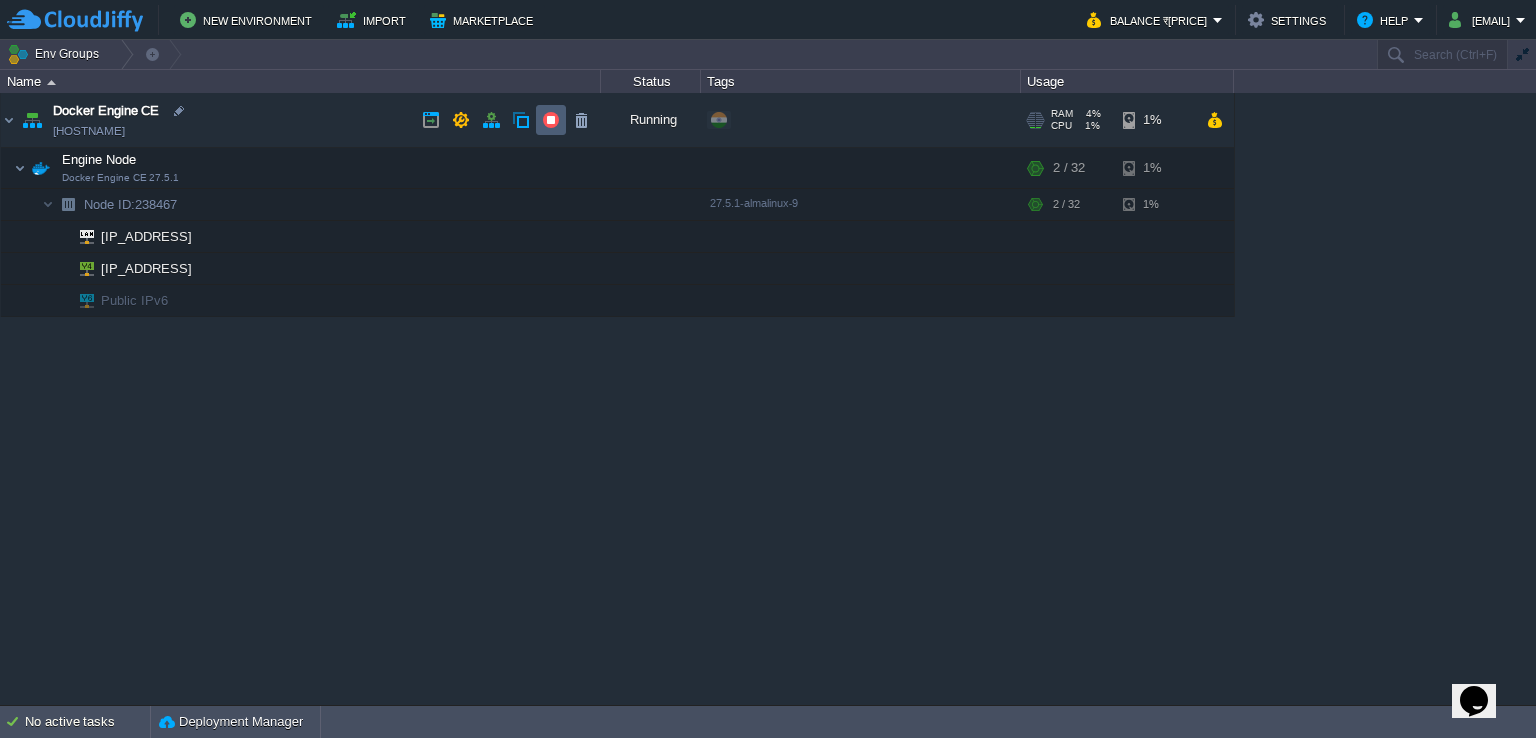 click at bounding box center [551, 120] 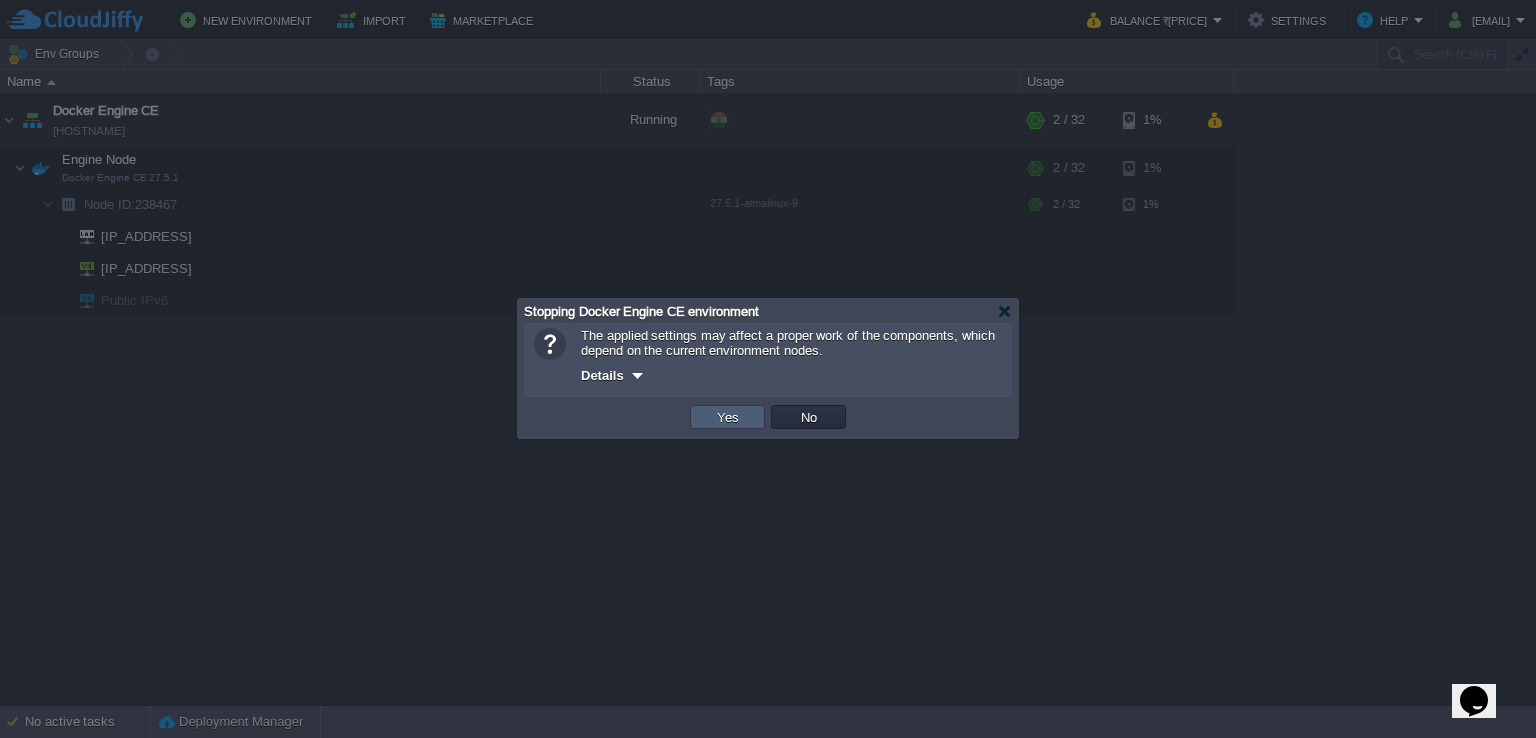 click on "Yes" at bounding box center [727, 417] 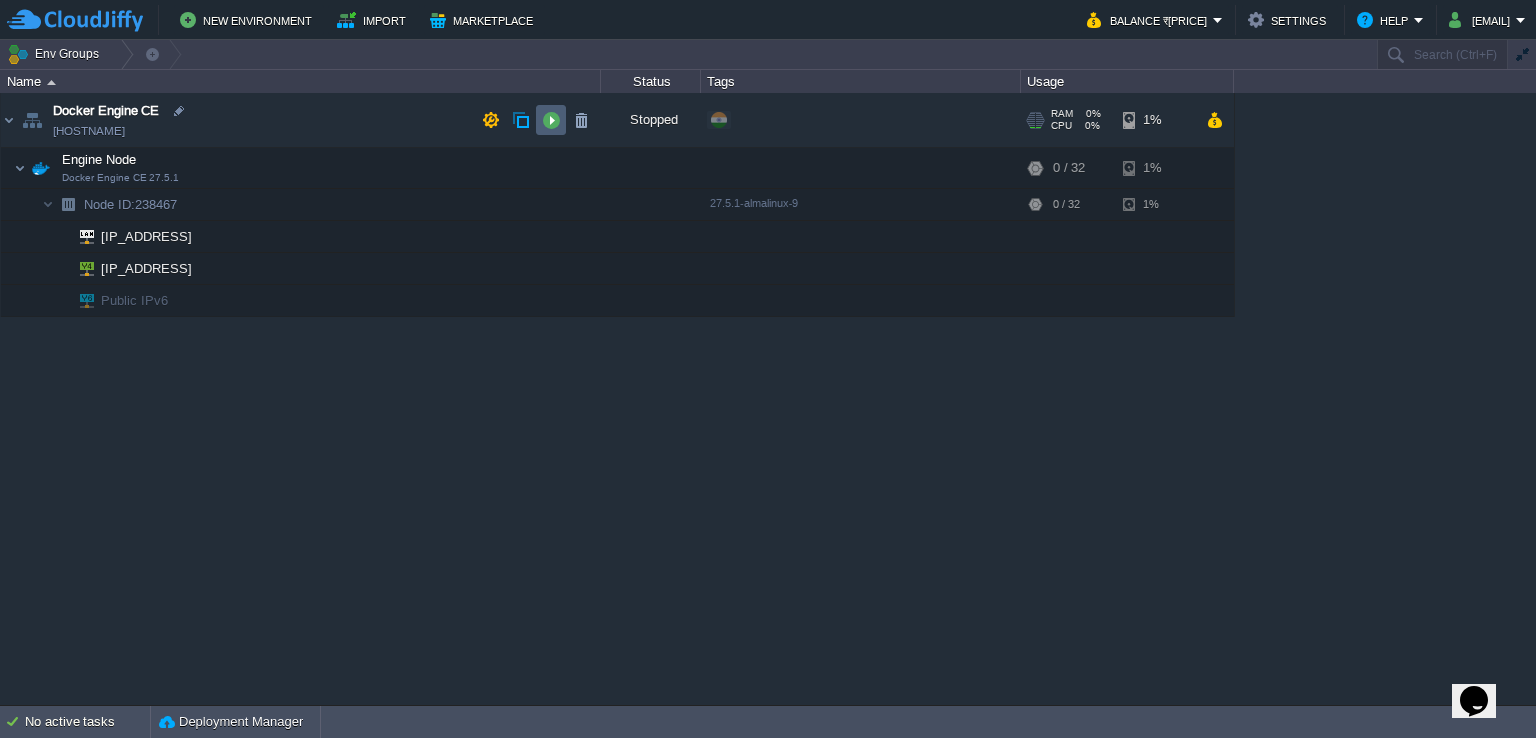 click at bounding box center (551, 120) 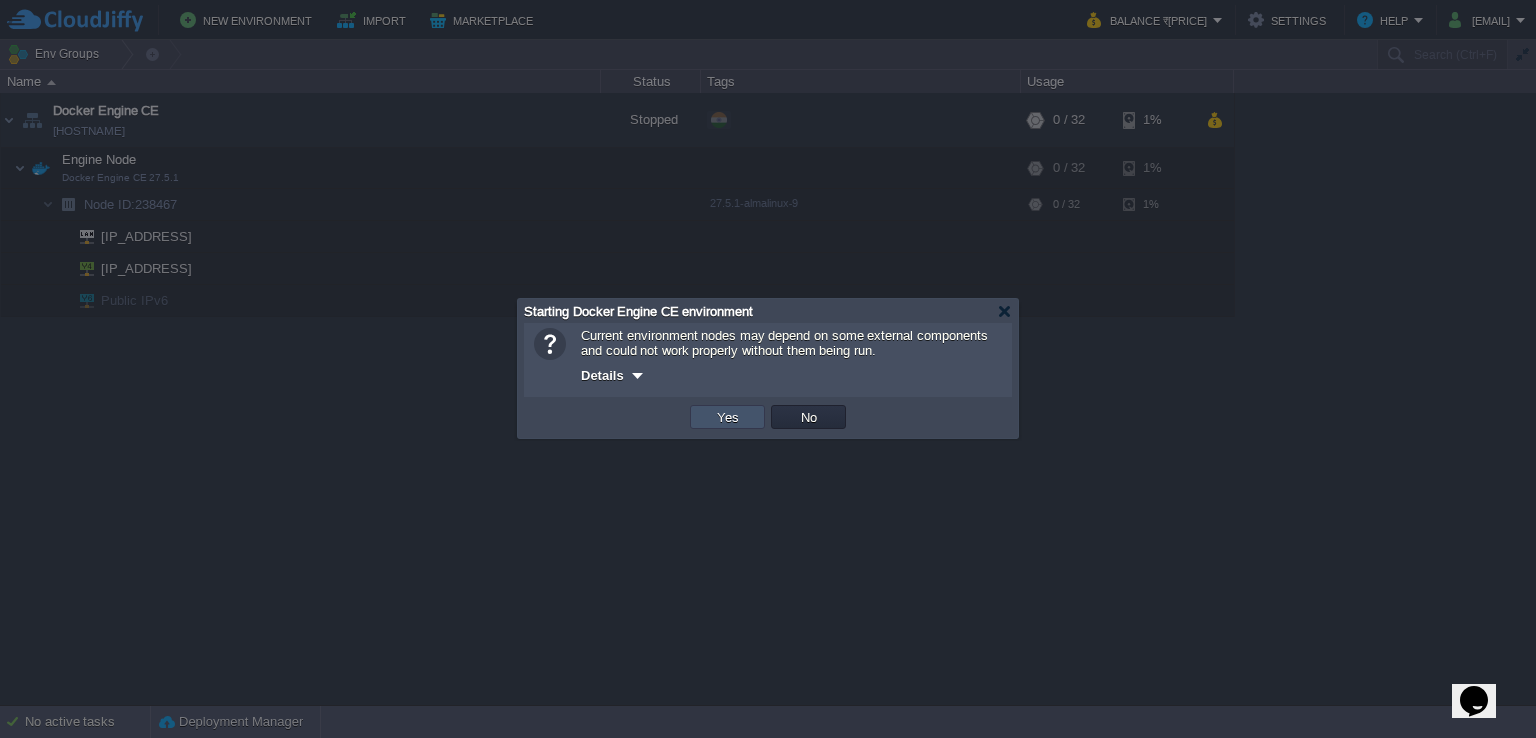 click on "Yes" at bounding box center (728, 417) 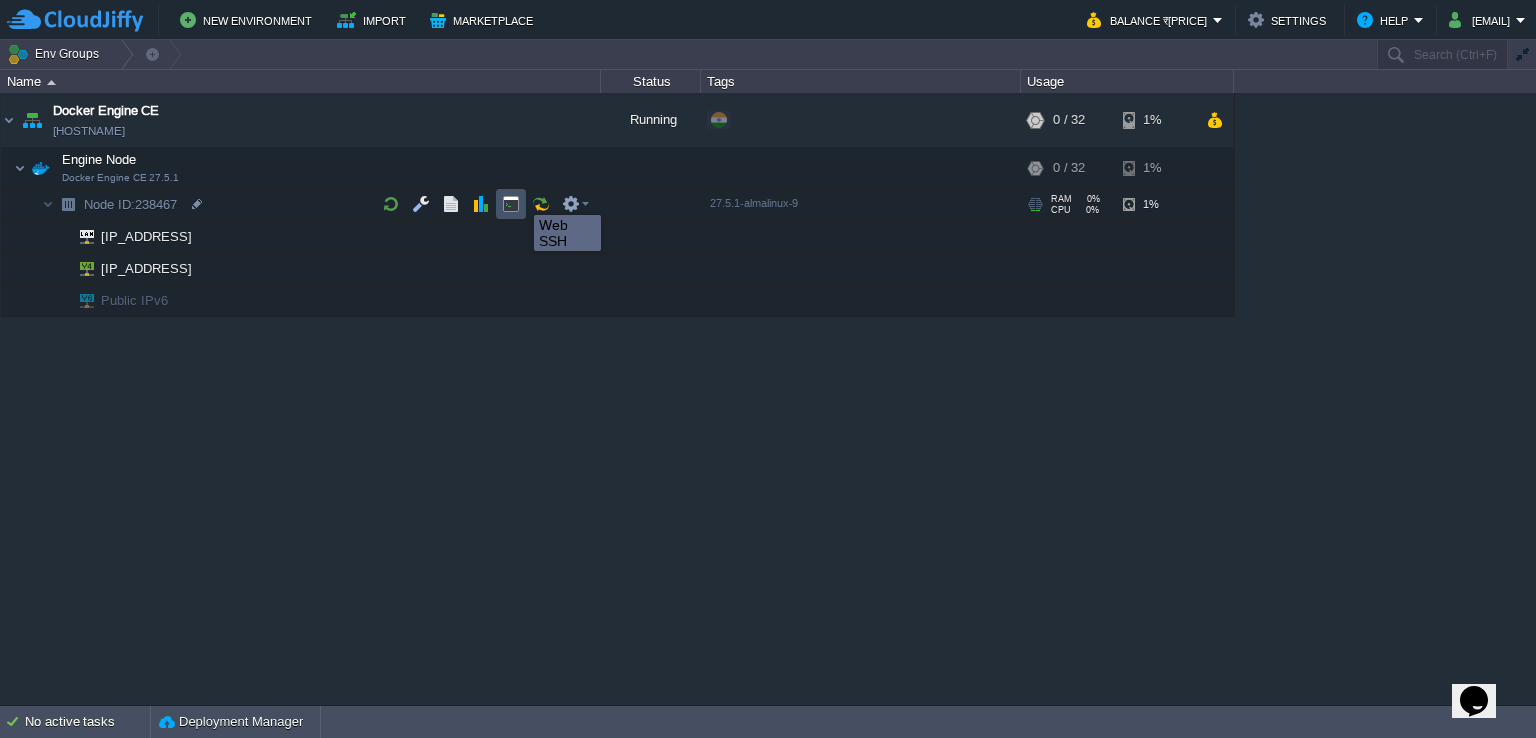 click at bounding box center (511, 204) 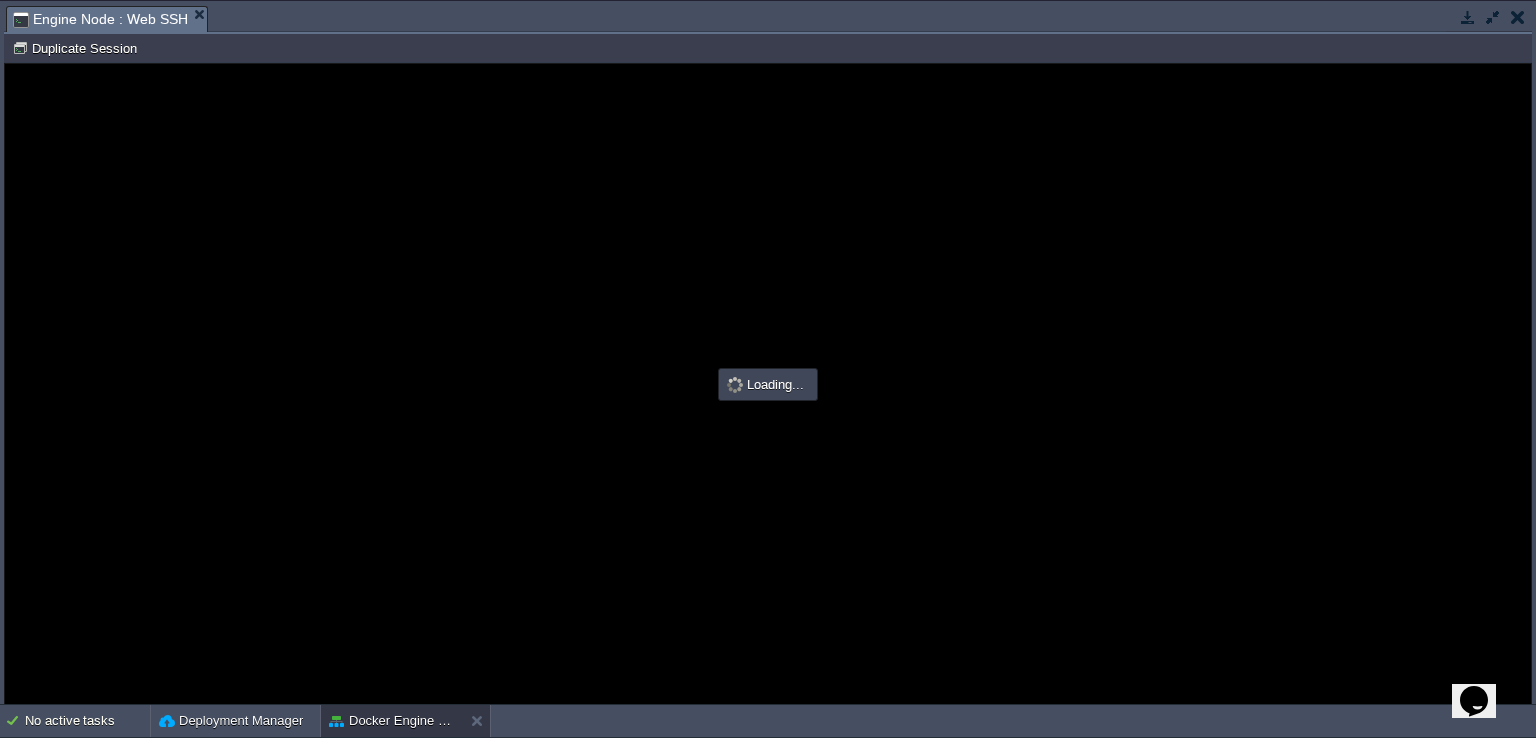 scroll, scrollTop: 0, scrollLeft: 0, axis: both 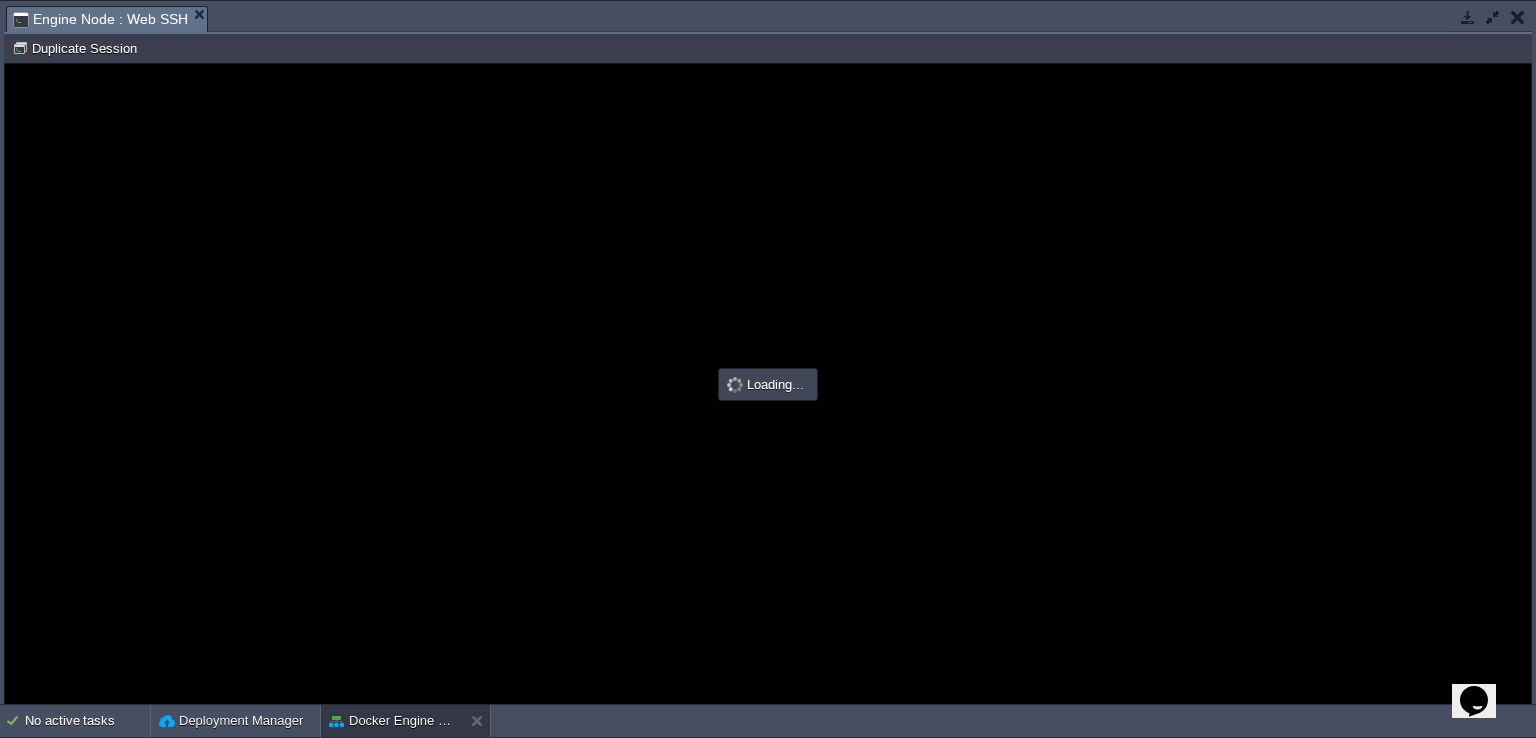 type on "#000000" 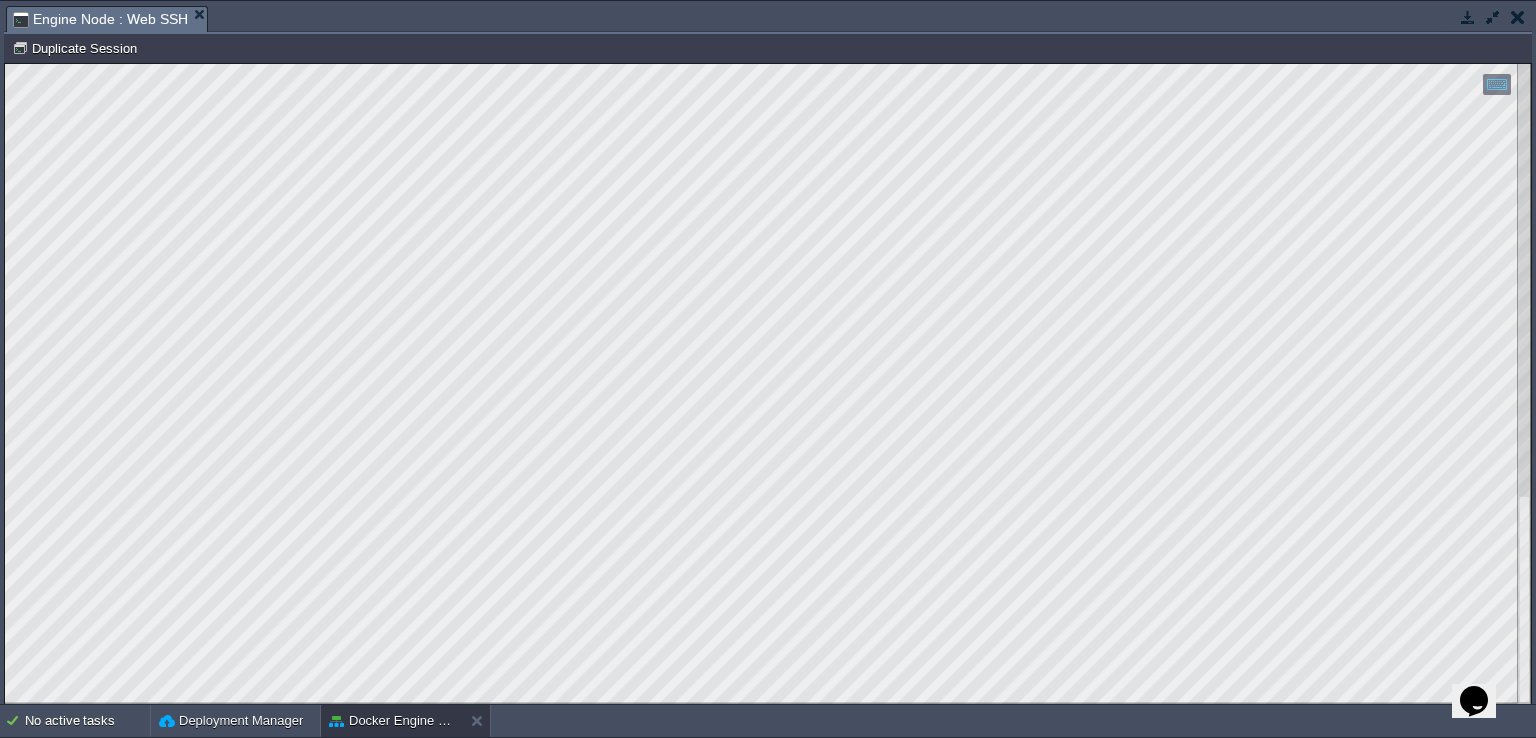 scroll, scrollTop: 28, scrollLeft: 157, axis: both 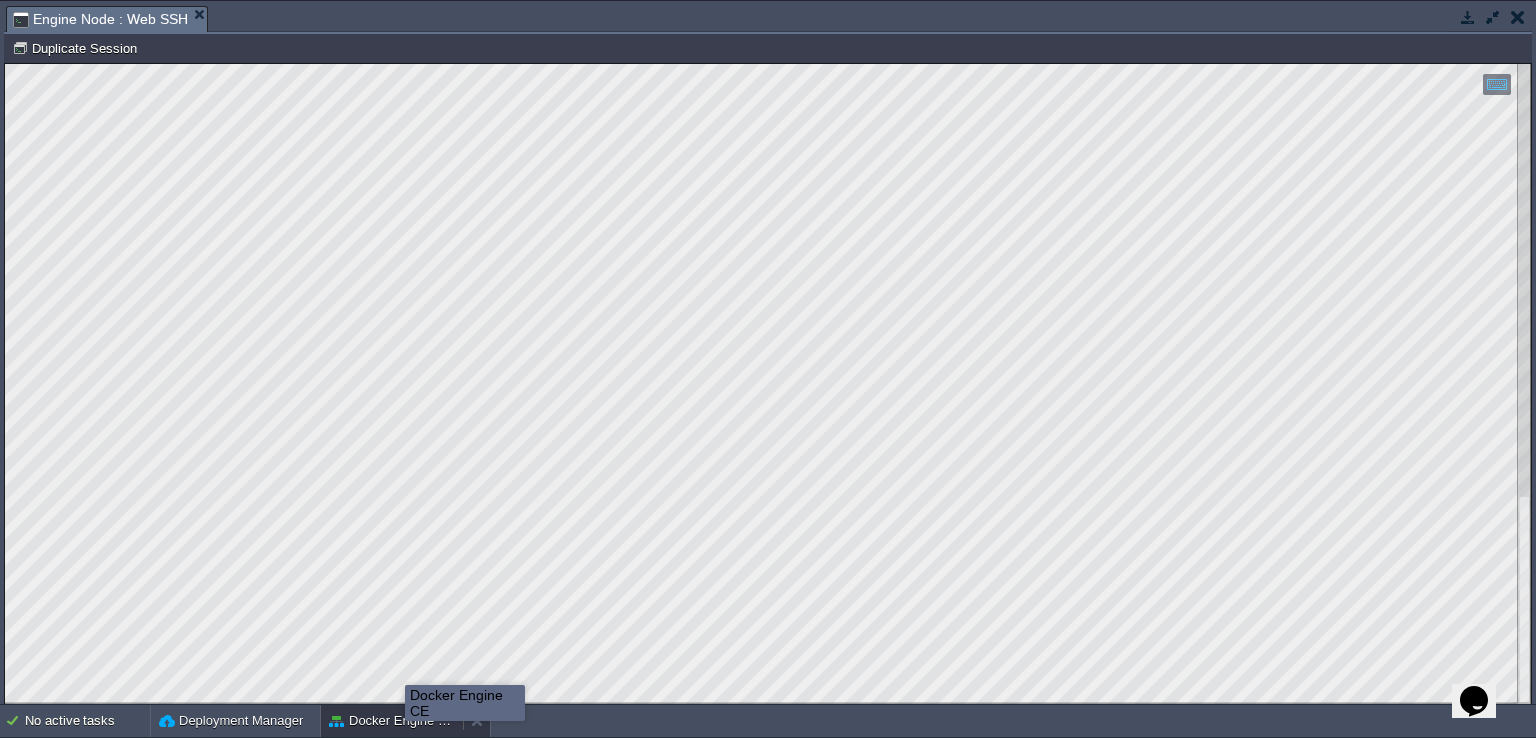click on "Docker Engine CE" at bounding box center [392, 721] 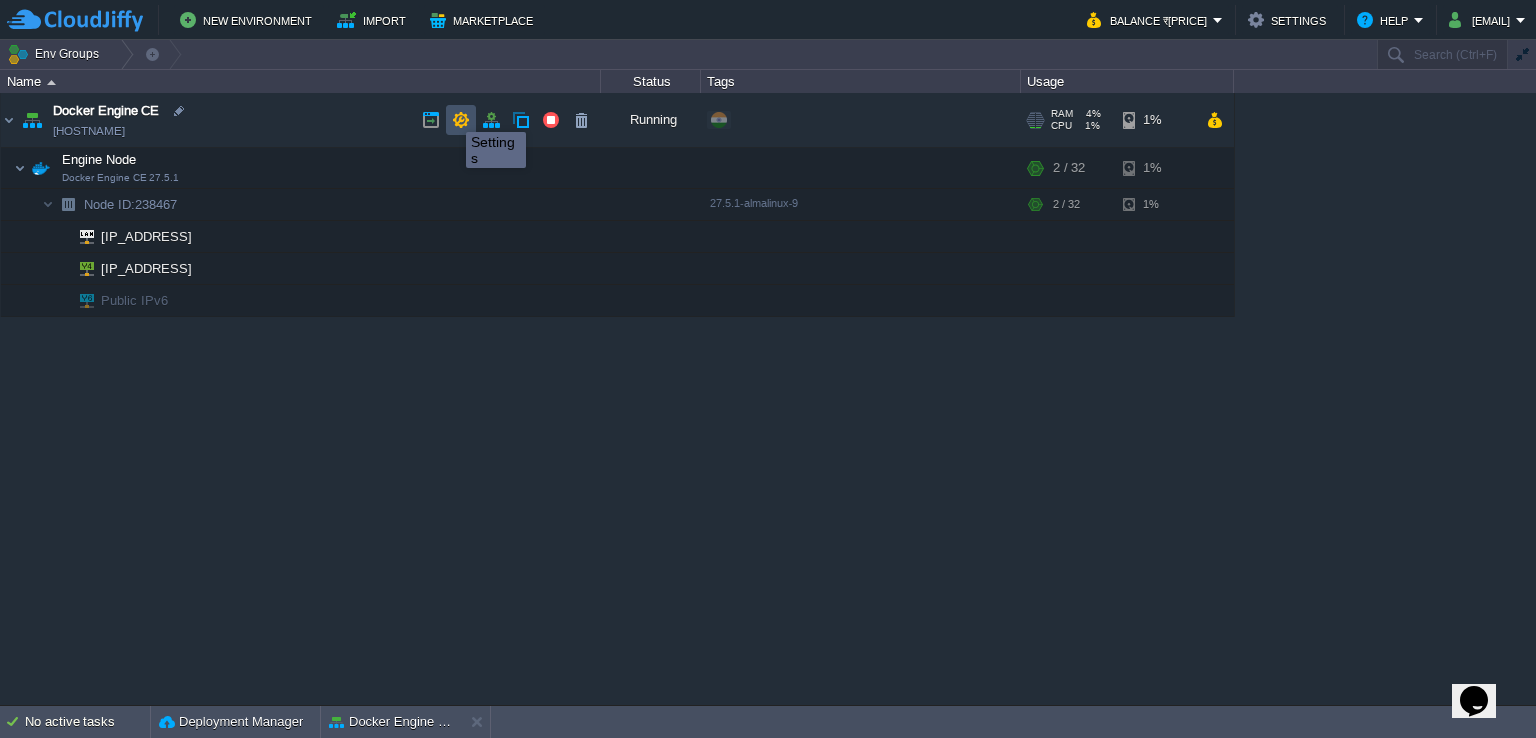 click at bounding box center [461, 120] 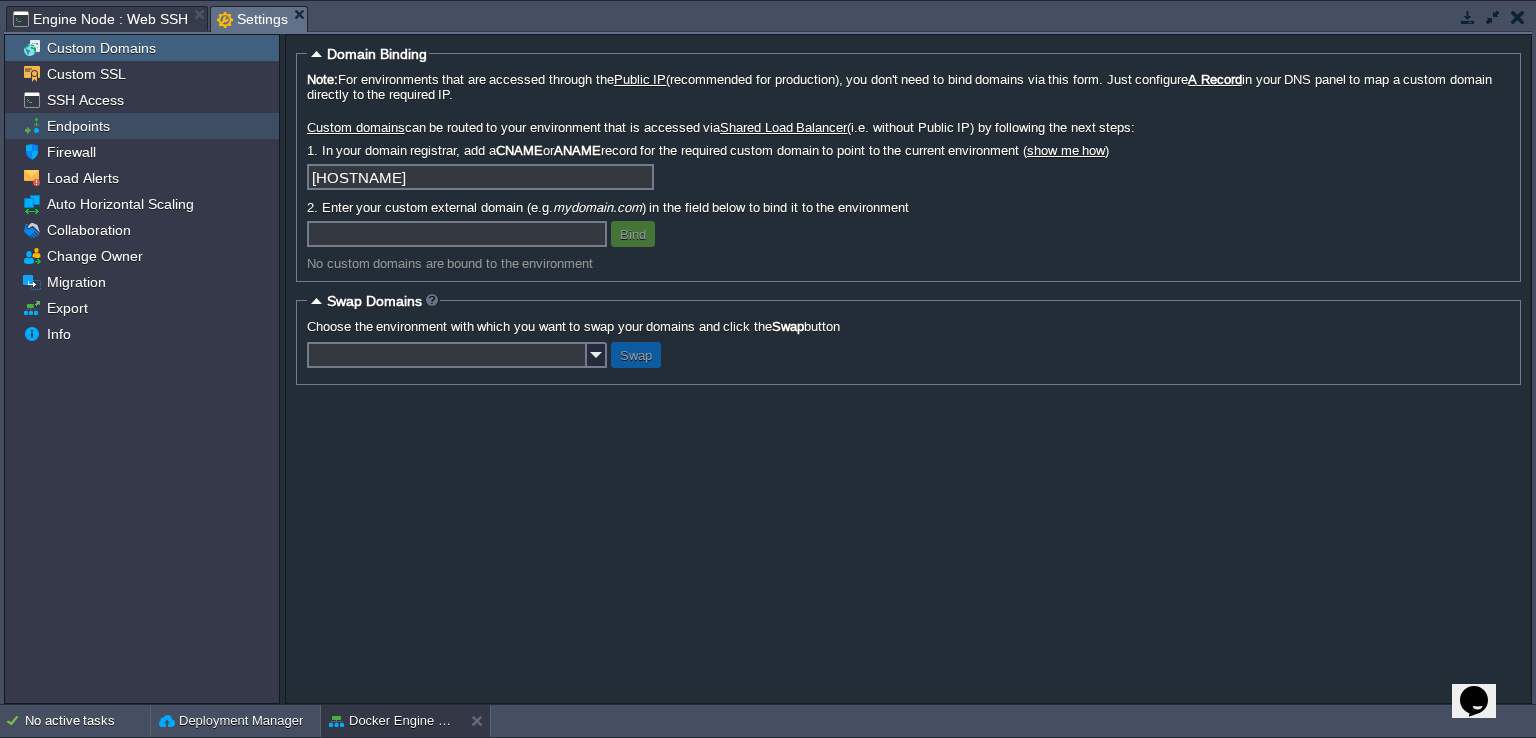 click on "Endpoints" at bounding box center [78, 126] 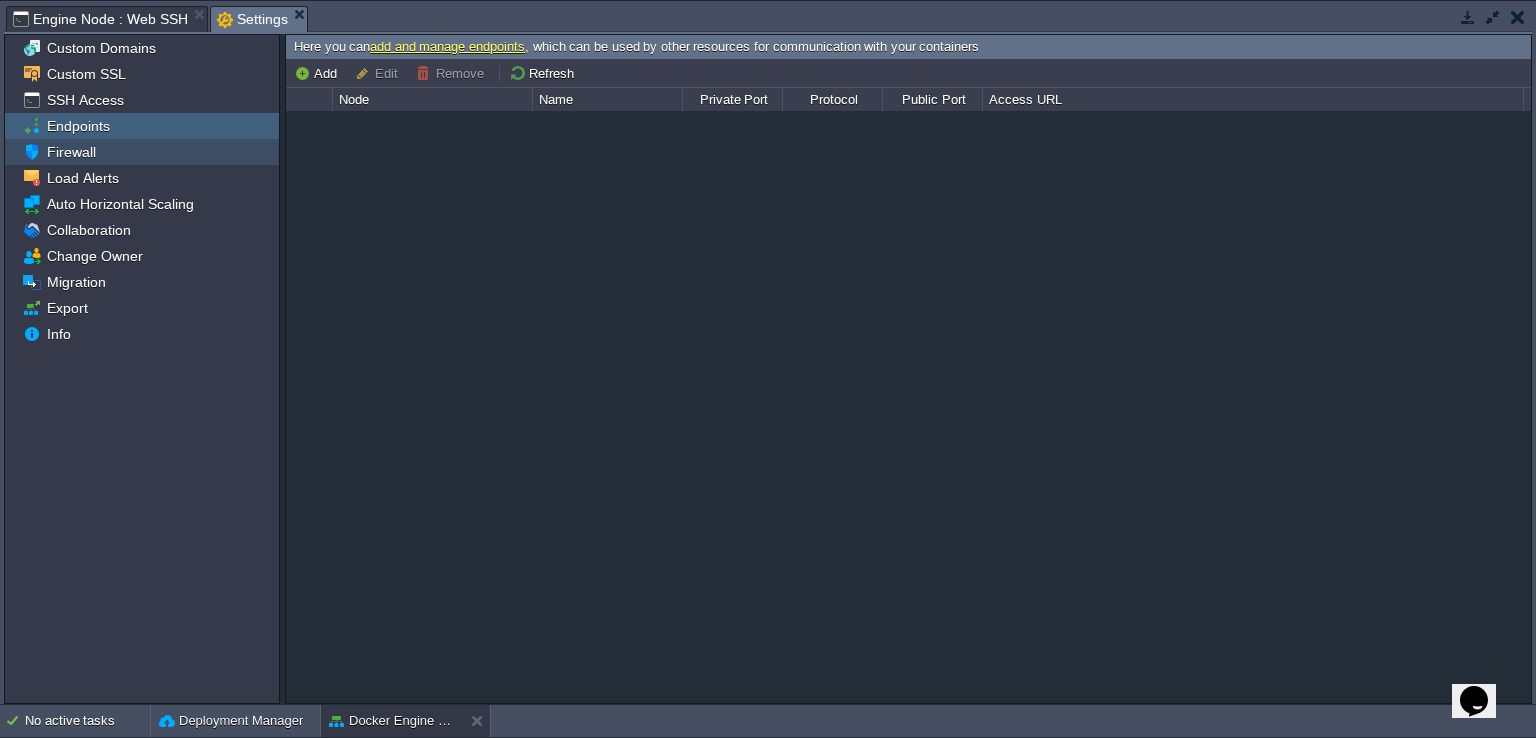 click on "Firewall" at bounding box center [71, 152] 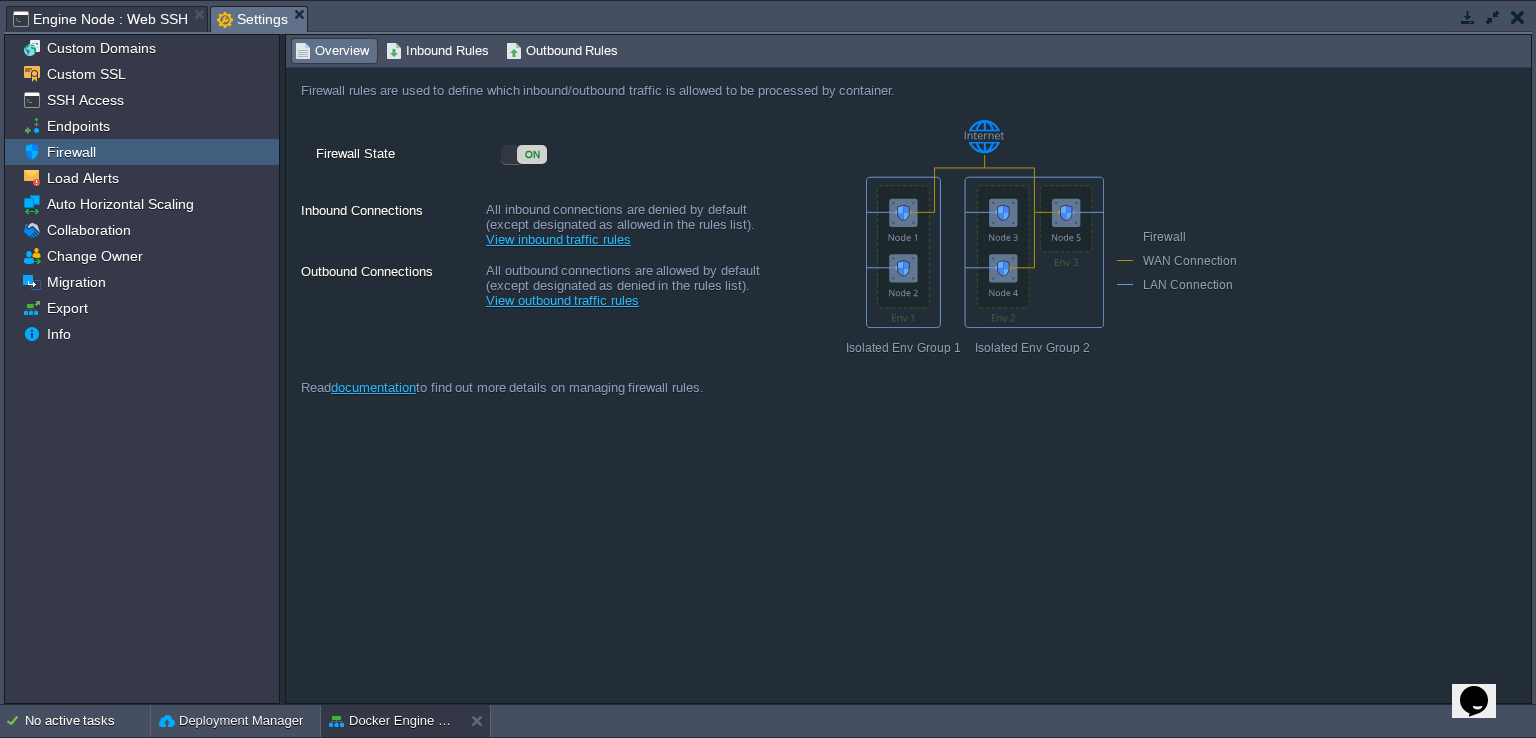 click on "ON" at bounding box center (524, 154) 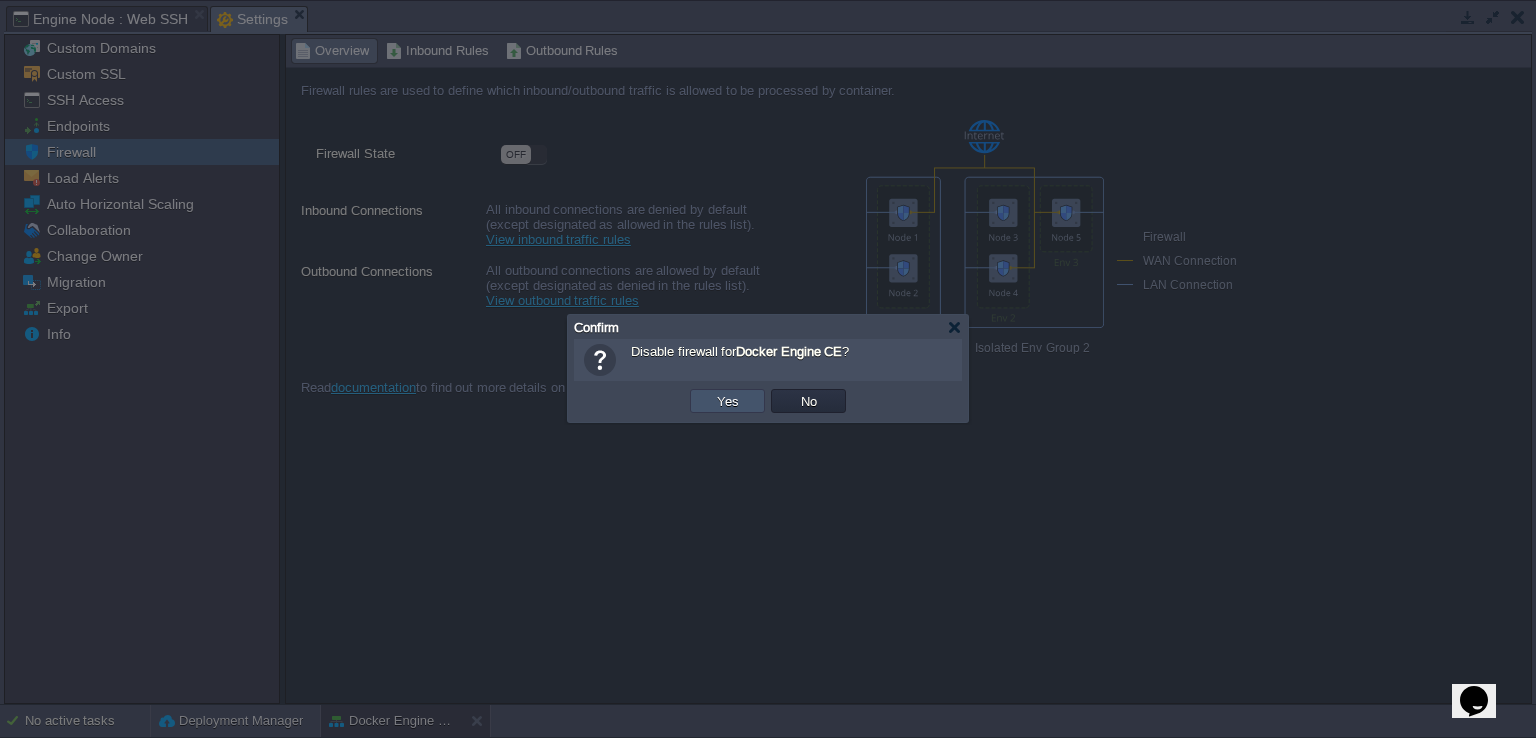 click on "Yes" at bounding box center [728, 401] 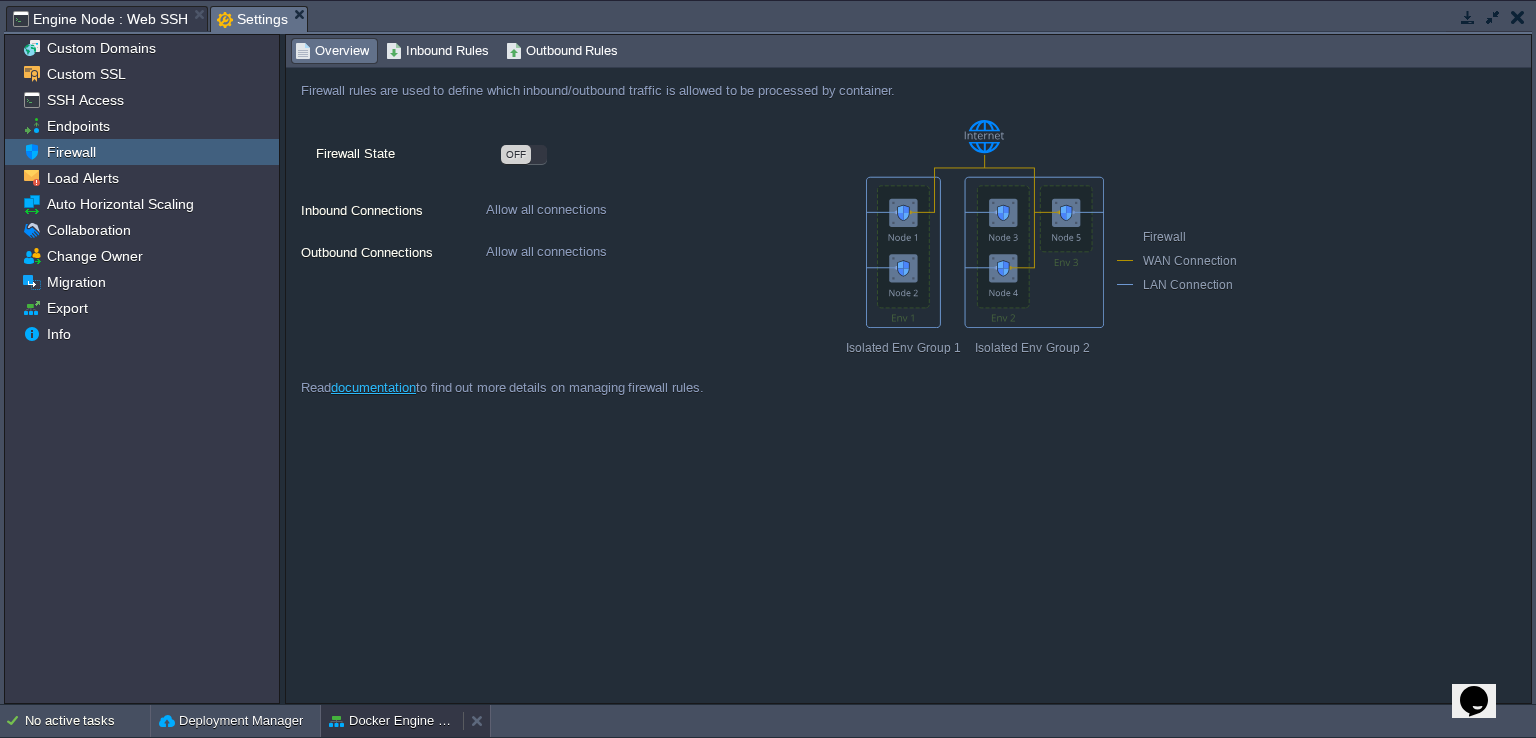 click on "Docker Engine CE" at bounding box center [392, 721] 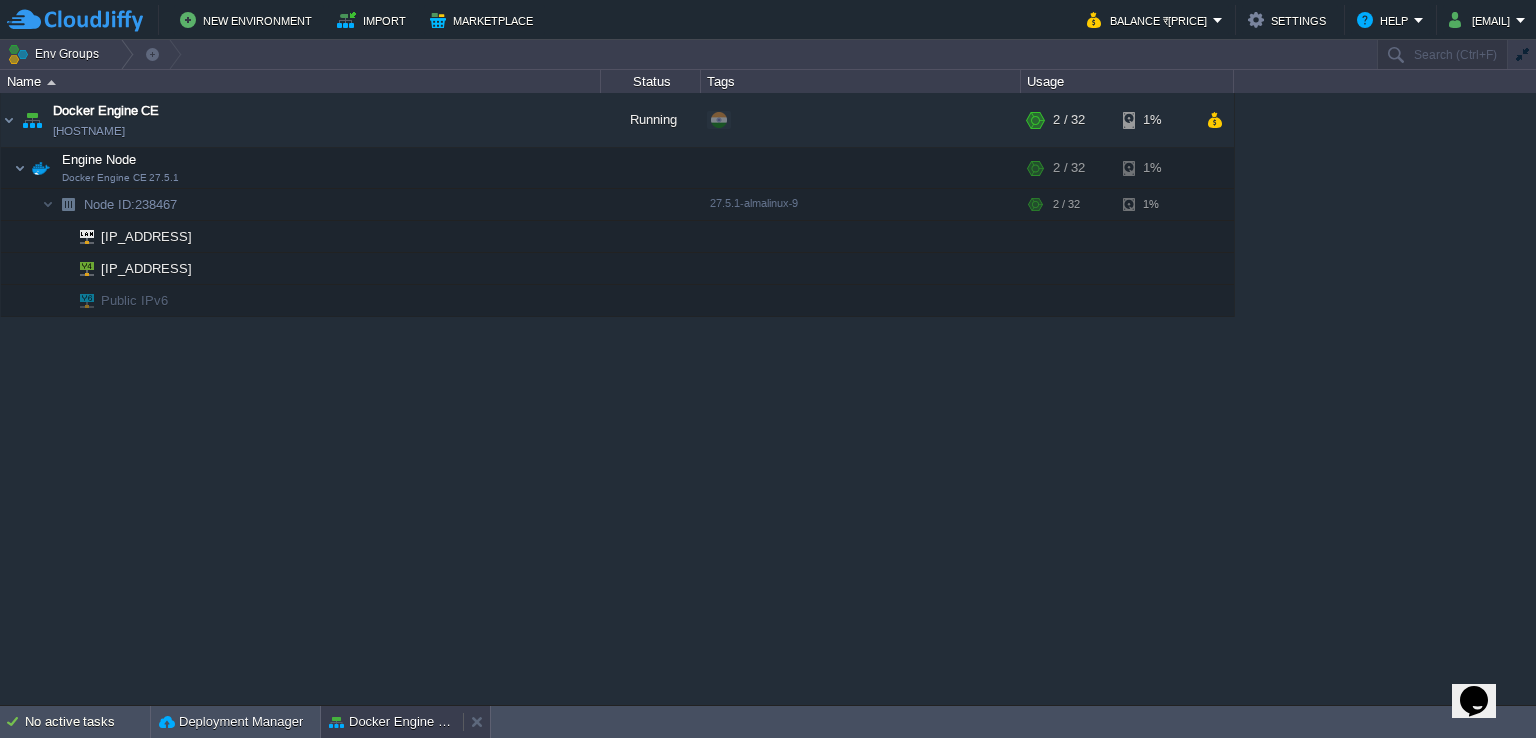 click on "Docker Engine CE" at bounding box center (392, 722) 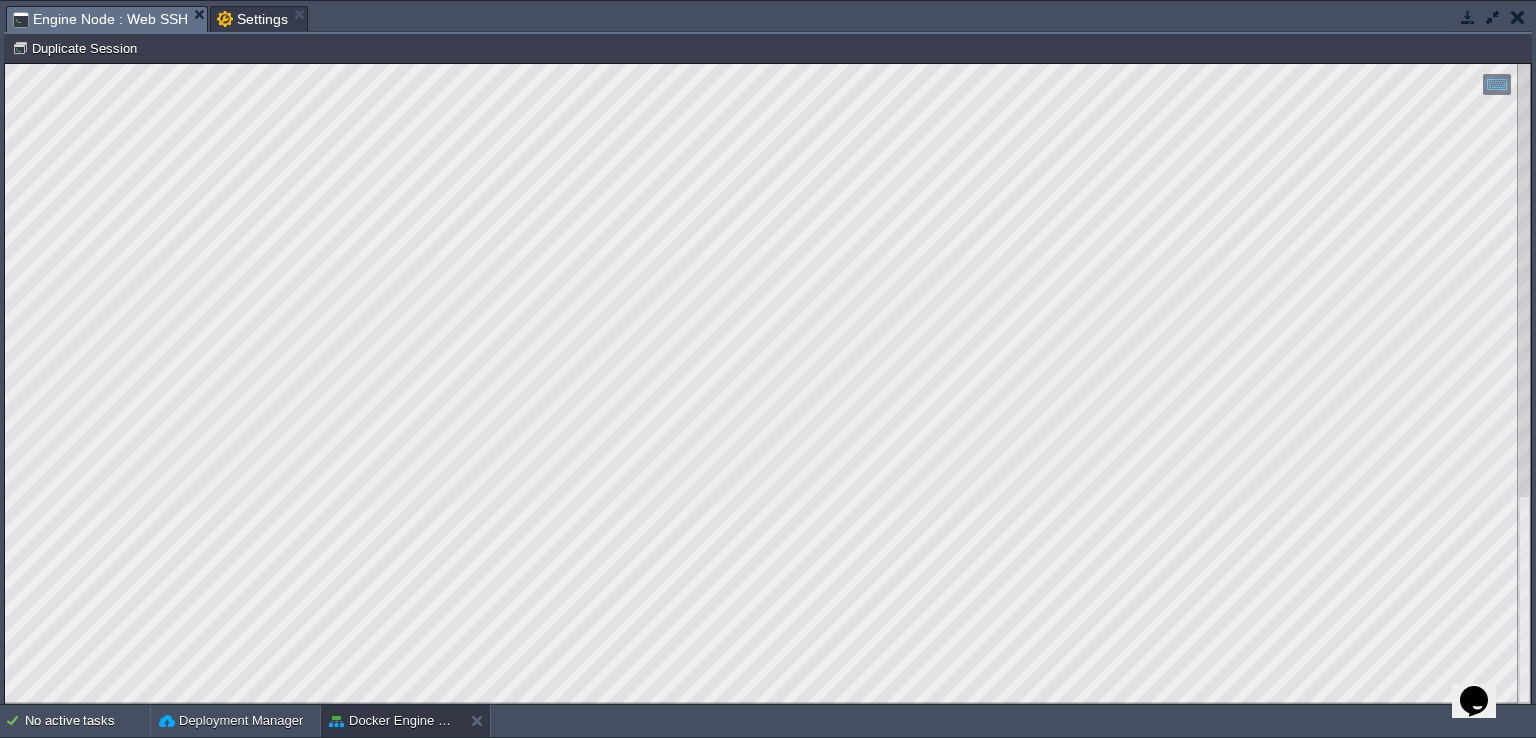 click on "Engine Node : Web SSH" at bounding box center (100, 19) 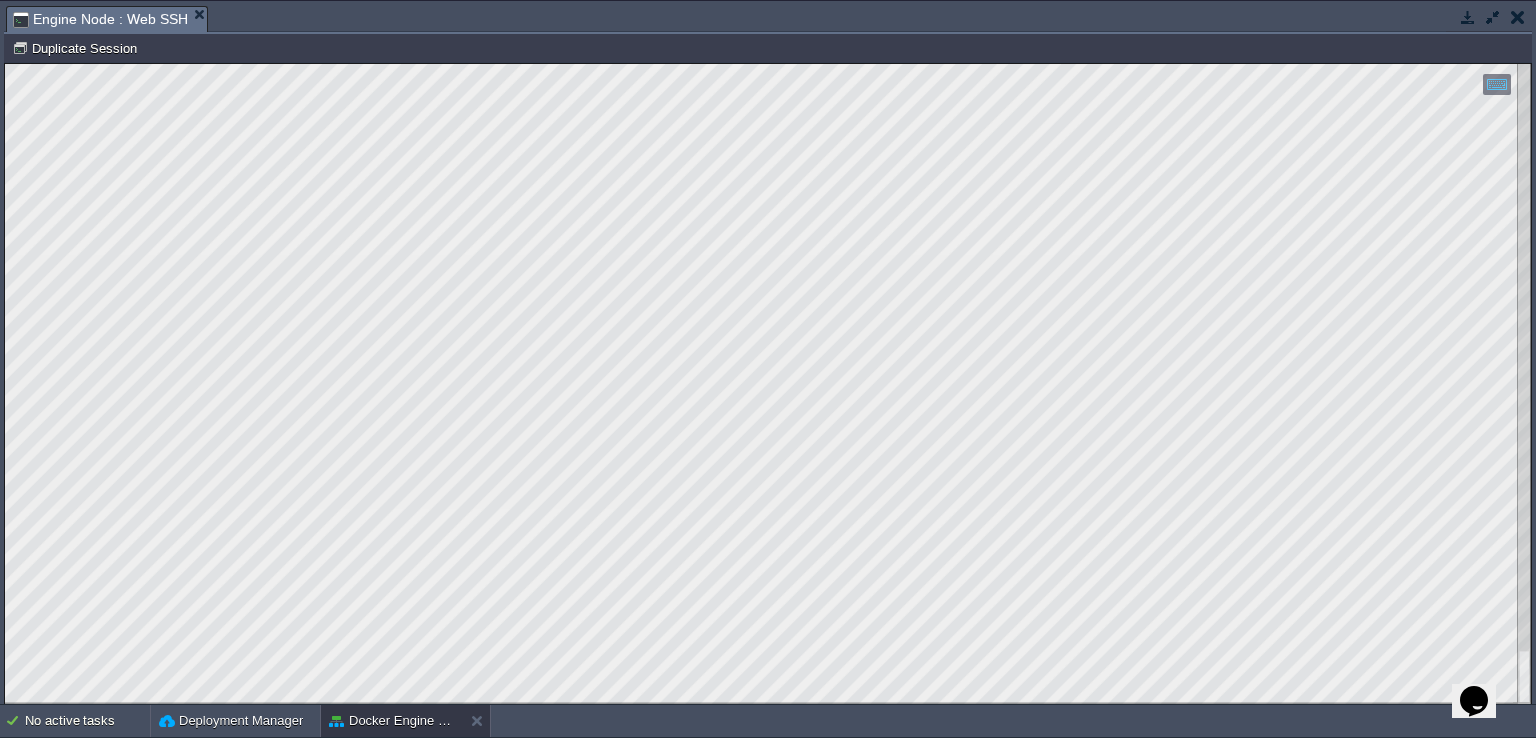 click at bounding box center [1468, 17] 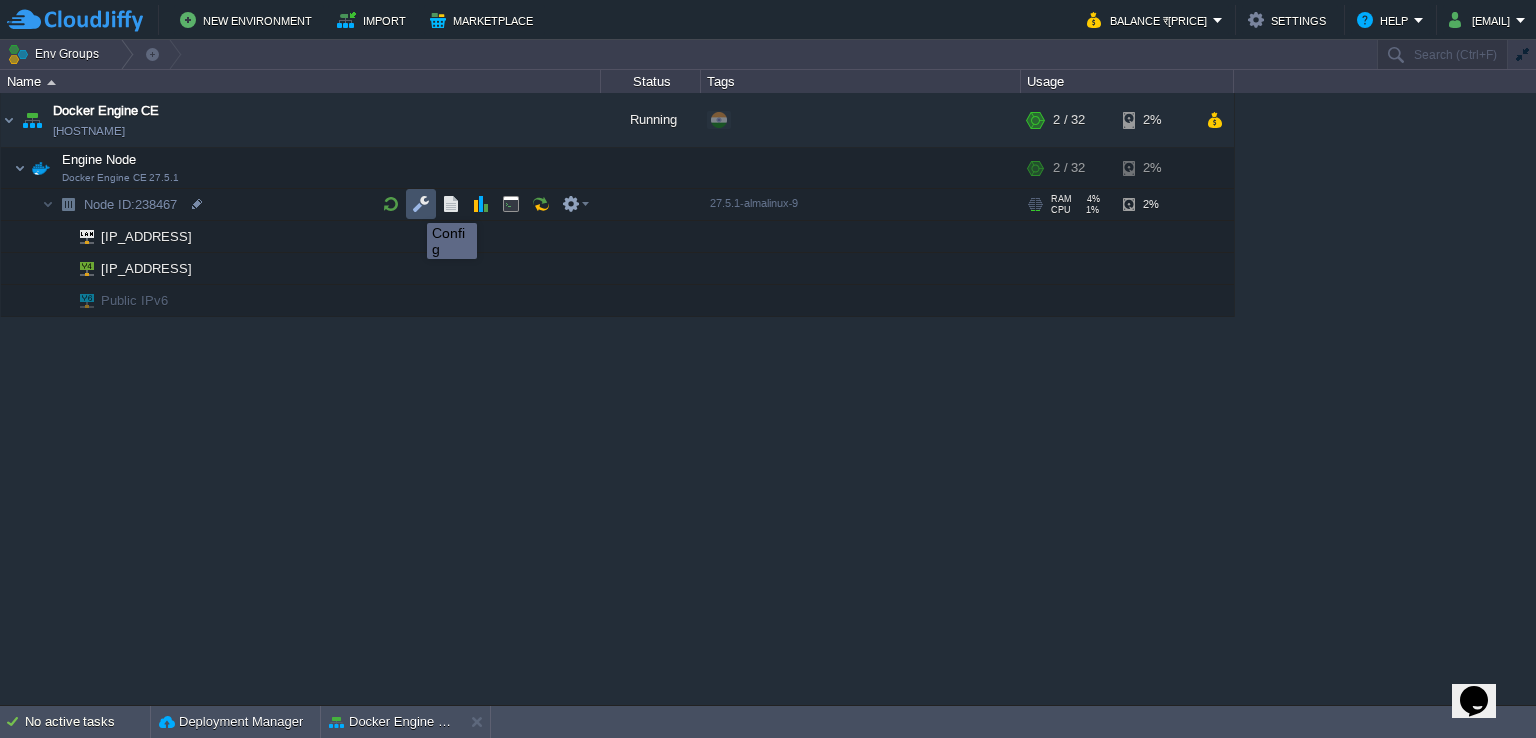 click at bounding box center (421, 204) 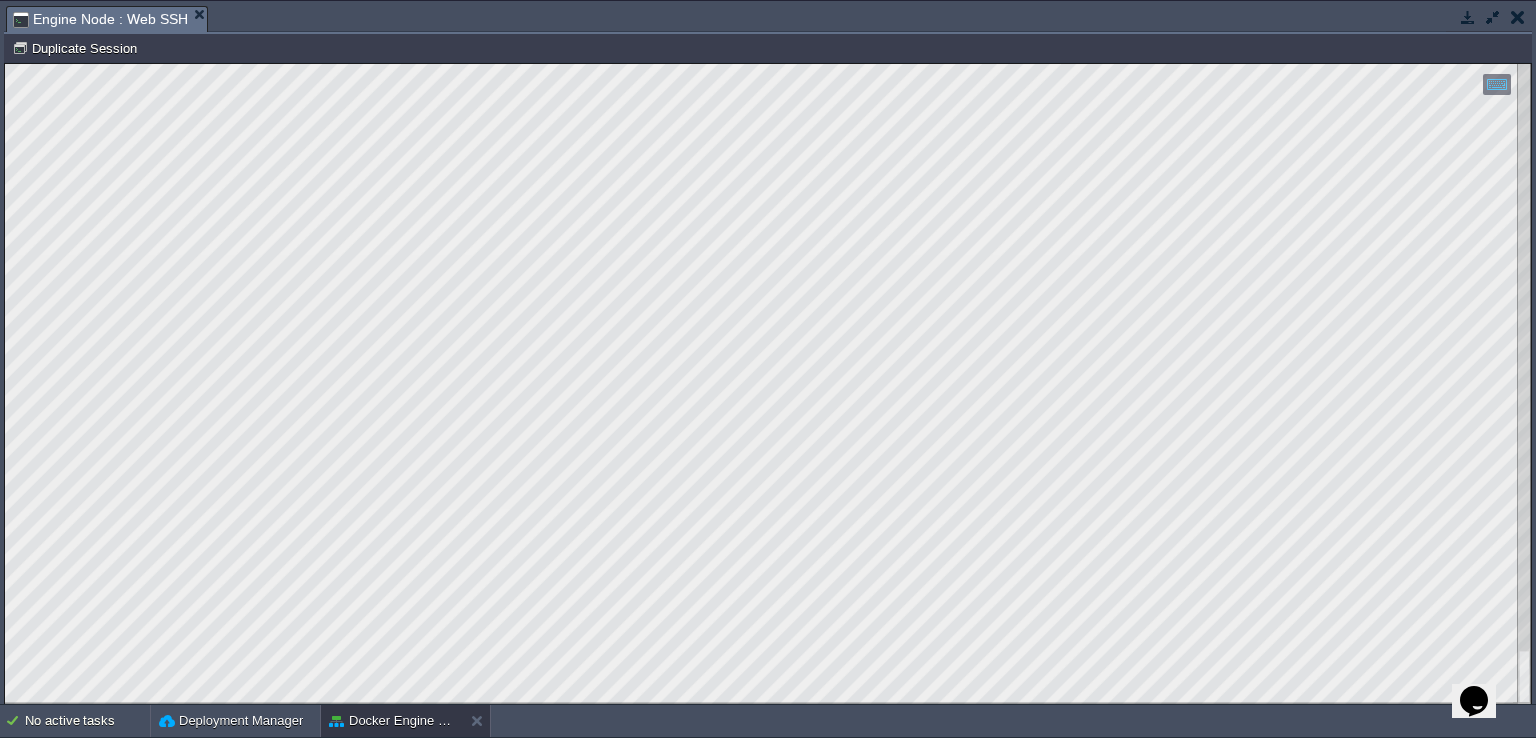 type on "cannot get ACME client get directory at 'http
s://acme-v02.api.letsencrypt.org/directory': Get \"https://acme-v02.api.letsencrypt.org/directory\": dial tcp: lookup acme-v02.api.letsencrypt.or" 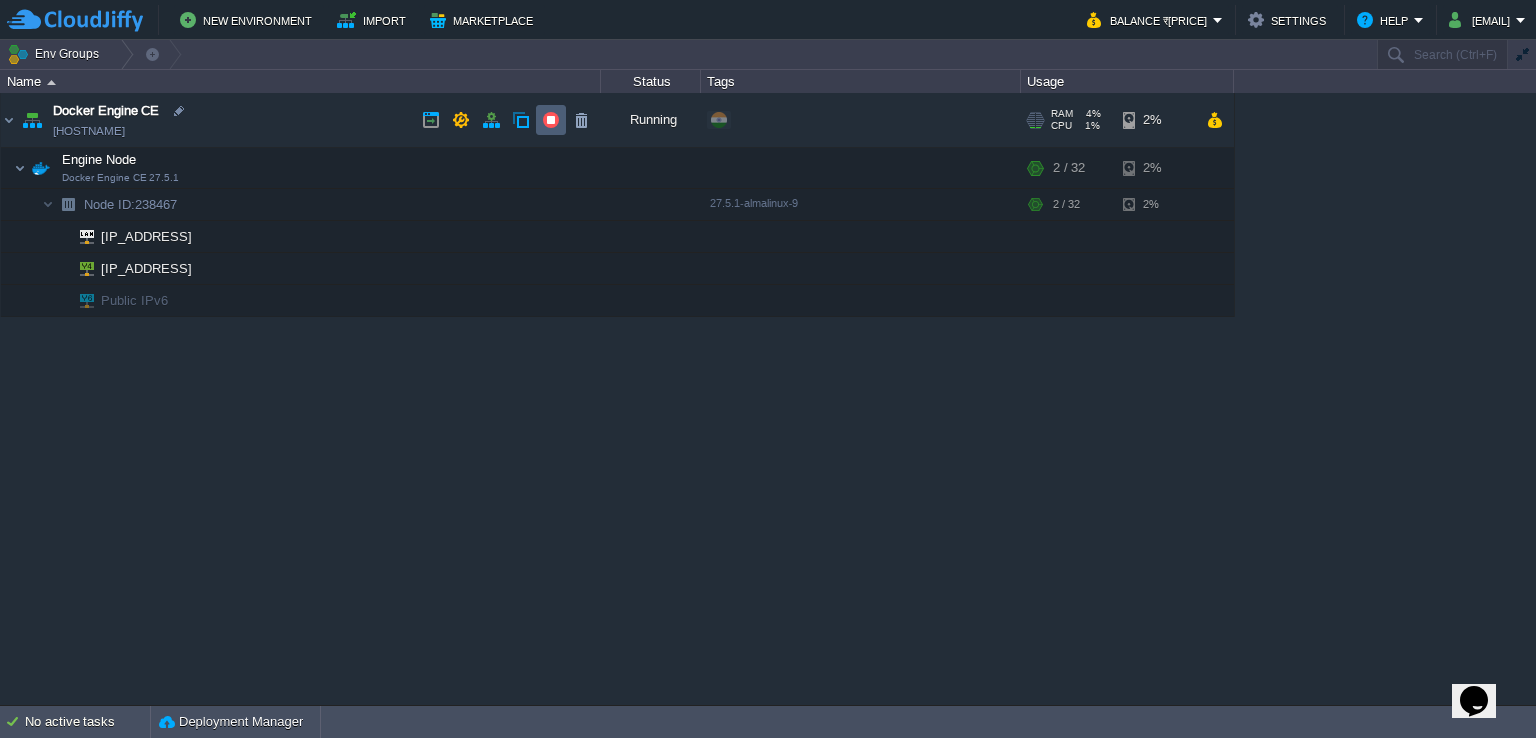 click at bounding box center [551, 120] 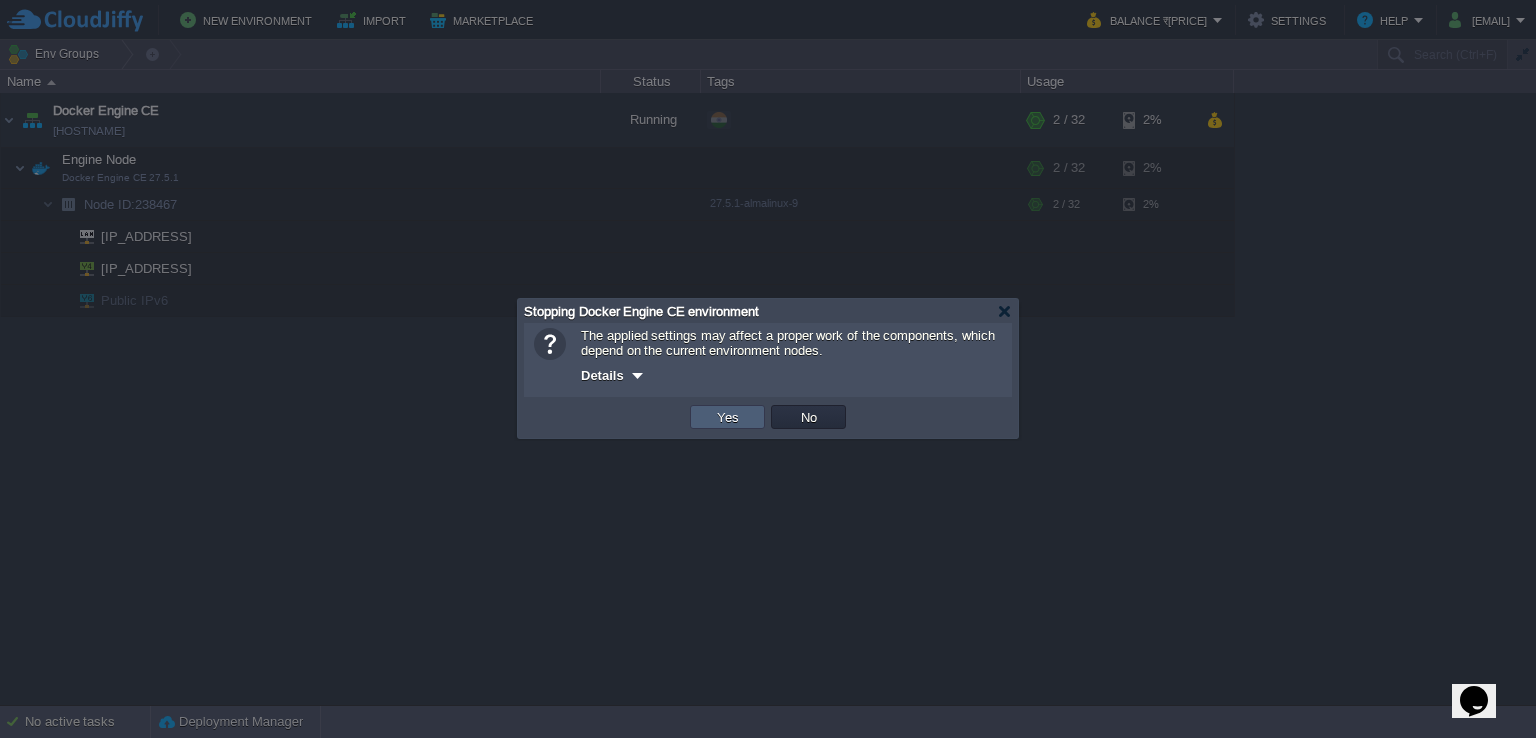 click on "Yes" at bounding box center (727, 417) 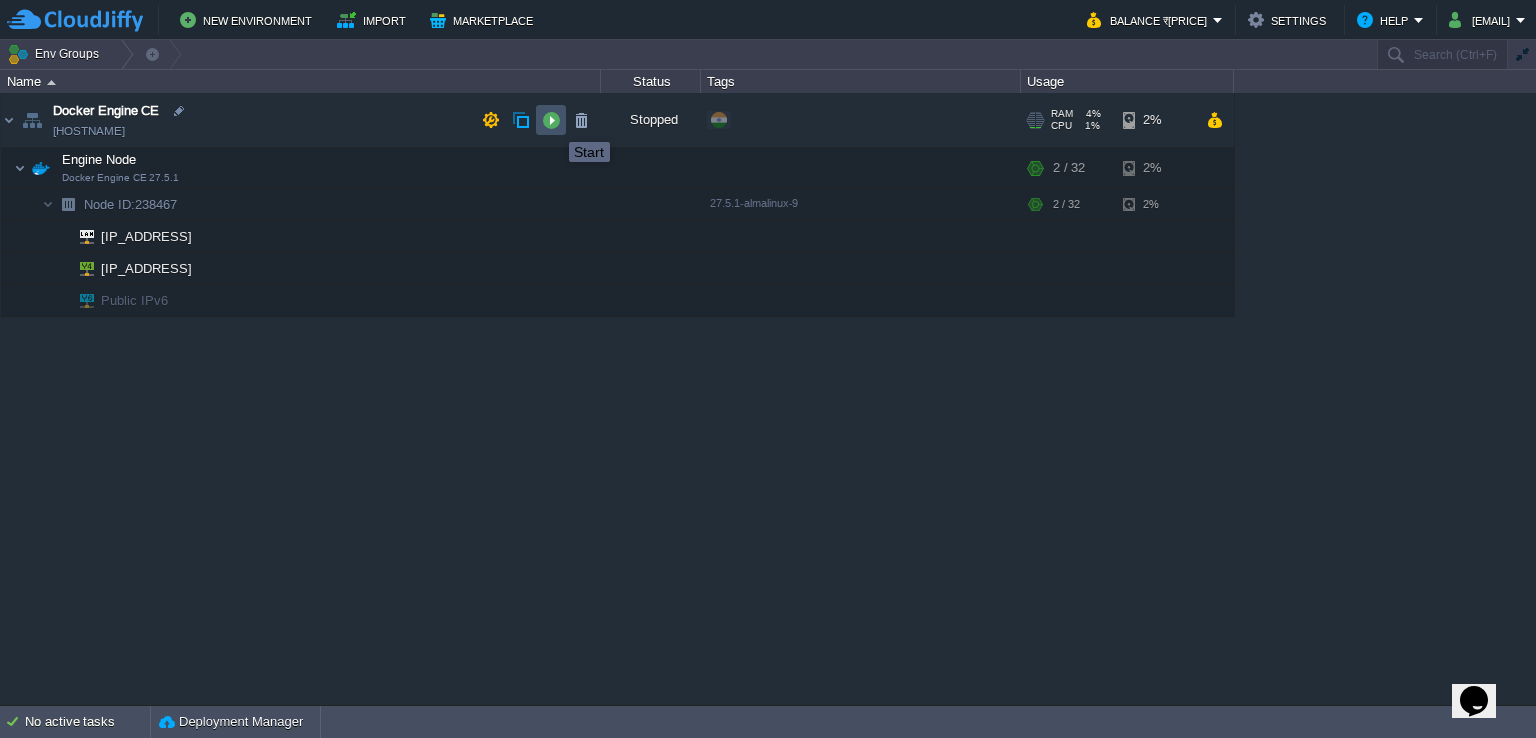 click at bounding box center (551, 120) 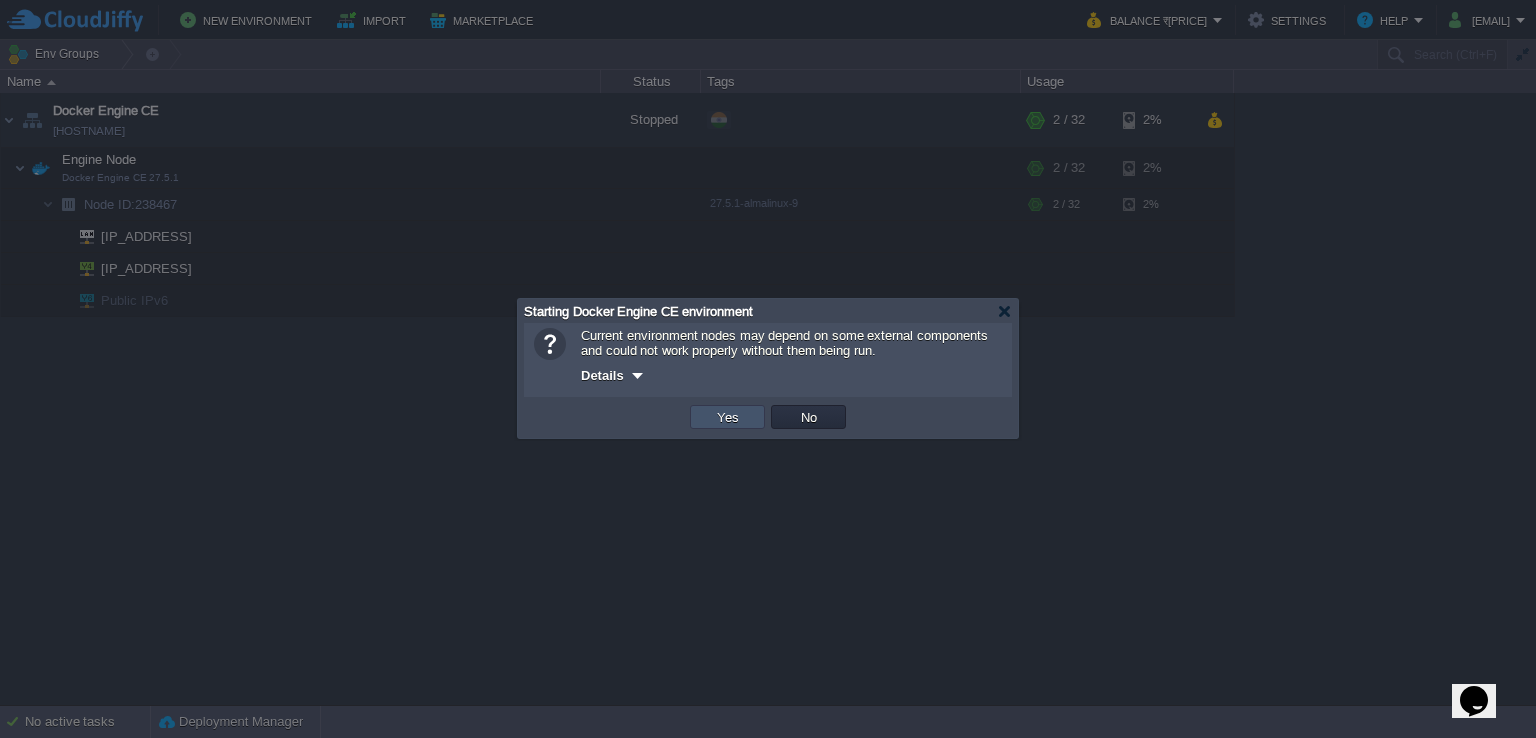 click on "Yes" at bounding box center [728, 417] 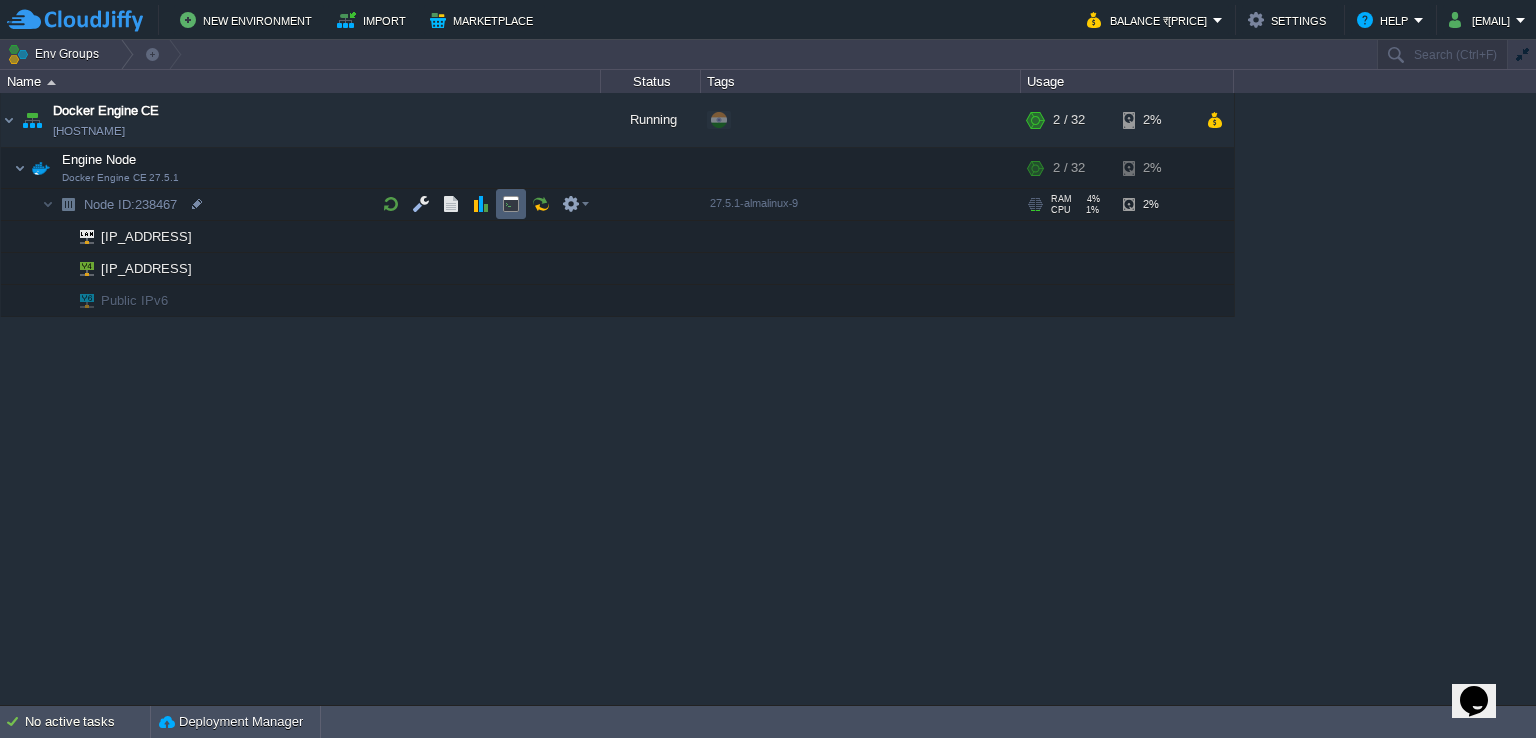 click at bounding box center [511, 204] 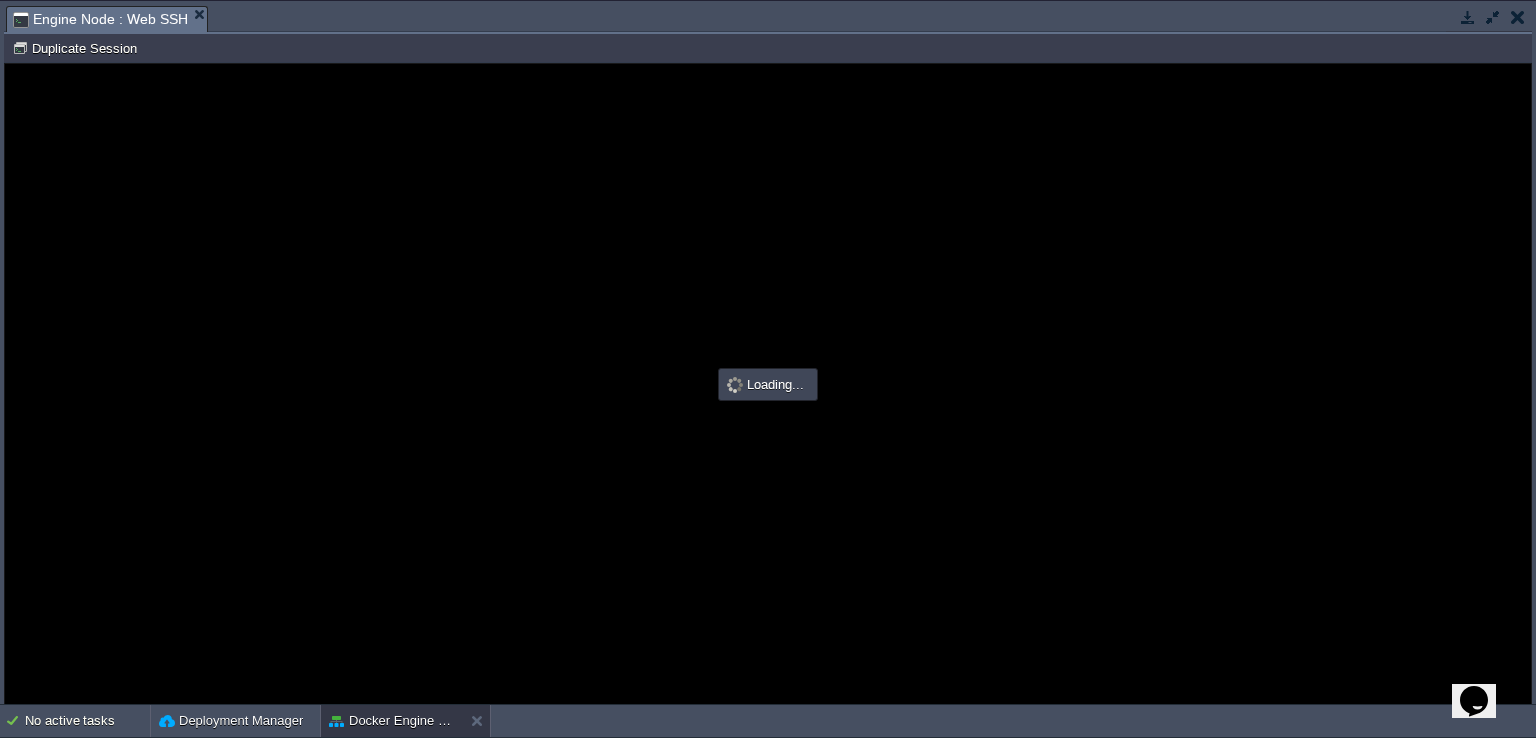 scroll, scrollTop: 0, scrollLeft: 0, axis: both 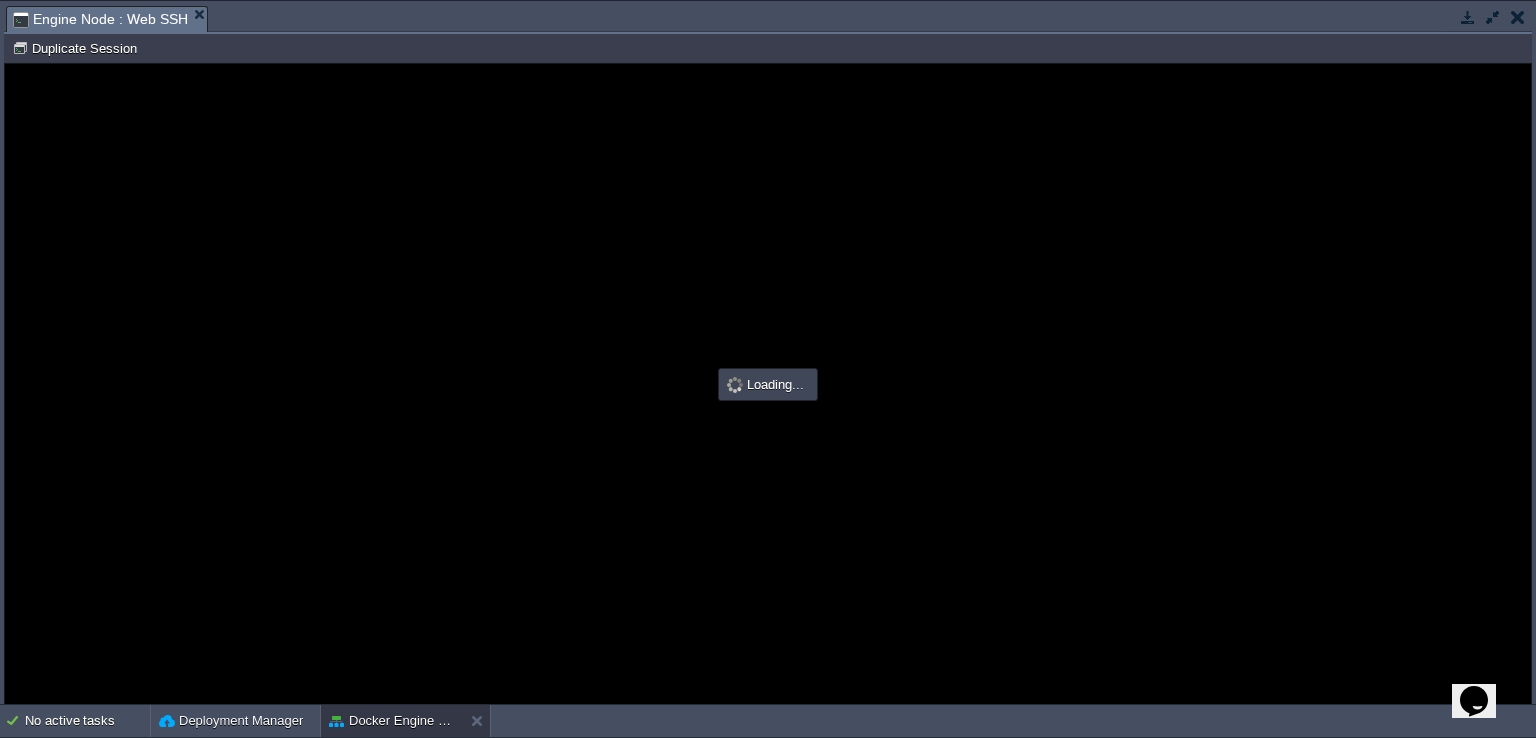 type on "#000000" 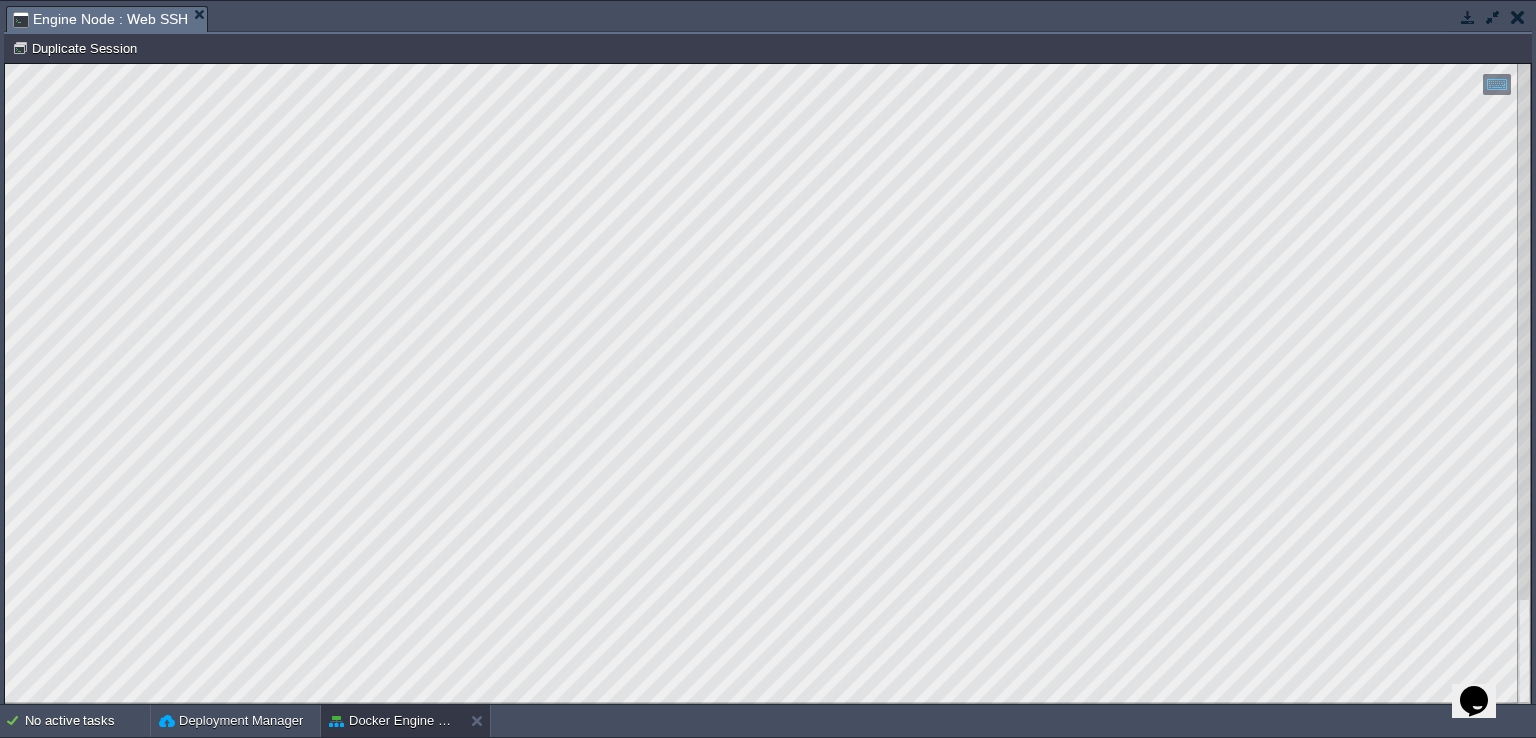 type on "cannot get ACME client get directory at 'http
s://acme-v02.api.letsencrypt.org/directory" 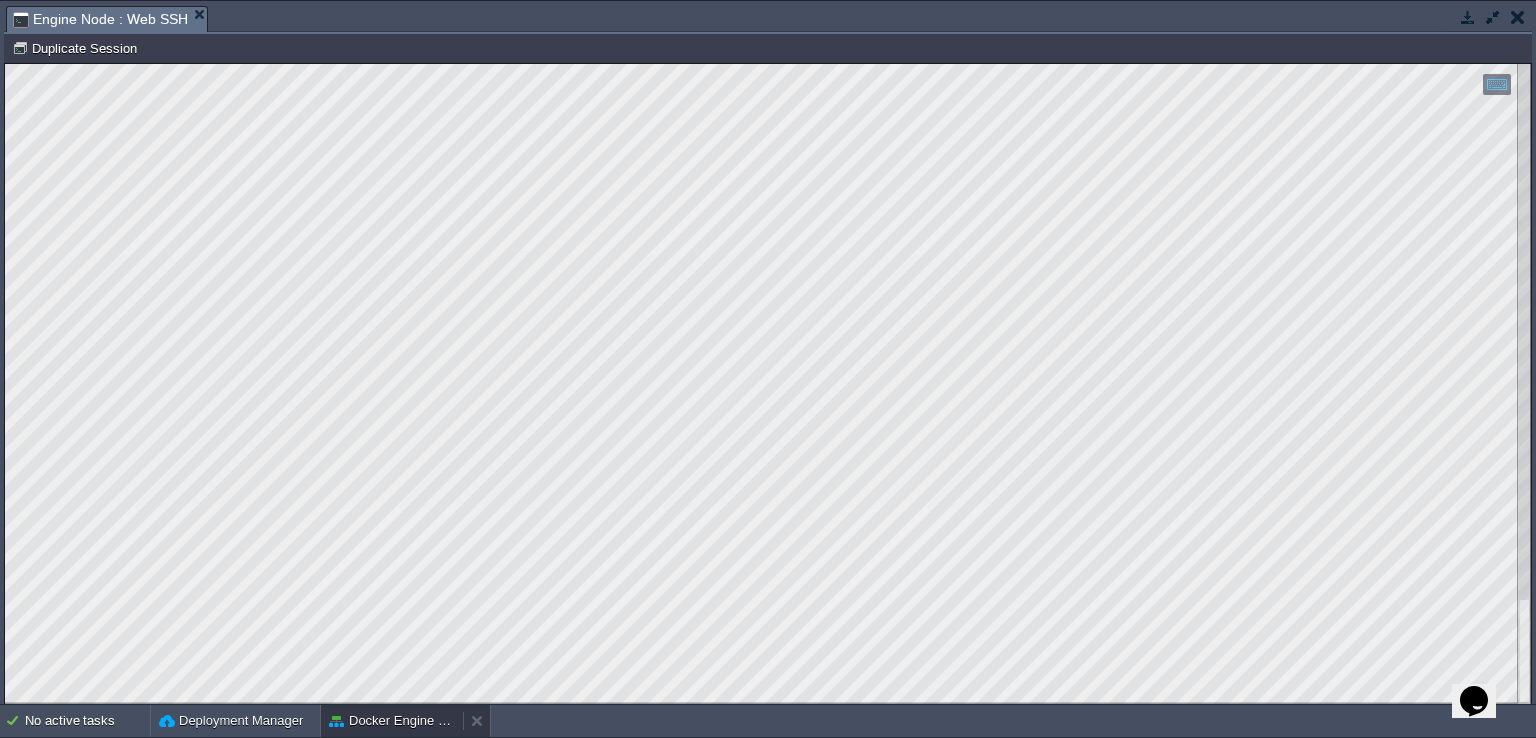 click on "Docker Engine CE" at bounding box center [392, 721] 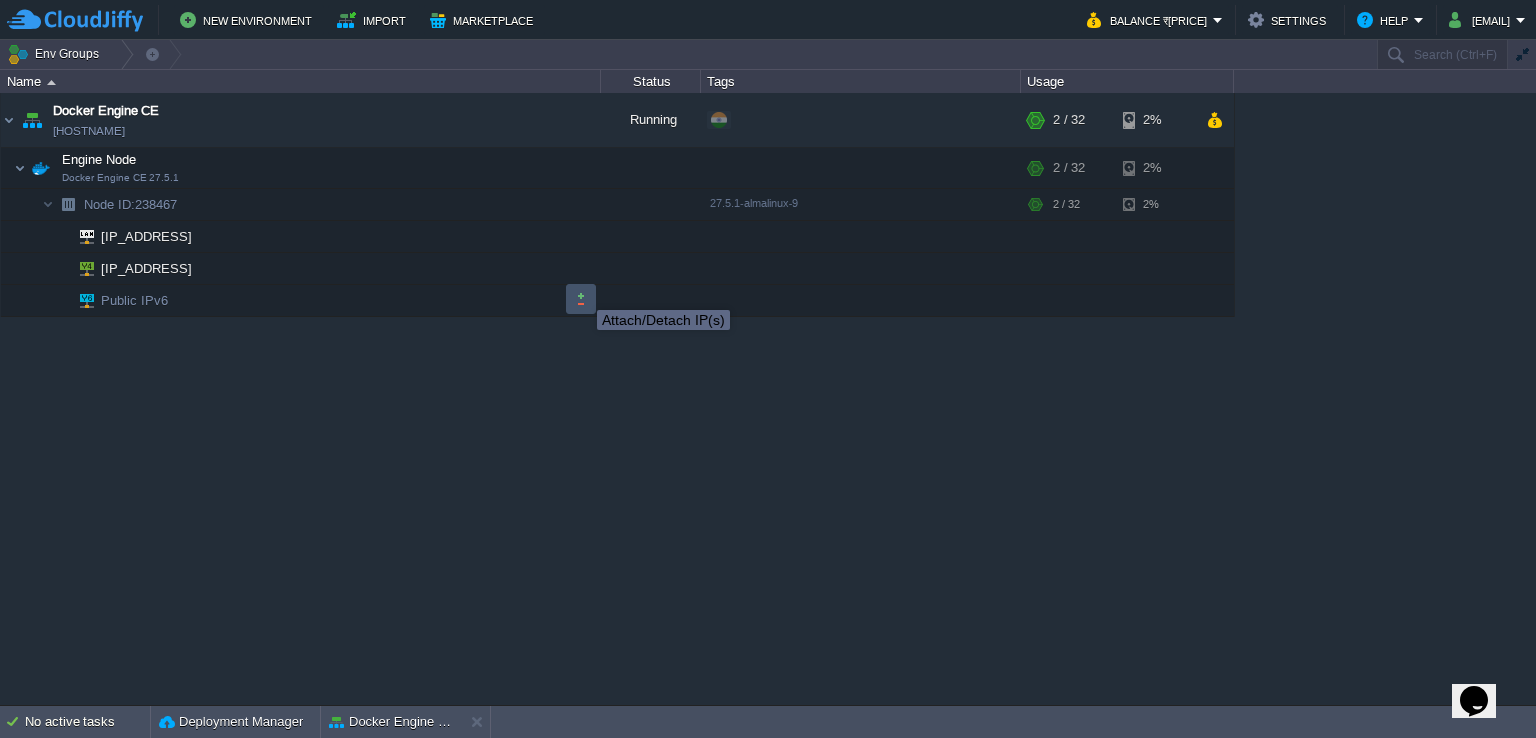 click at bounding box center [581, 299] 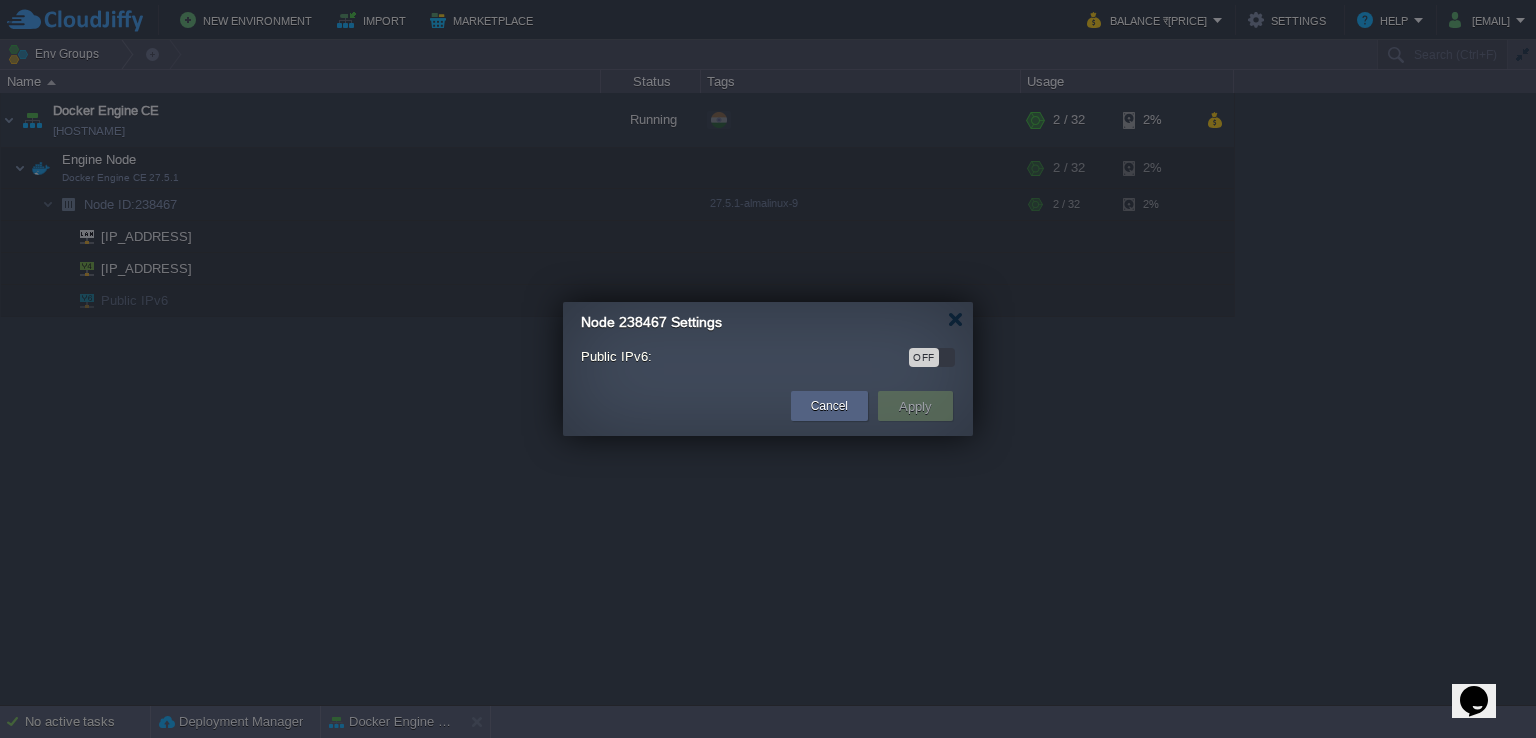 click on "OFF" at bounding box center [932, 357] 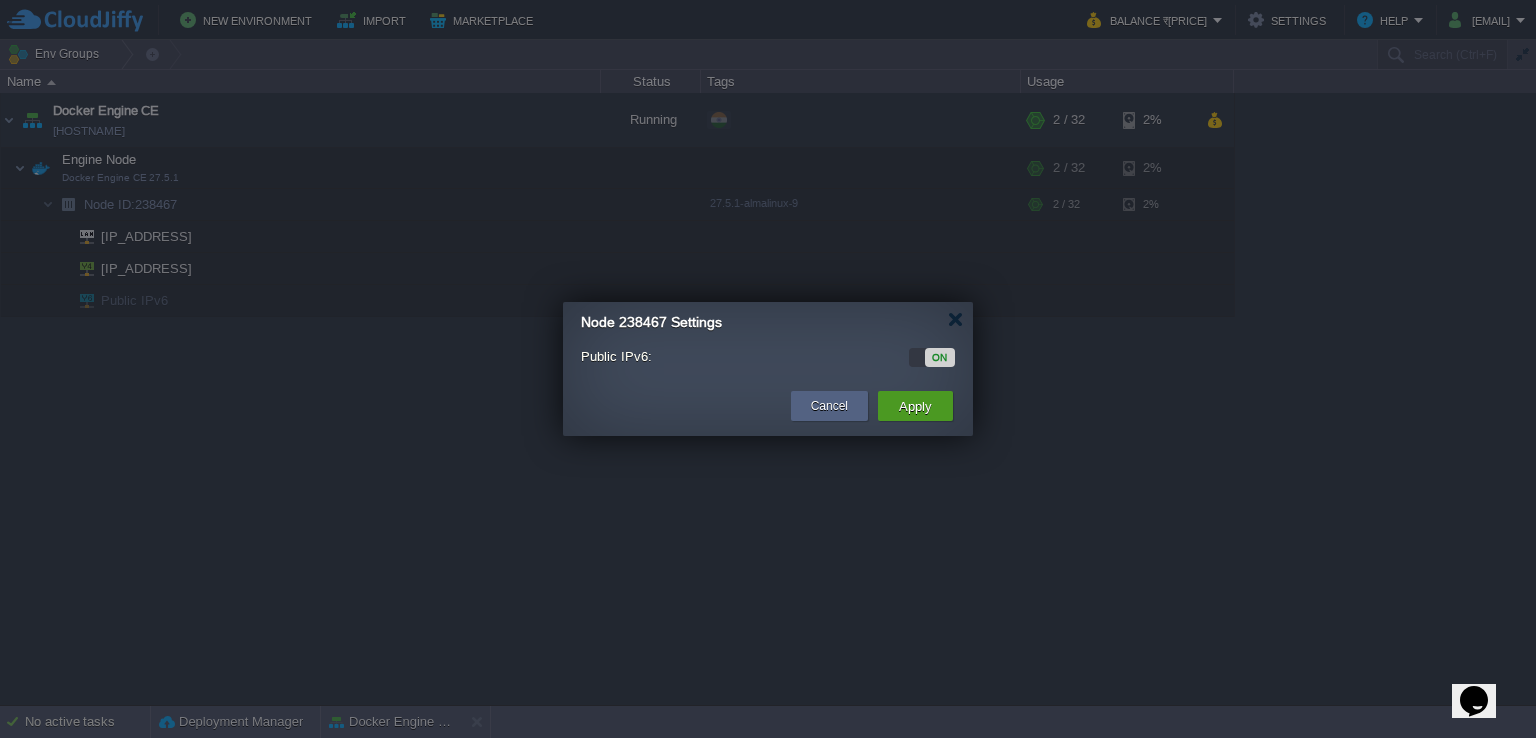 click on "Apply" at bounding box center [915, 406] 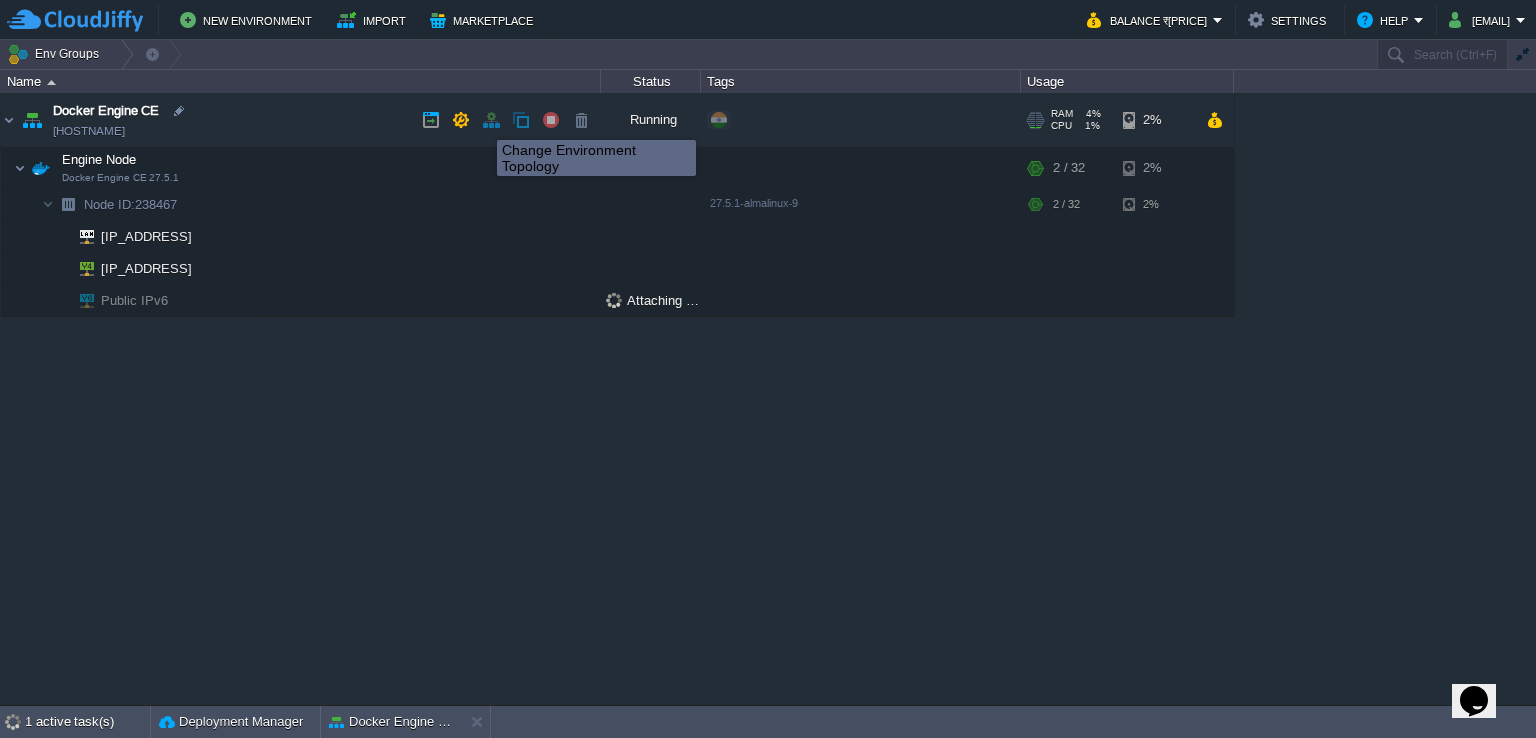 click at bounding box center (491, 120) 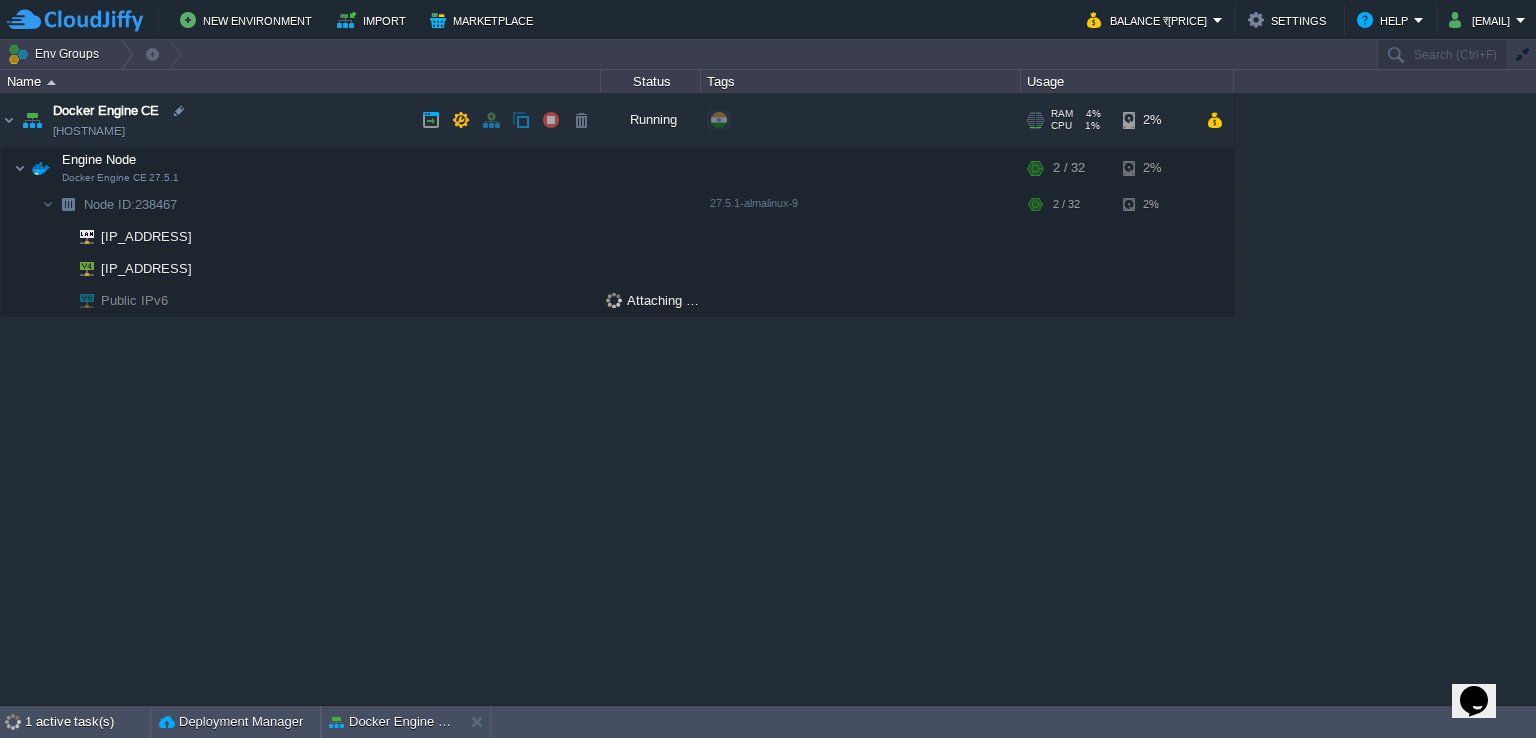 click at bounding box center (491, 120) 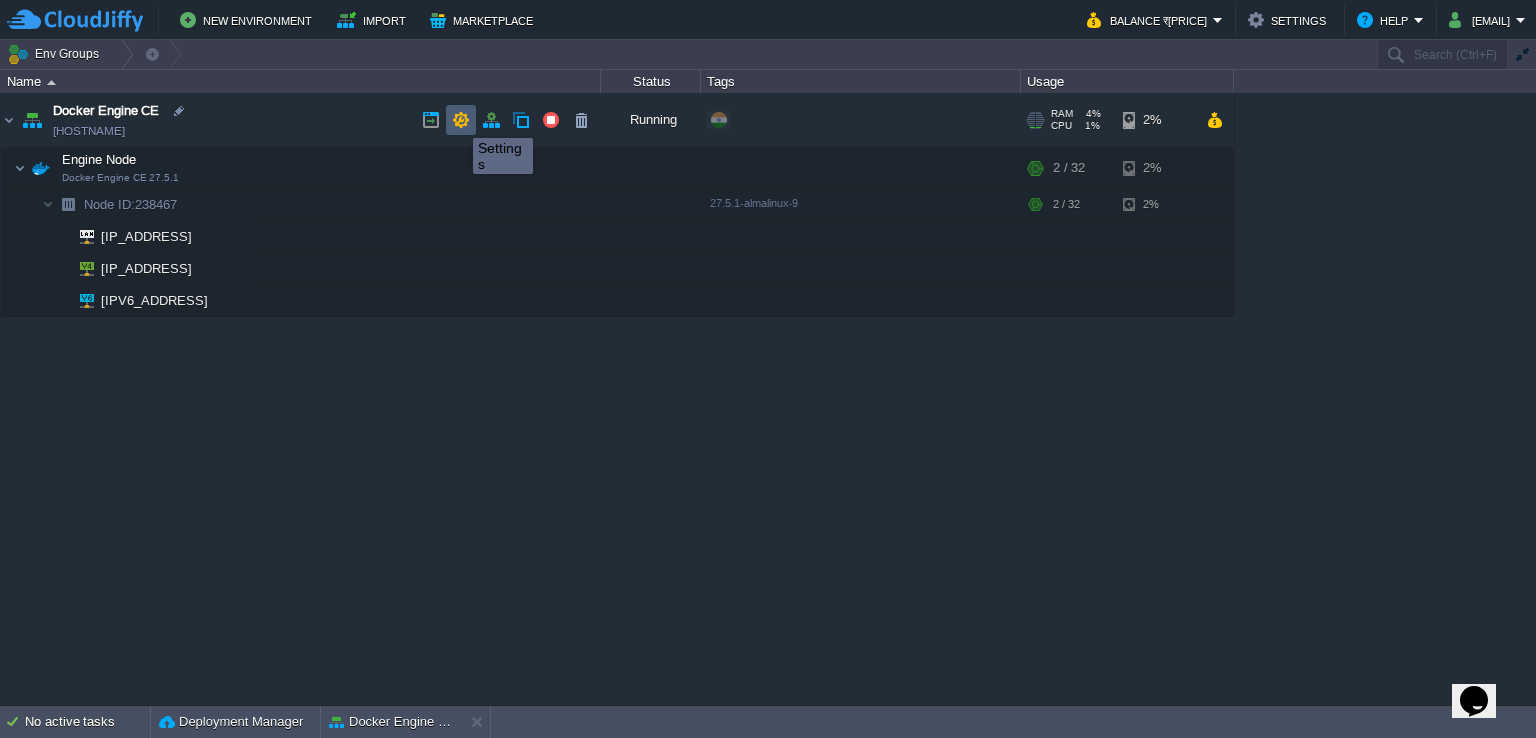 click at bounding box center (461, 120) 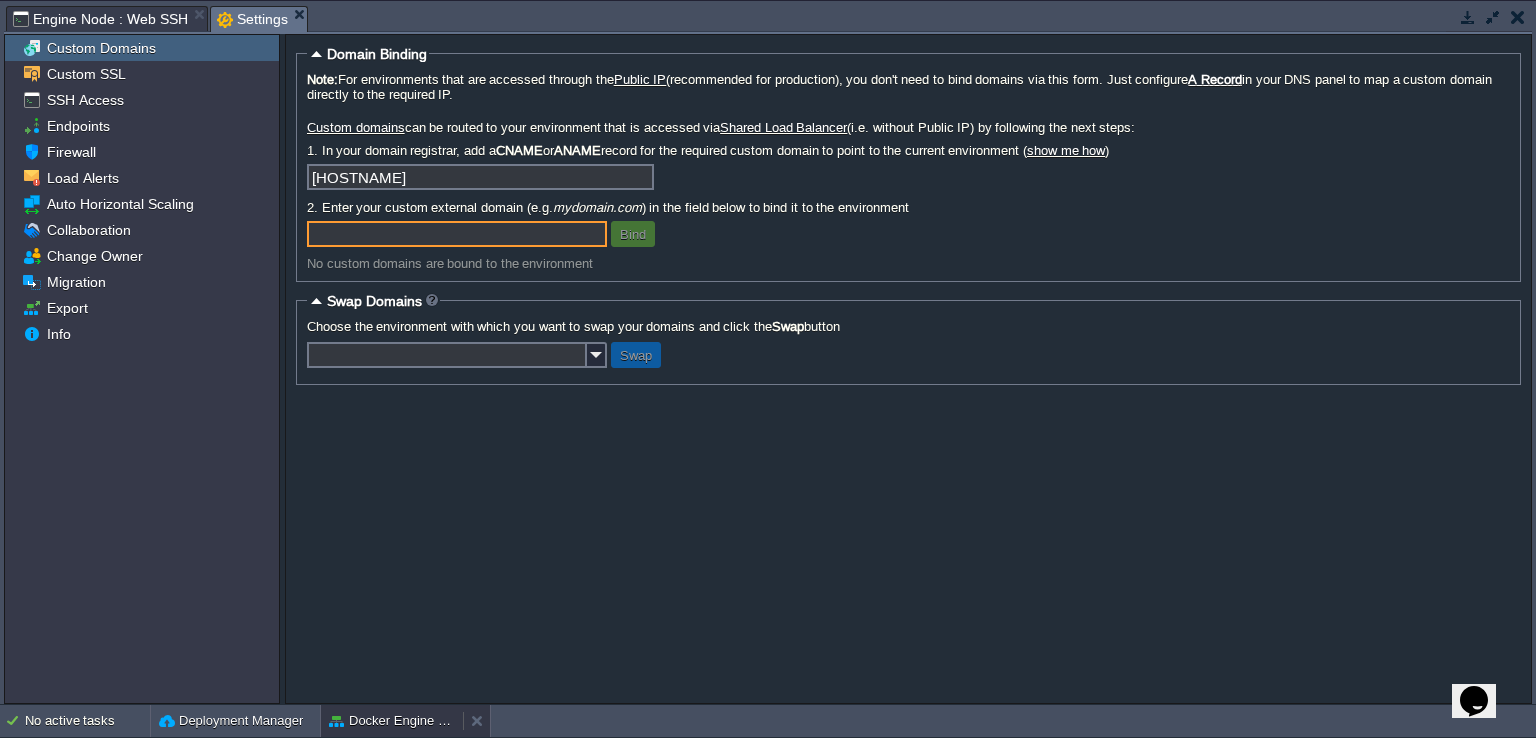 click on "Docker Engine CE" at bounding box center (392, 721) 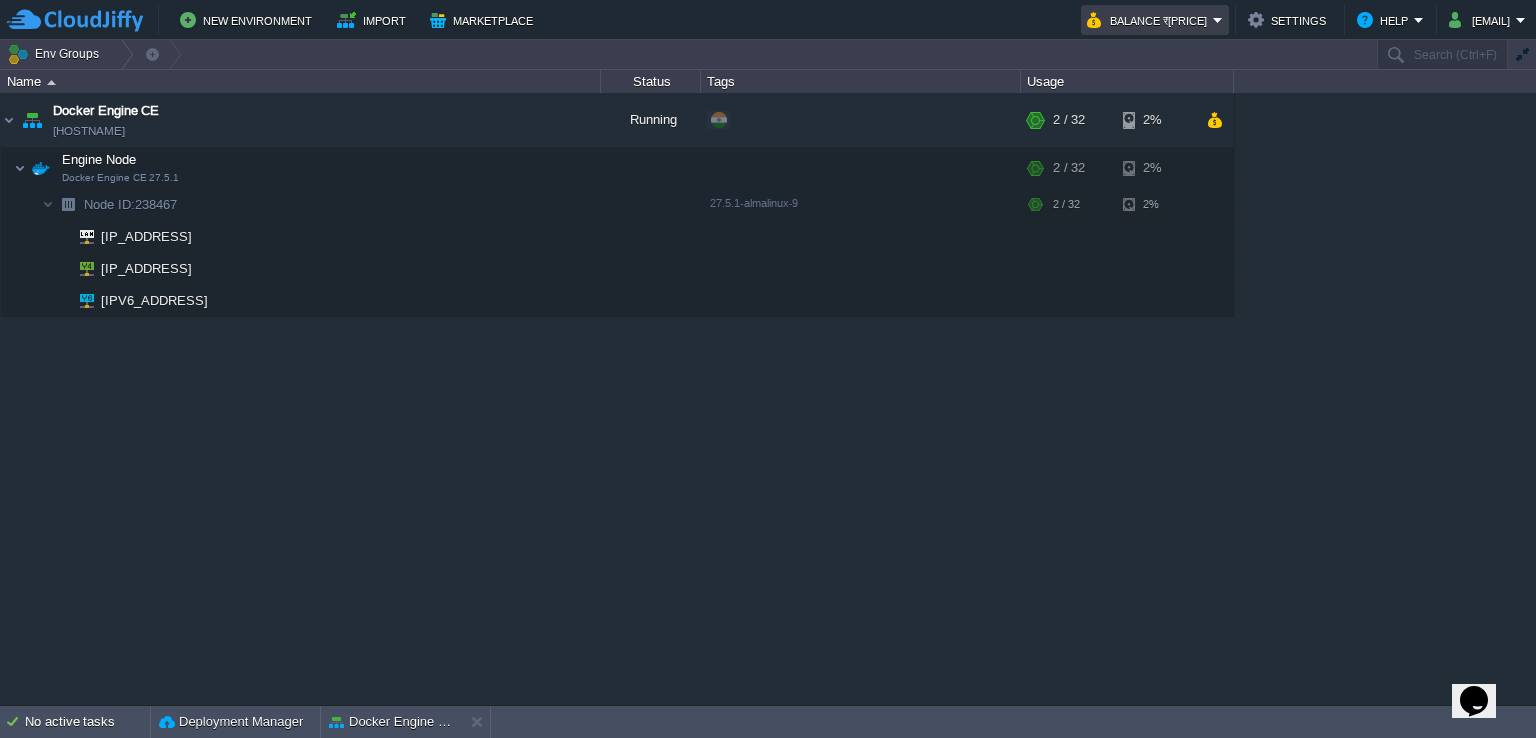 click on "Balance ₹[PRICE]" at bounding box center (1155, 20) 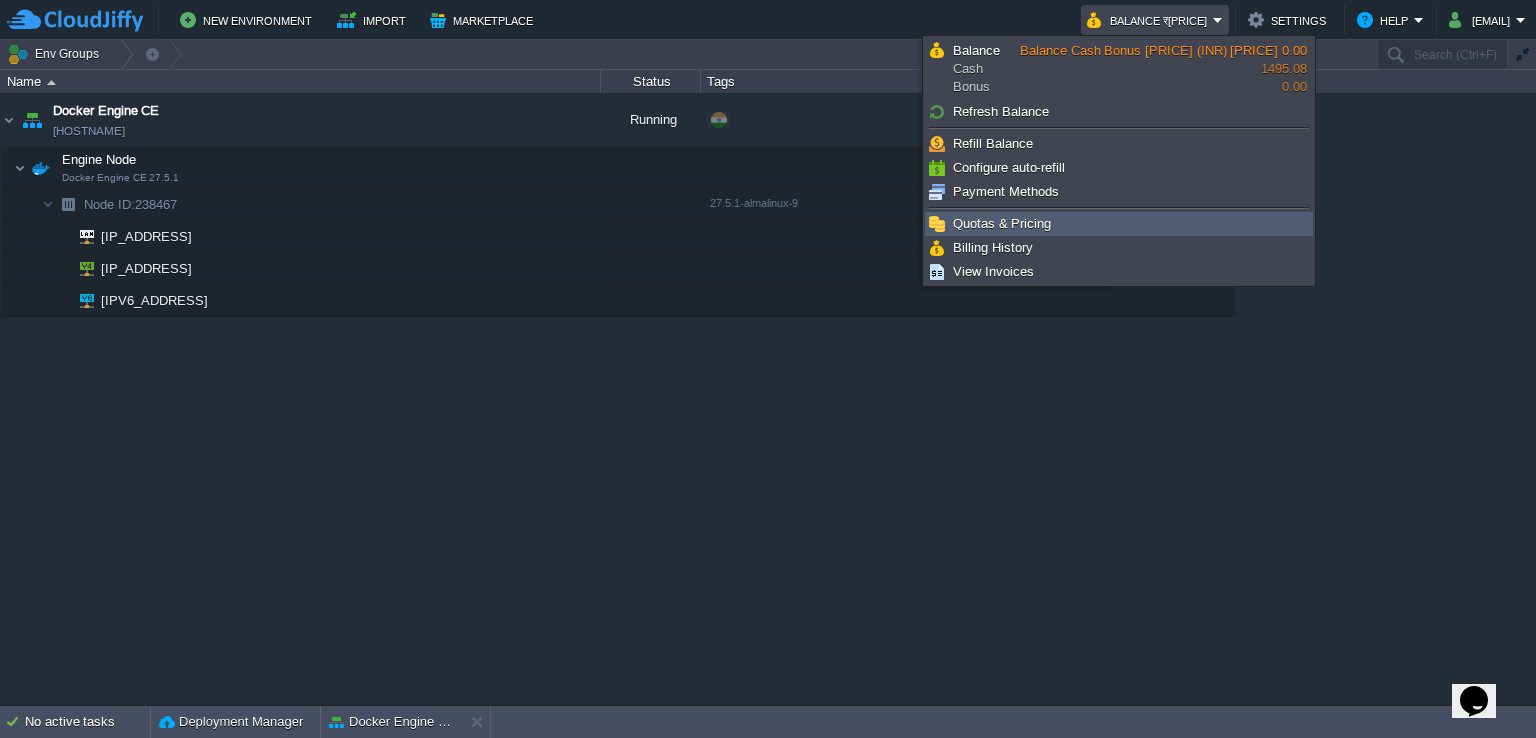 click on "Quotas & Pricing" at bounding box center [1002, 223] 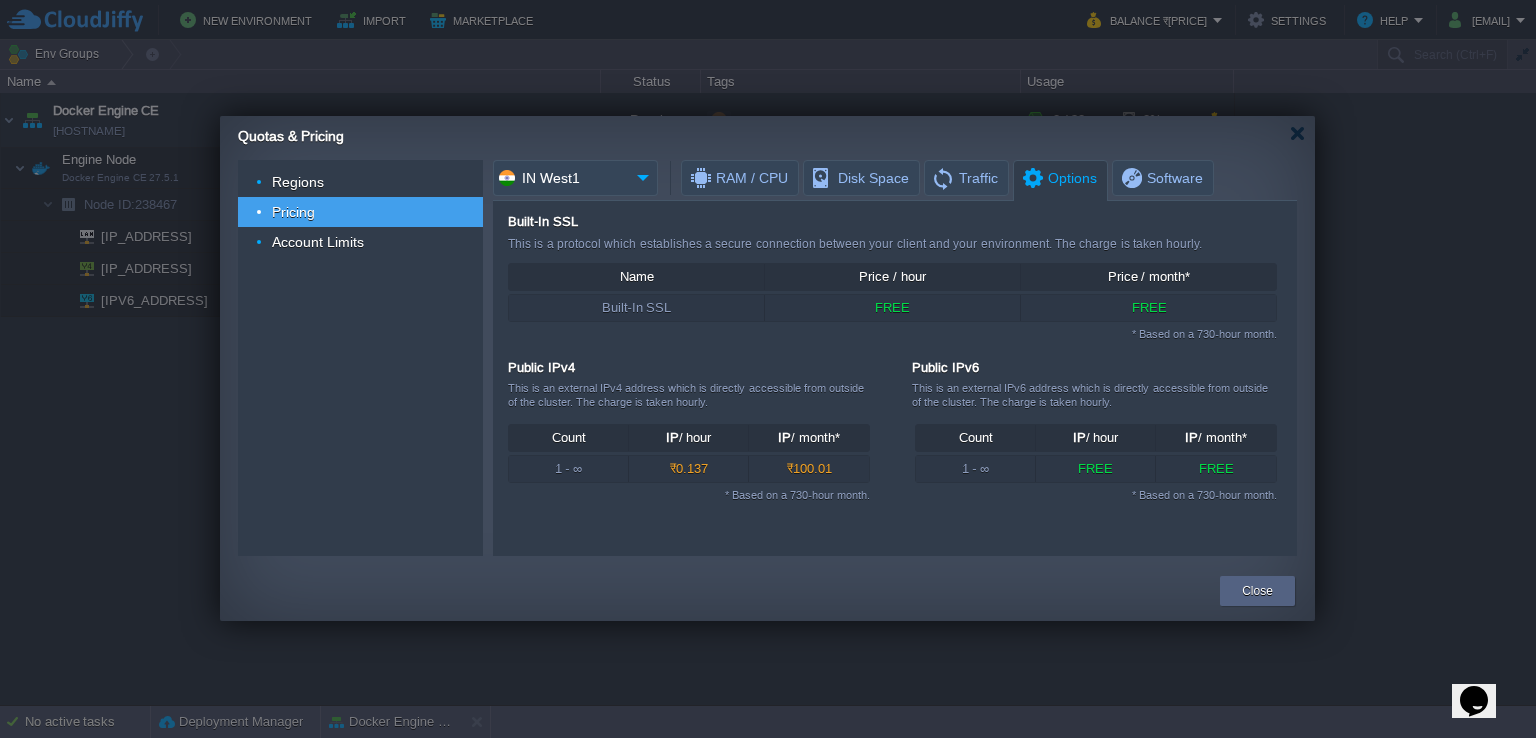 click on "Options" at bounding box center [1058, 178] 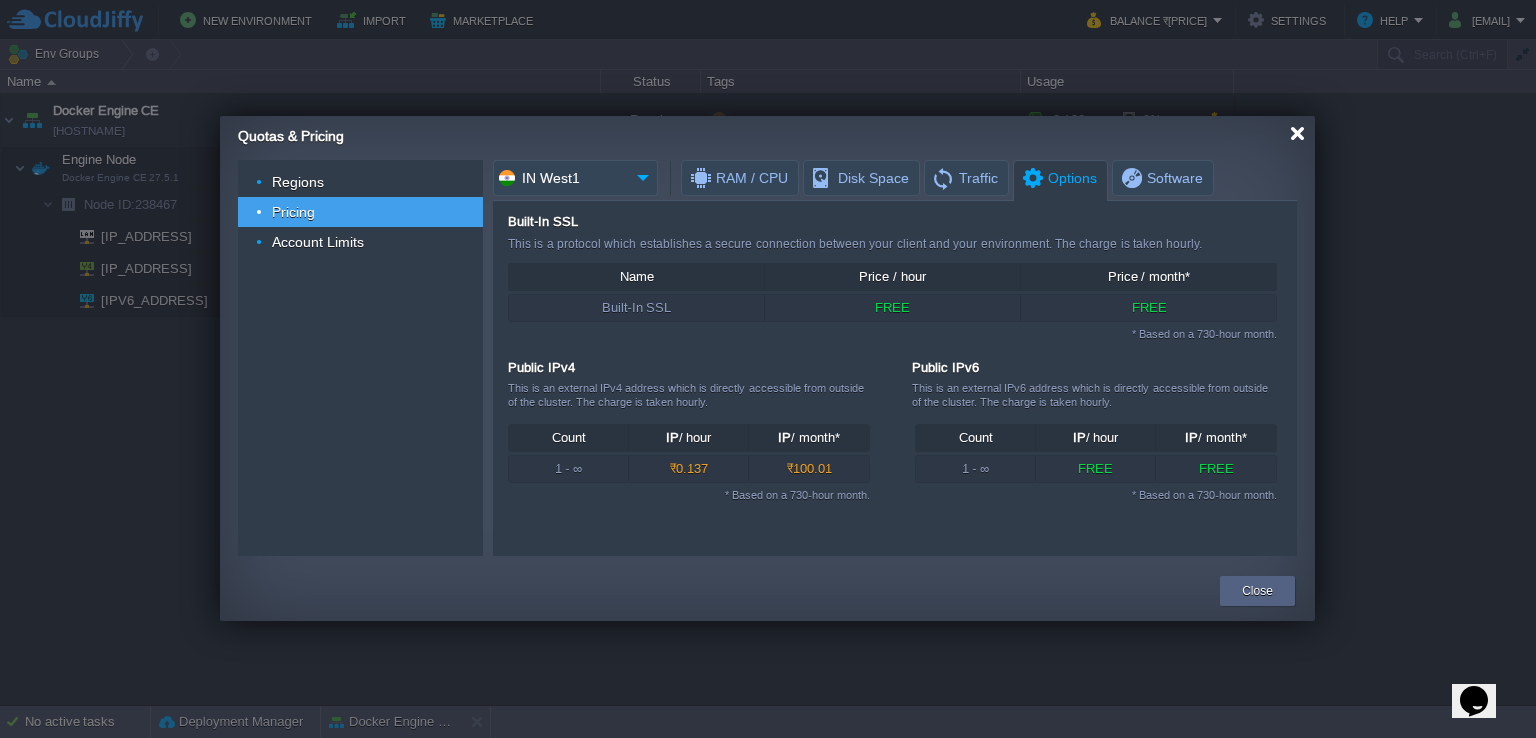 click at bounding box center [1297, 133] 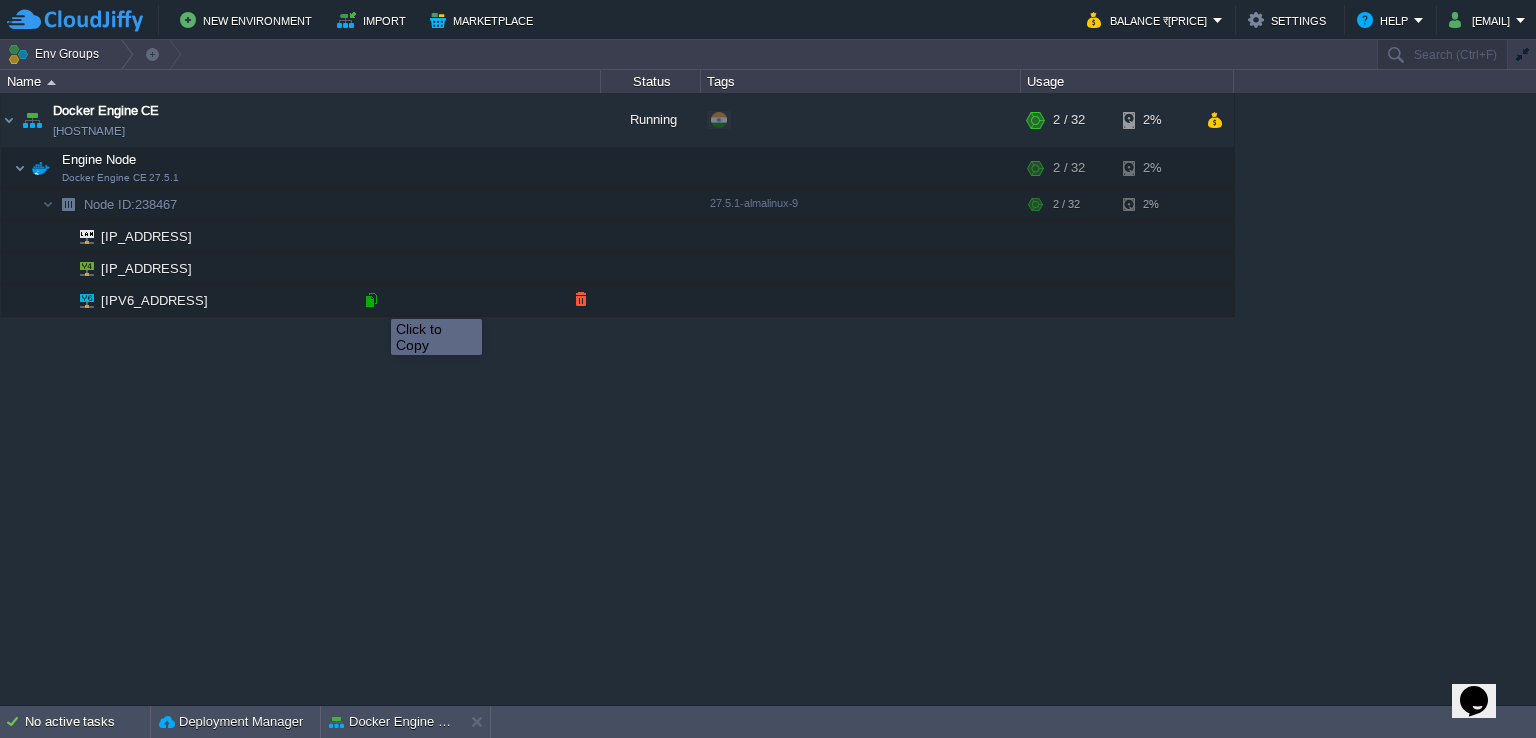 click at bounding box center (371, 300) 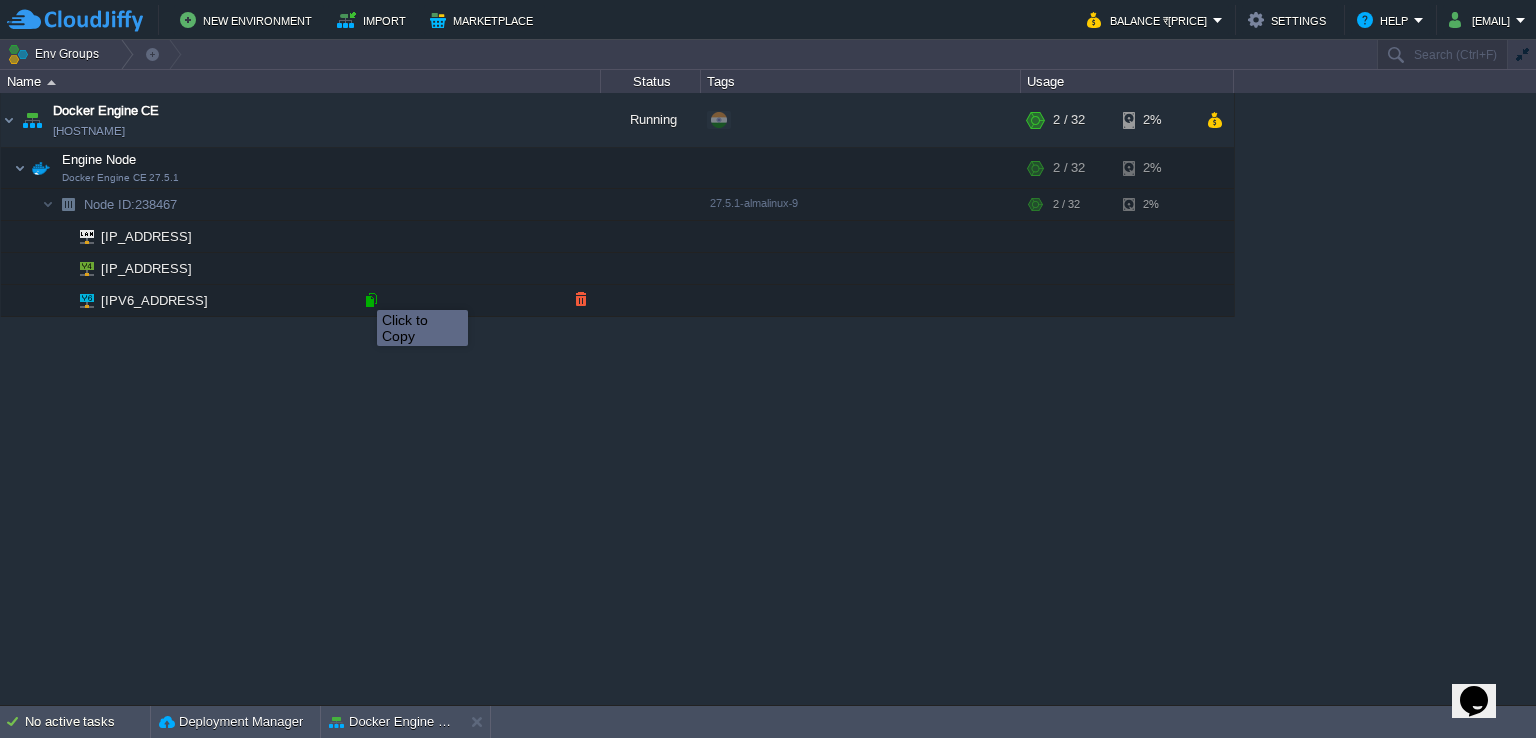click at bounding box center (371, 300) 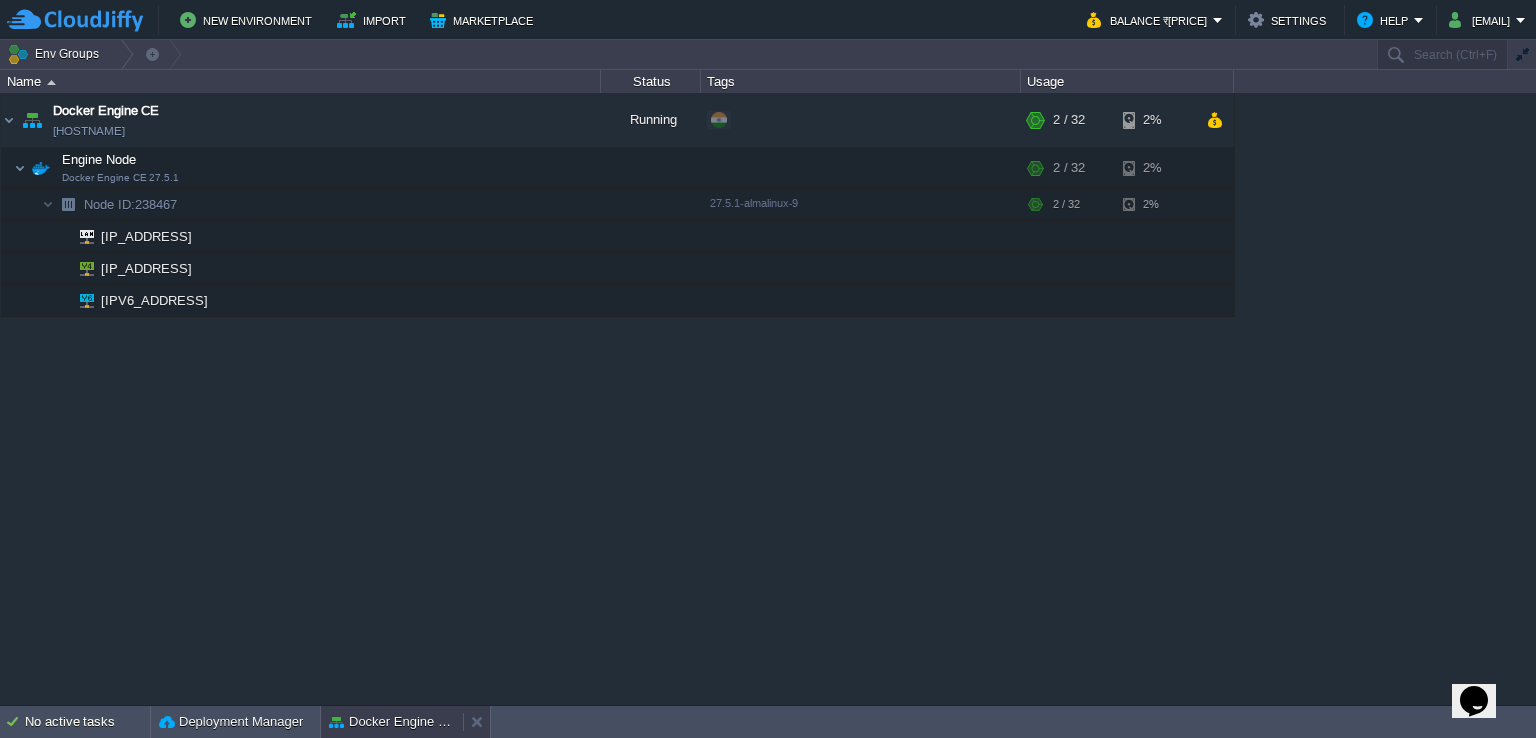 click on "Docker Engine CE" at bounding box center [392, 722] 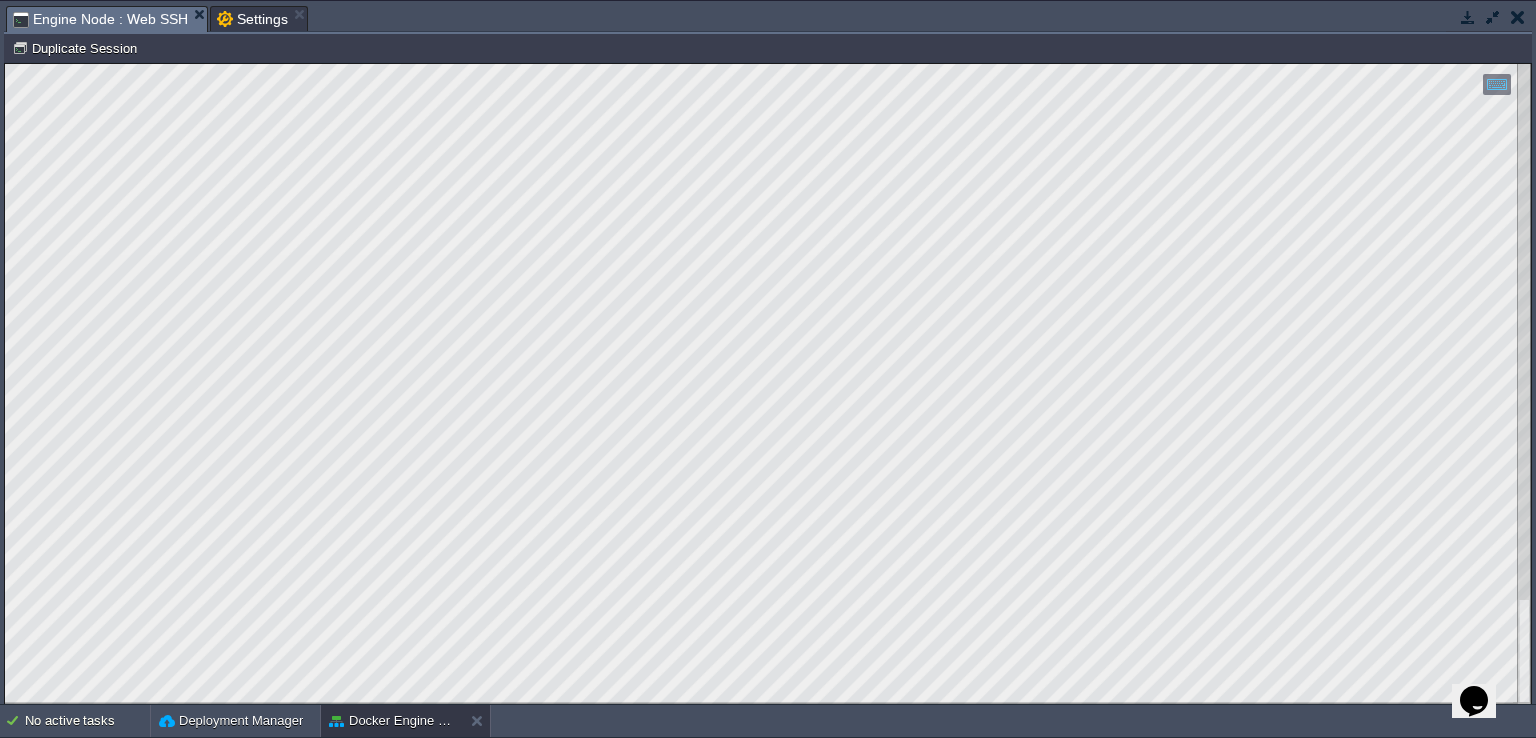 click on "Engine Node : Web SSH" at bounding box center [100, 19] 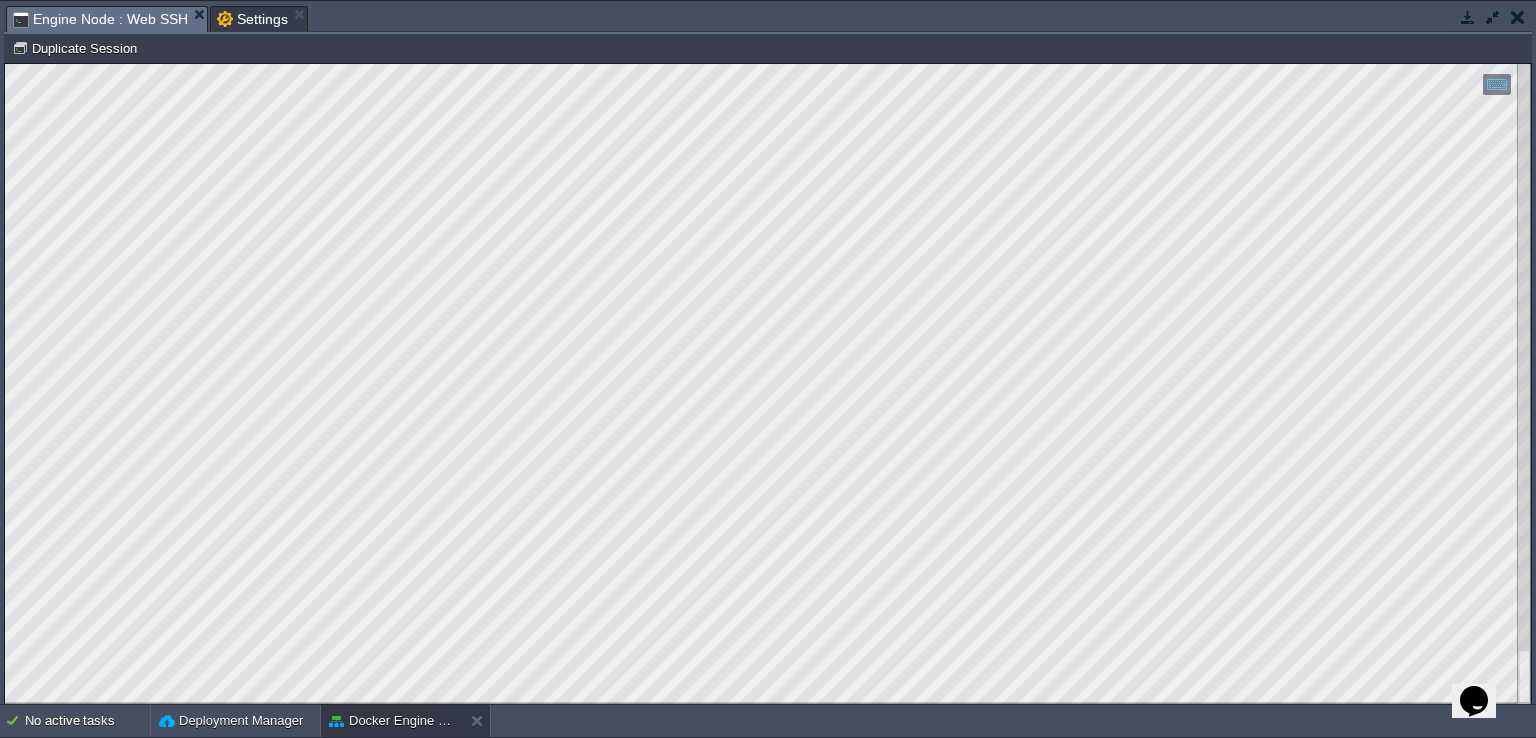 type on "cannot get ACME client get directory at 'https://acme-v02.api.letsenc
rypt.org/directory':" 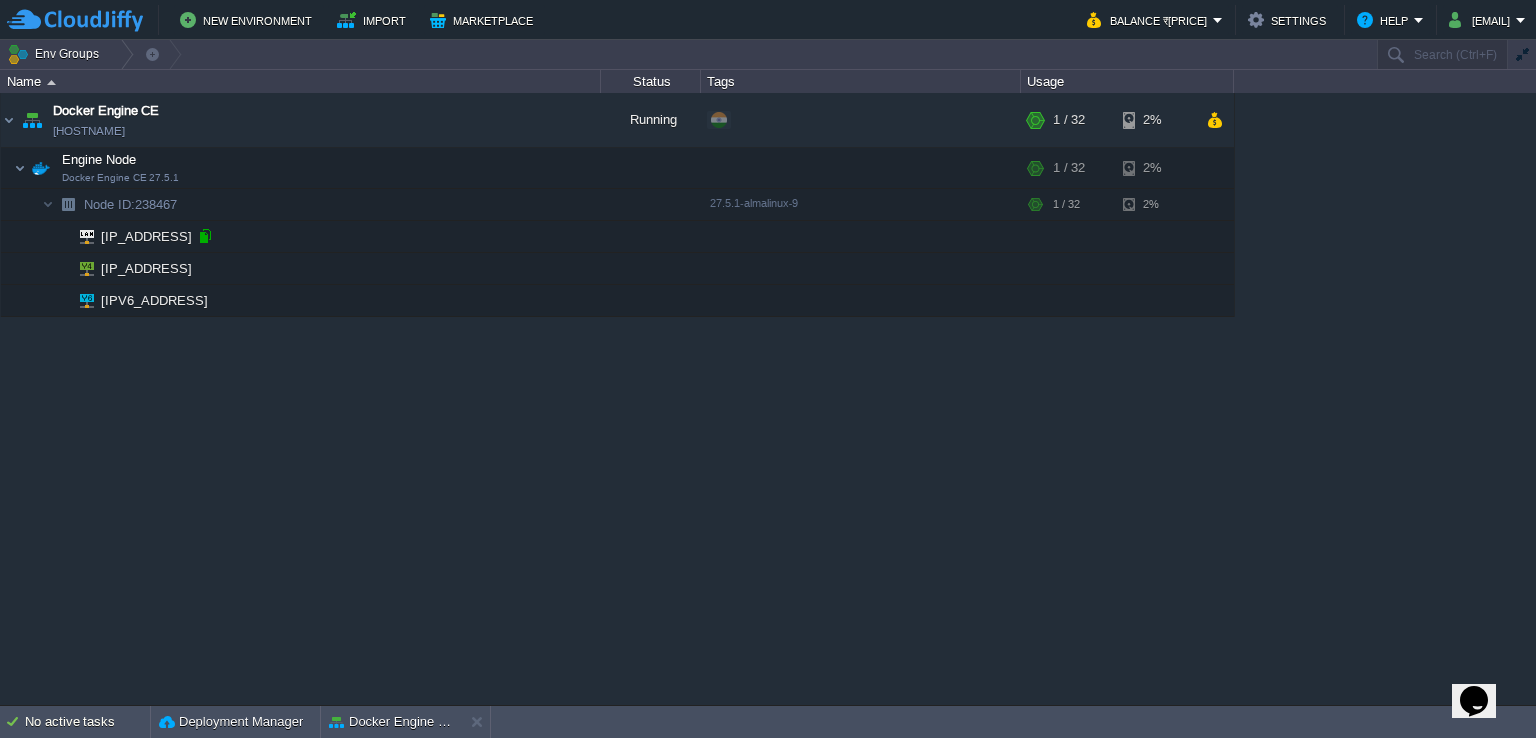 click at bounding box center [205, 236] 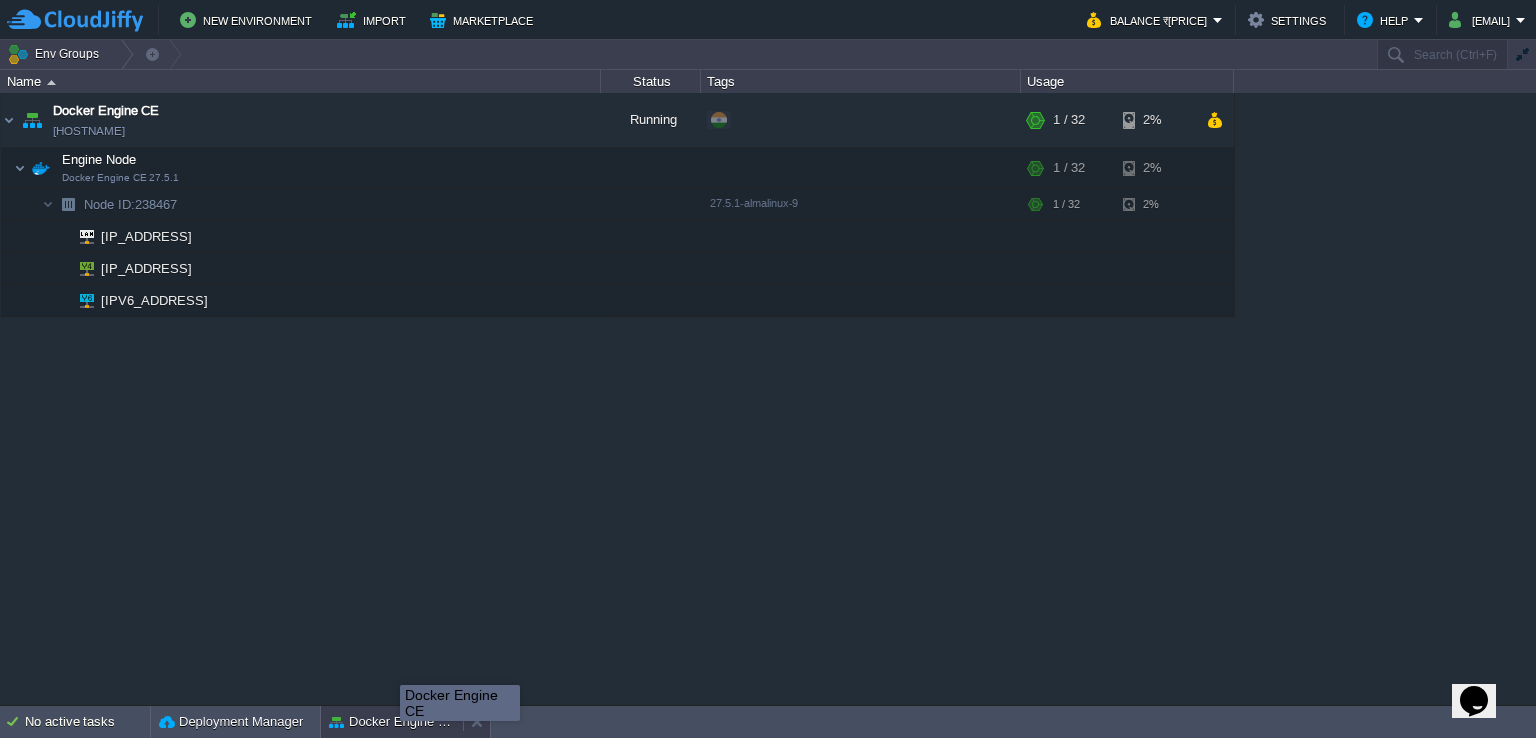 click on "Docker Engine CE" at bounding box center (392, 722) 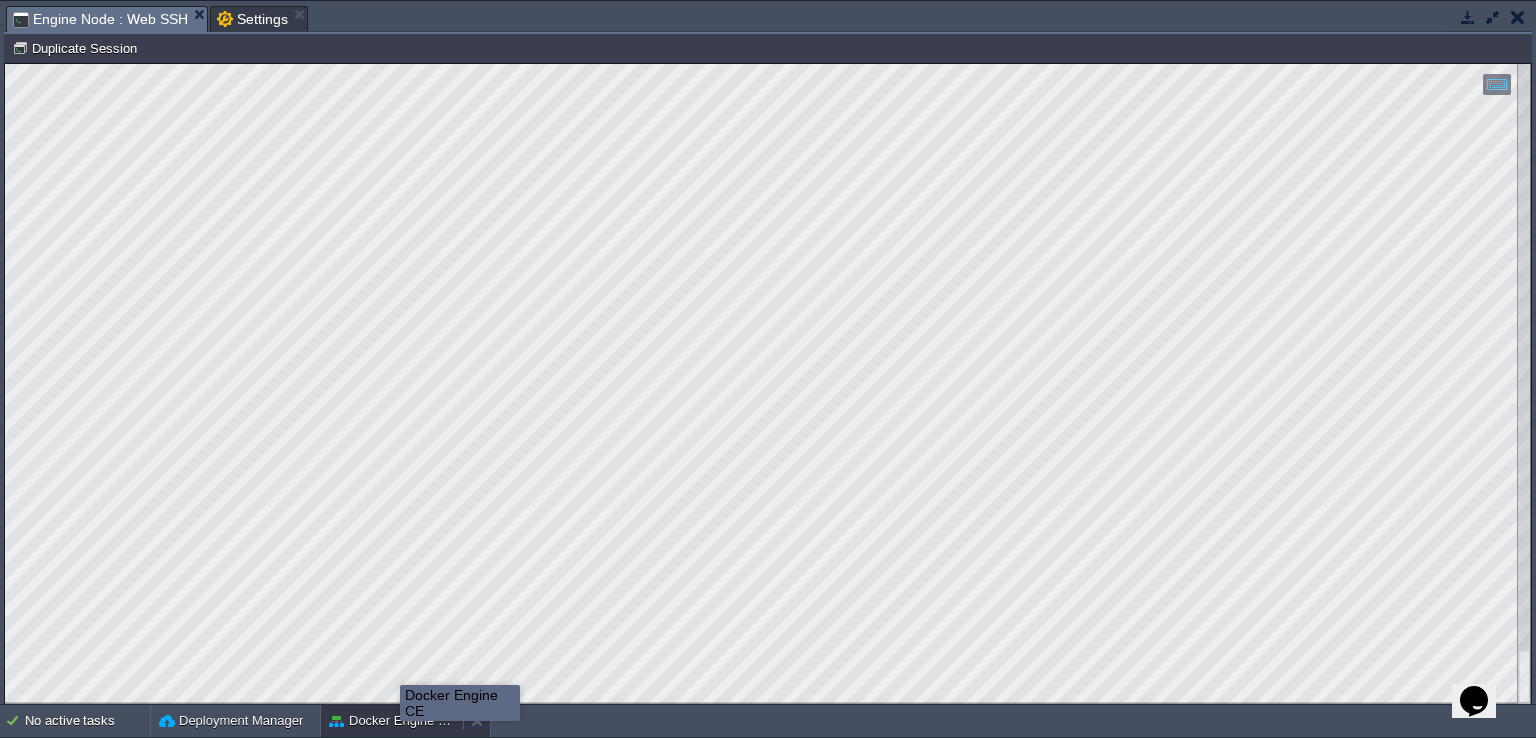 type 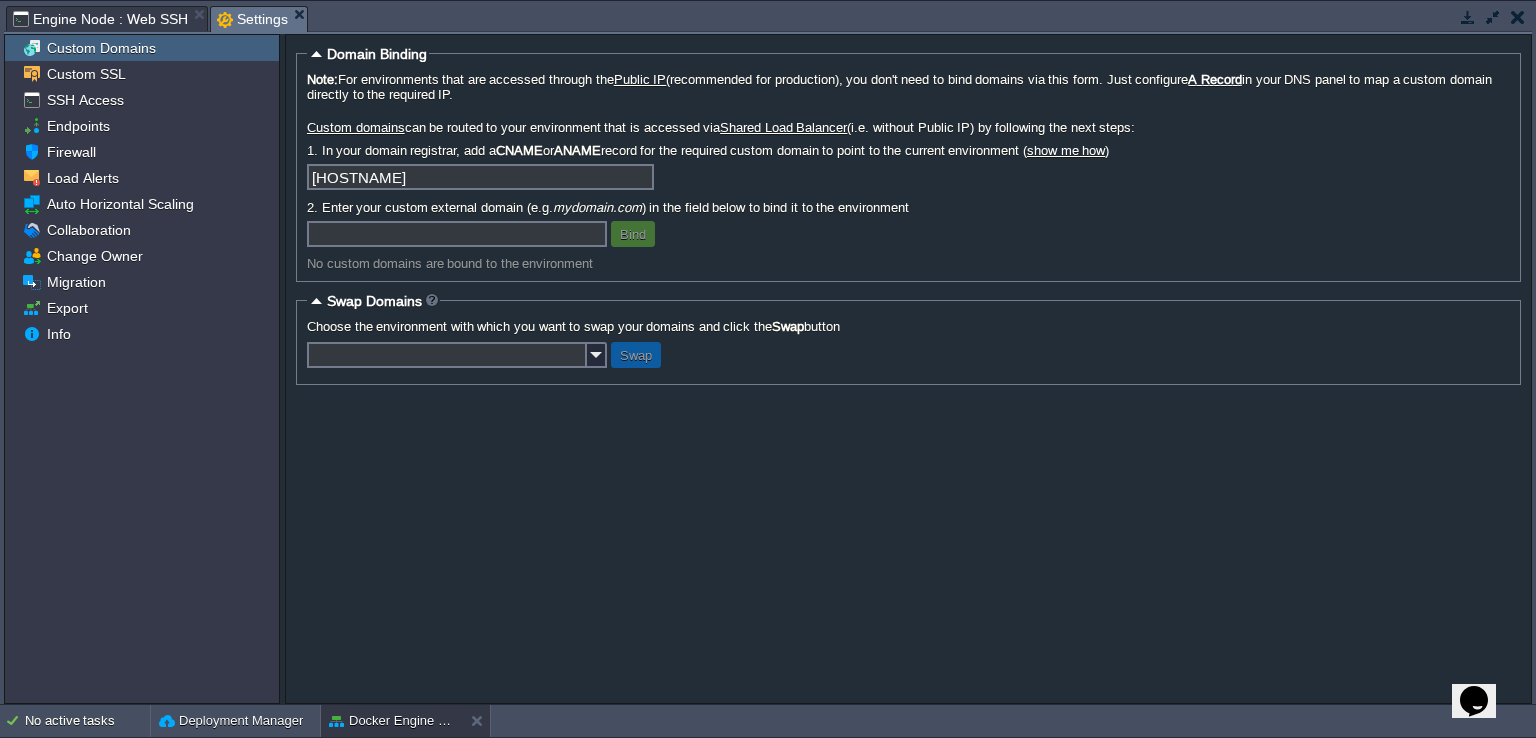 click on "Settings" at bounding box center (252, 19) 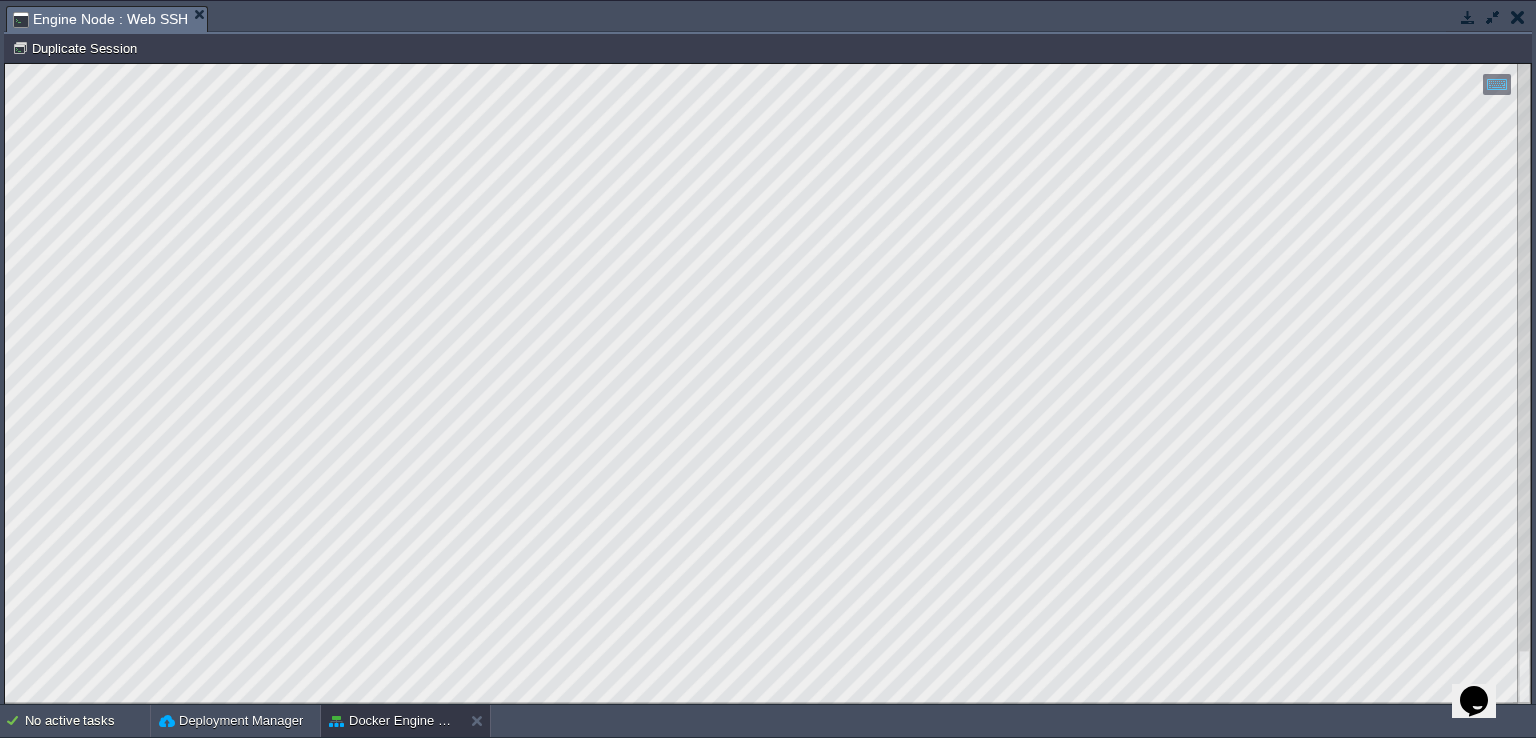 click at bounding box center (1468, 17) 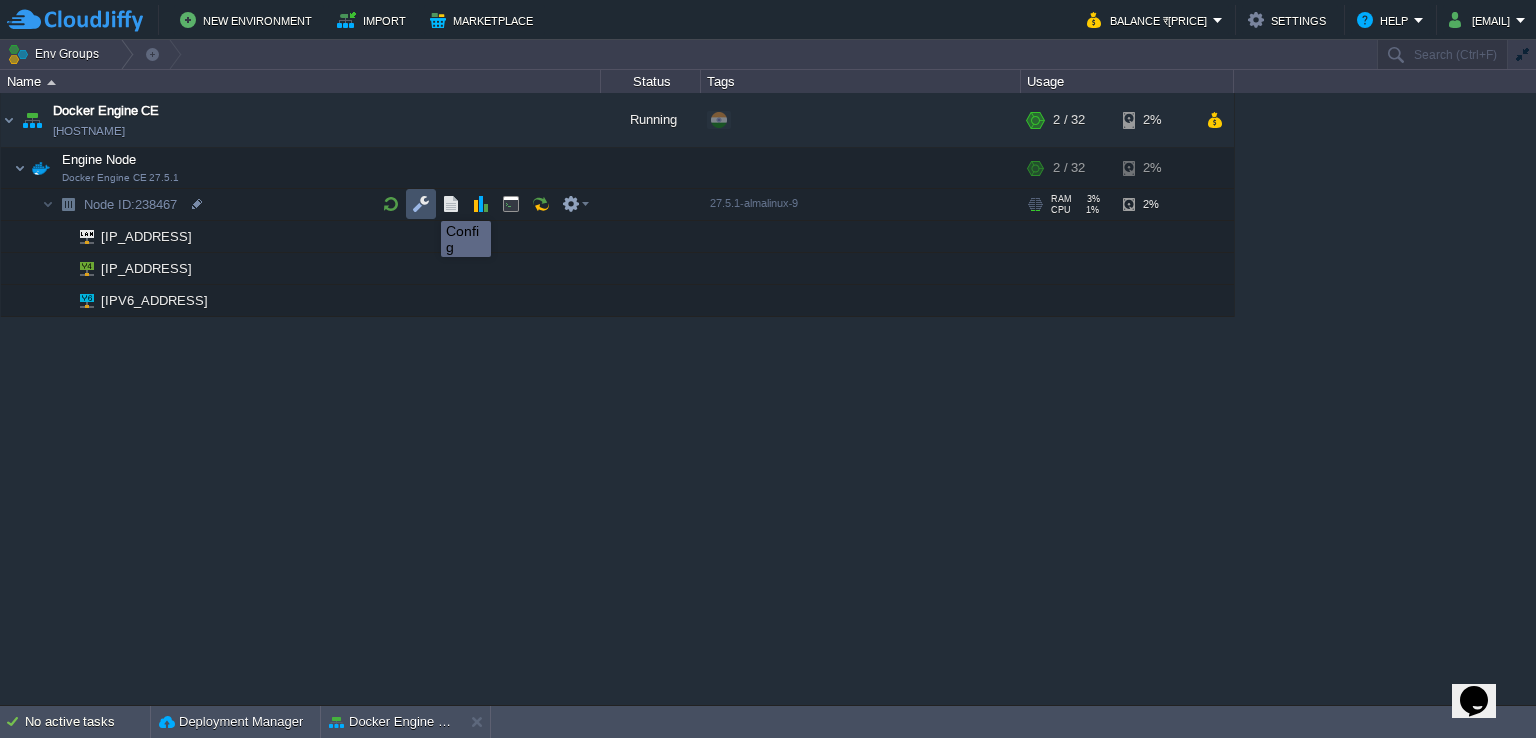 click at bounding box center (421, 204) 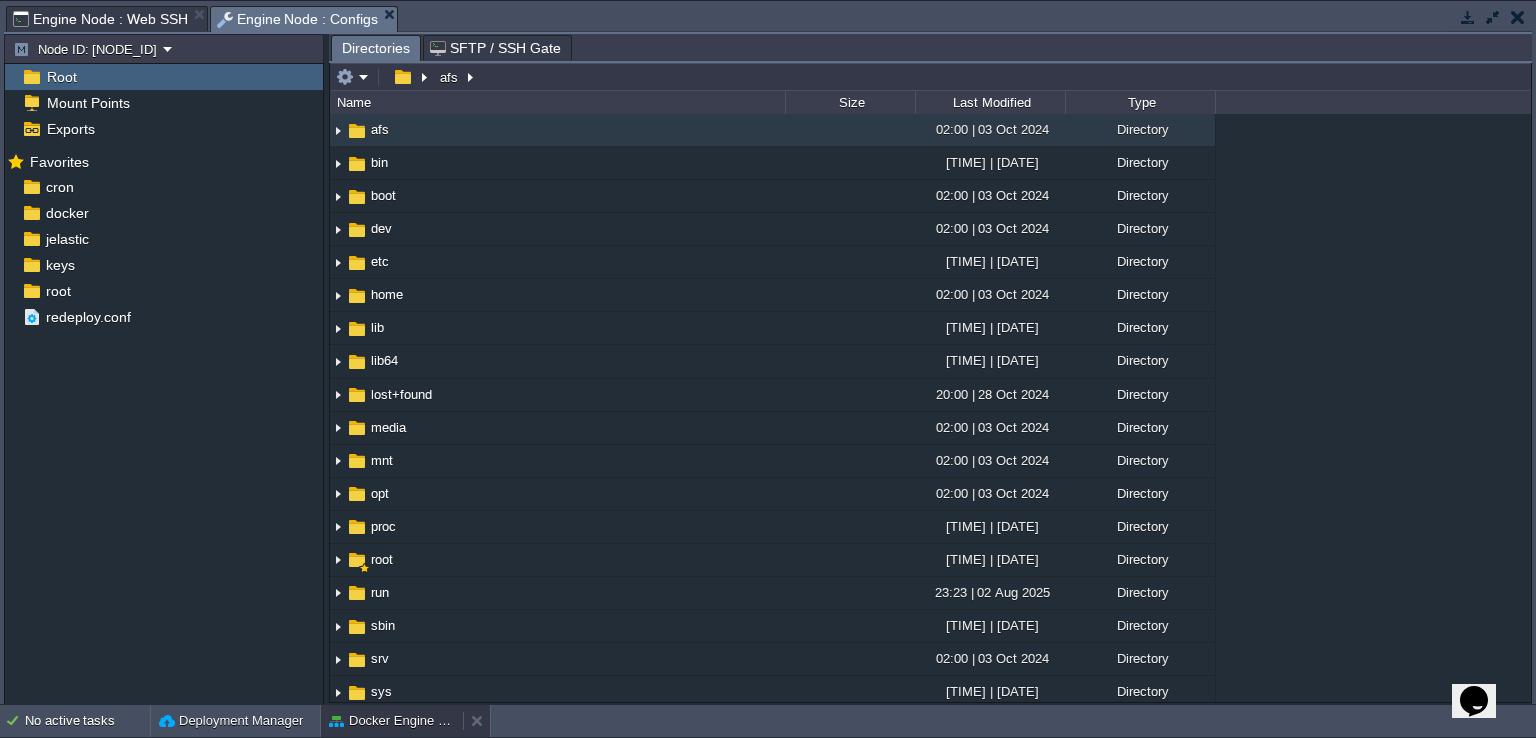 click on "Docker Engine CE" at bounding box center [392, 721] 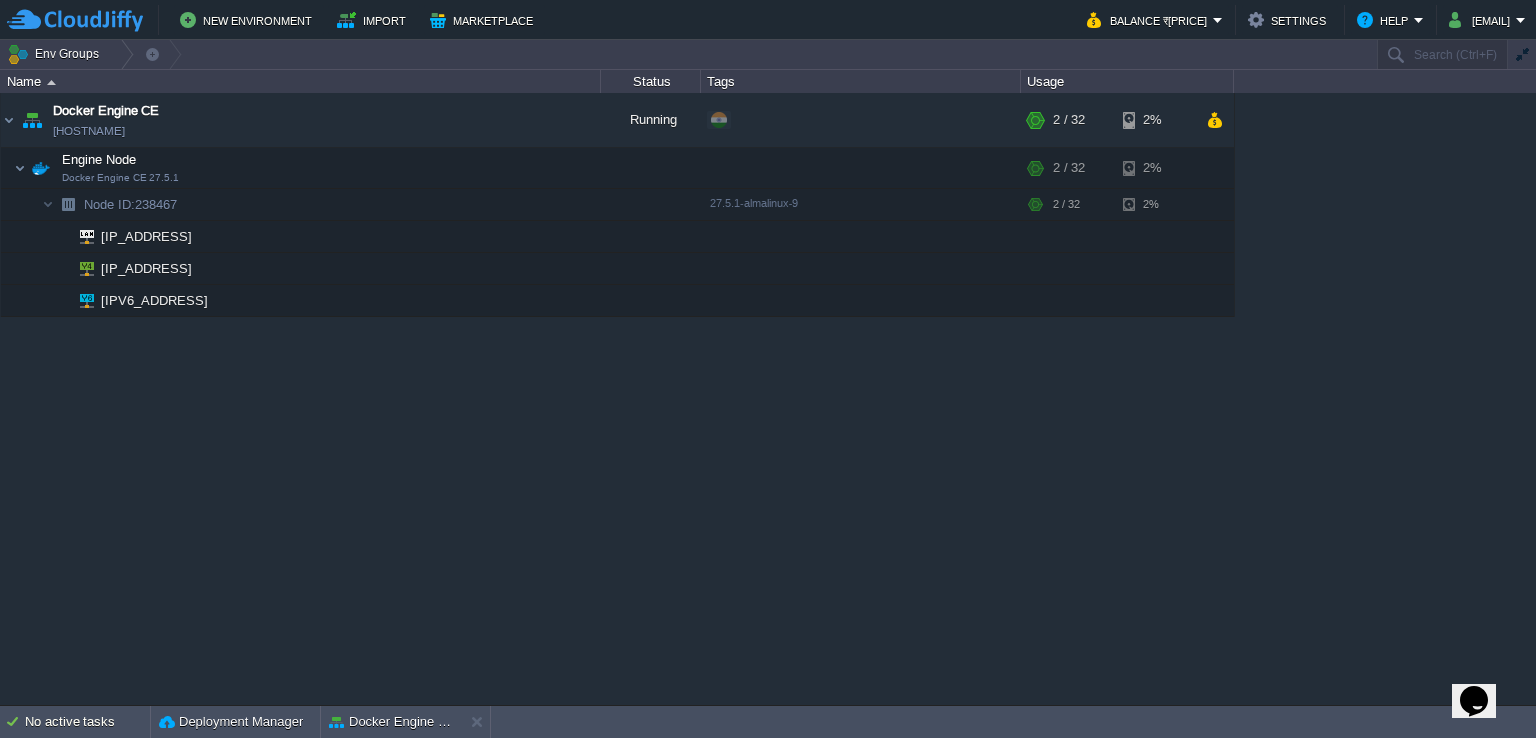 click on "Node ID:  [NODE_ID]" at bounding box center [768, 399] 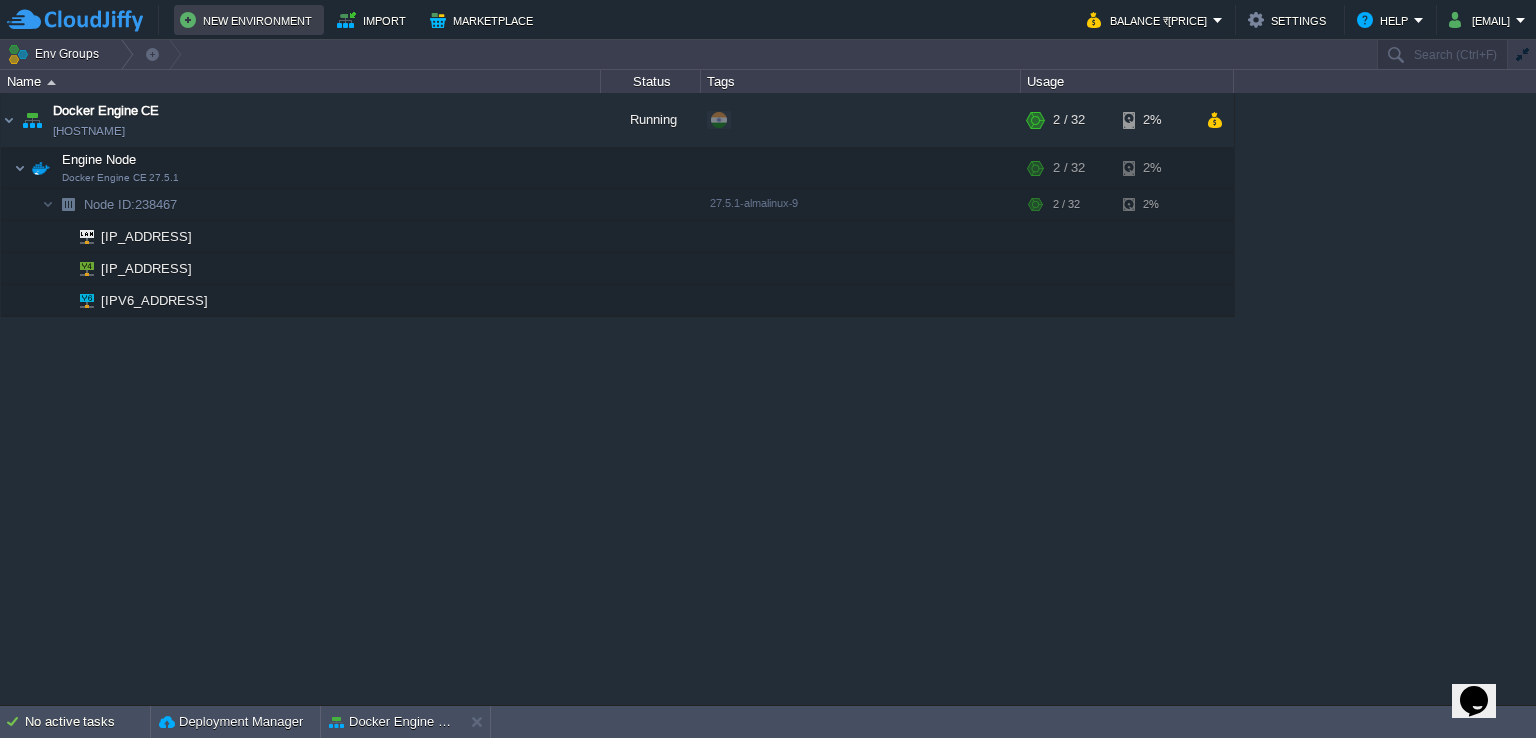 click on "New Environment" at bounding box center (249, 20) 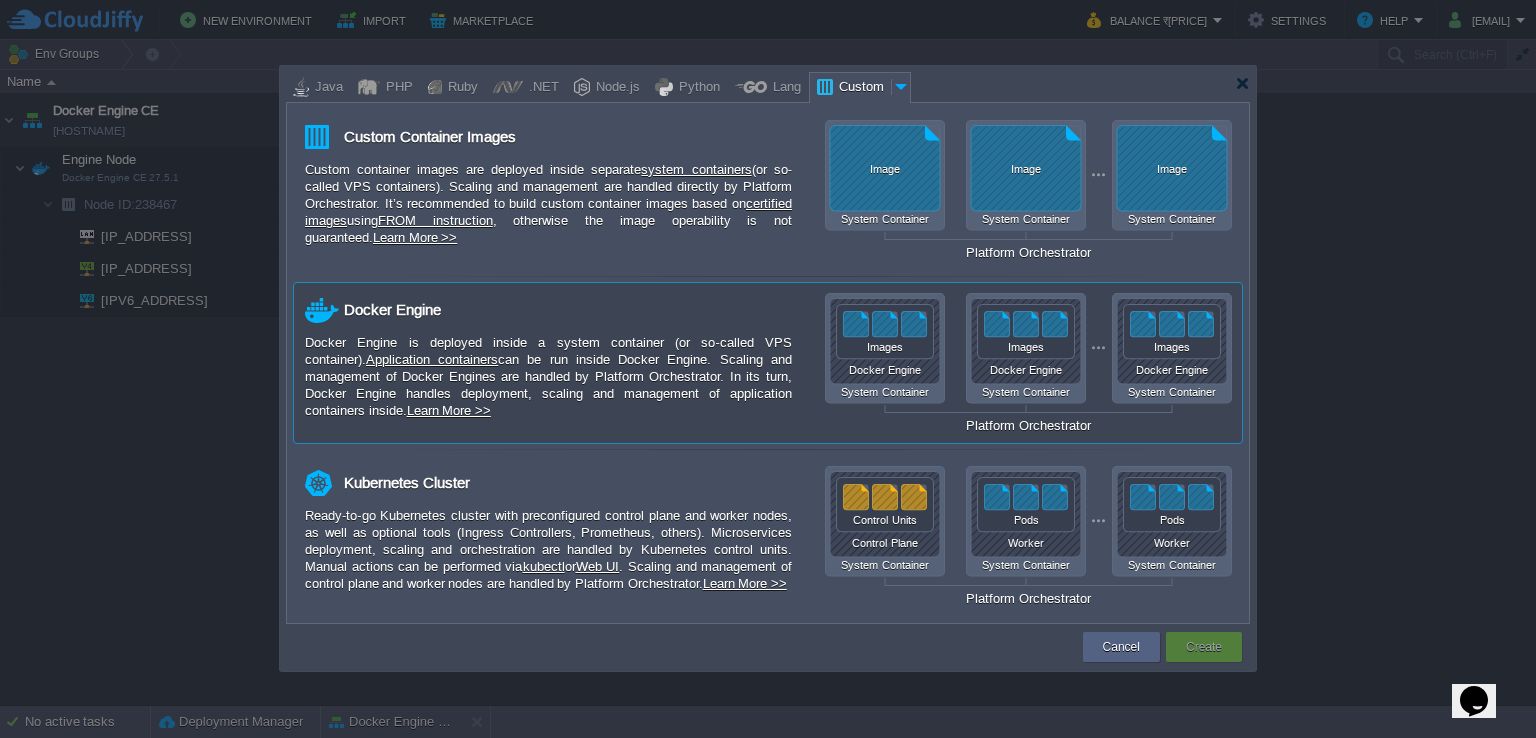 click on "Docker Engine is deployed inside a system container (or so-called VPS container).  Application containers  can be run inside Docker Engine. Scaling and management of Docker Engines are handled by Platform Orchestrator. In its turn, Docker Engine handles deployment, scaling and management of application containers inside.  Learn More >>" at bounding box center (548, 376) 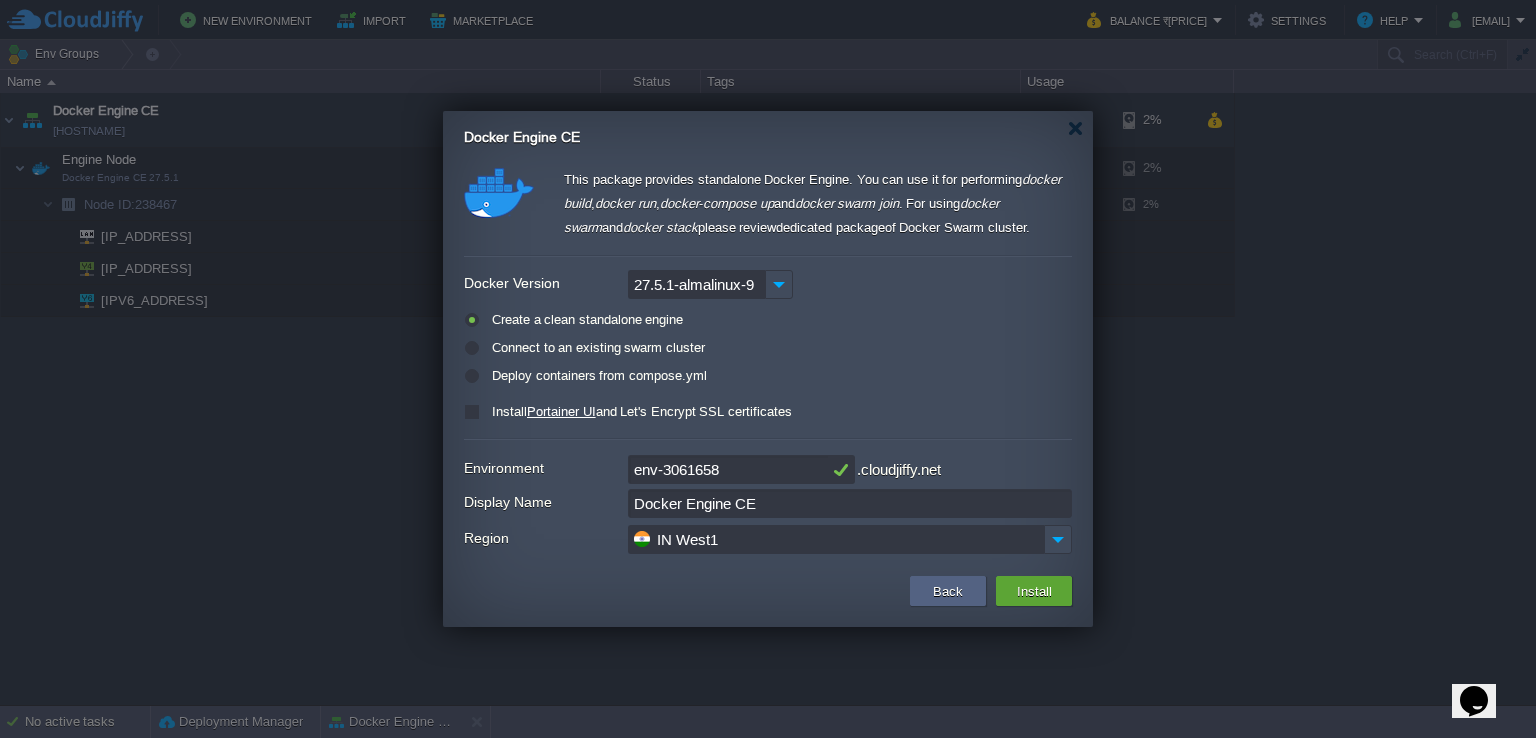 click on "env-3061658" at bounding box center (728, 469) 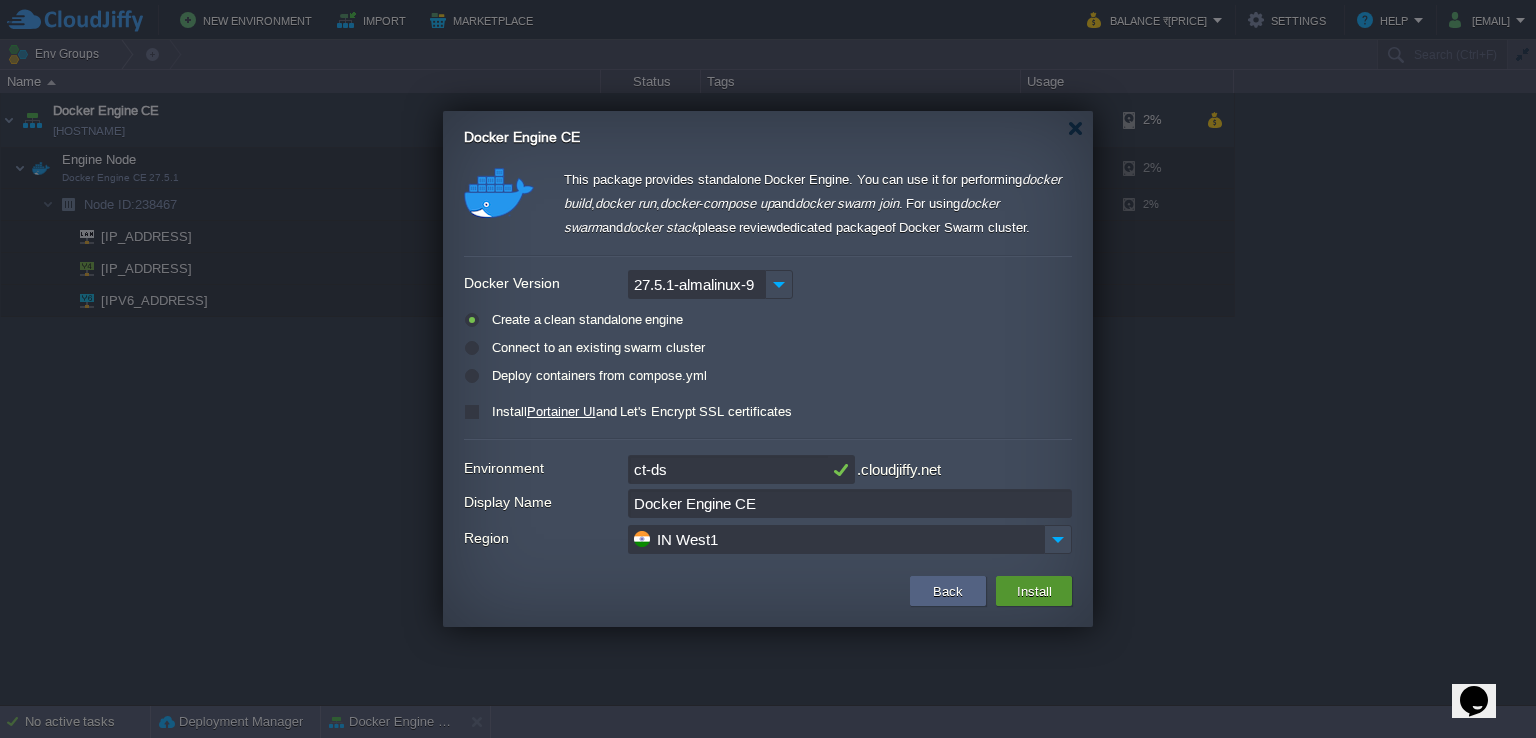 type on "ct-ds" 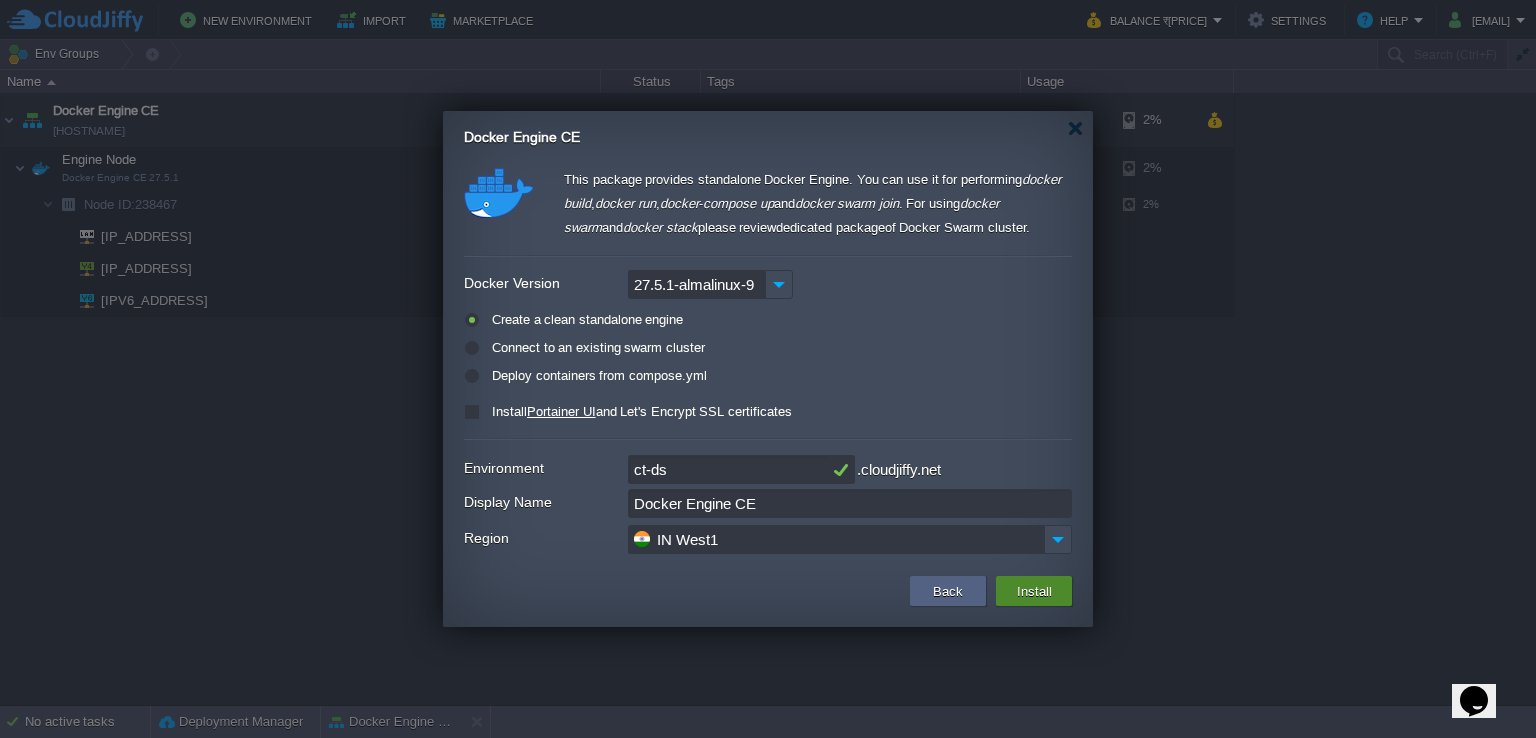 click on "Install" at bounding box center (1034, 591) 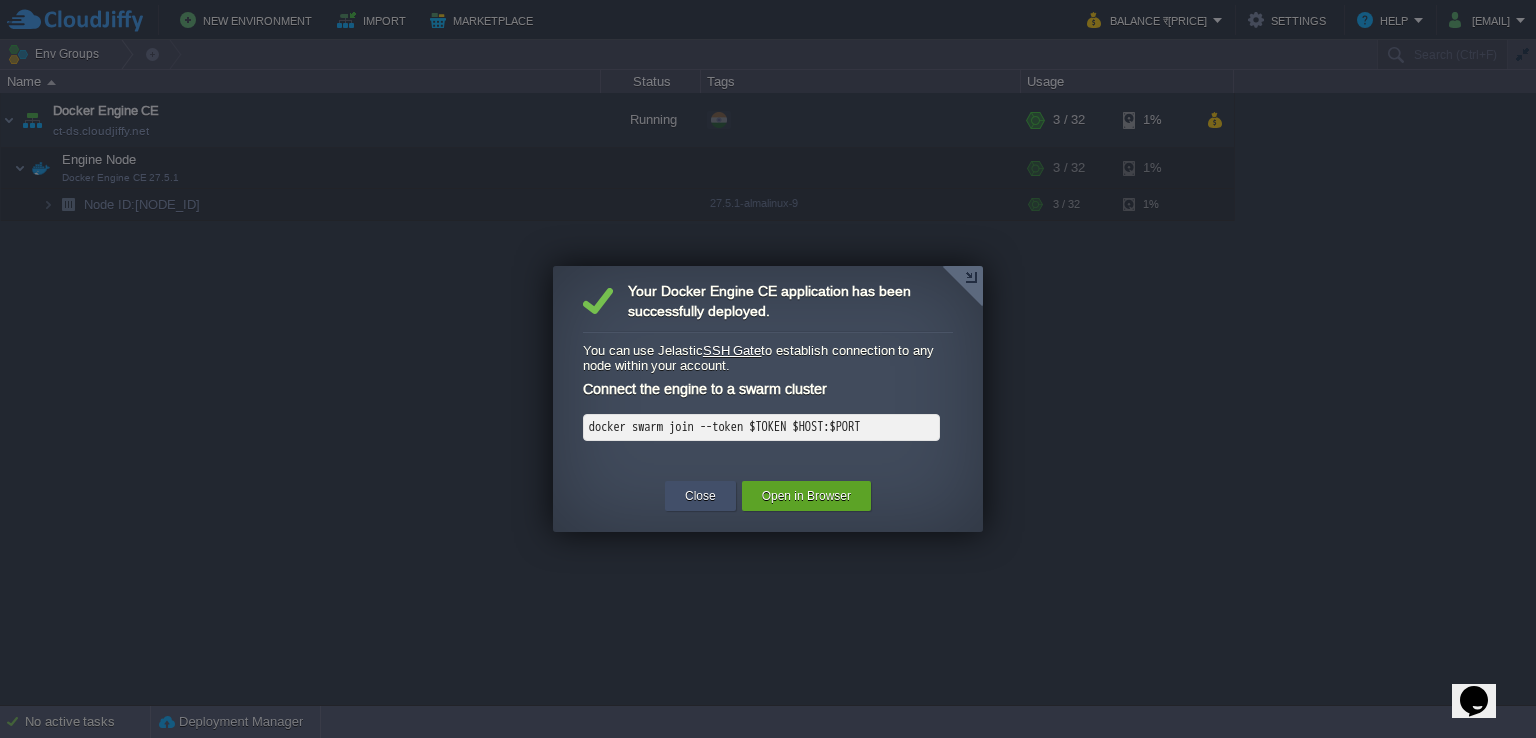 click on "Close" at bounding box center (700, 496) 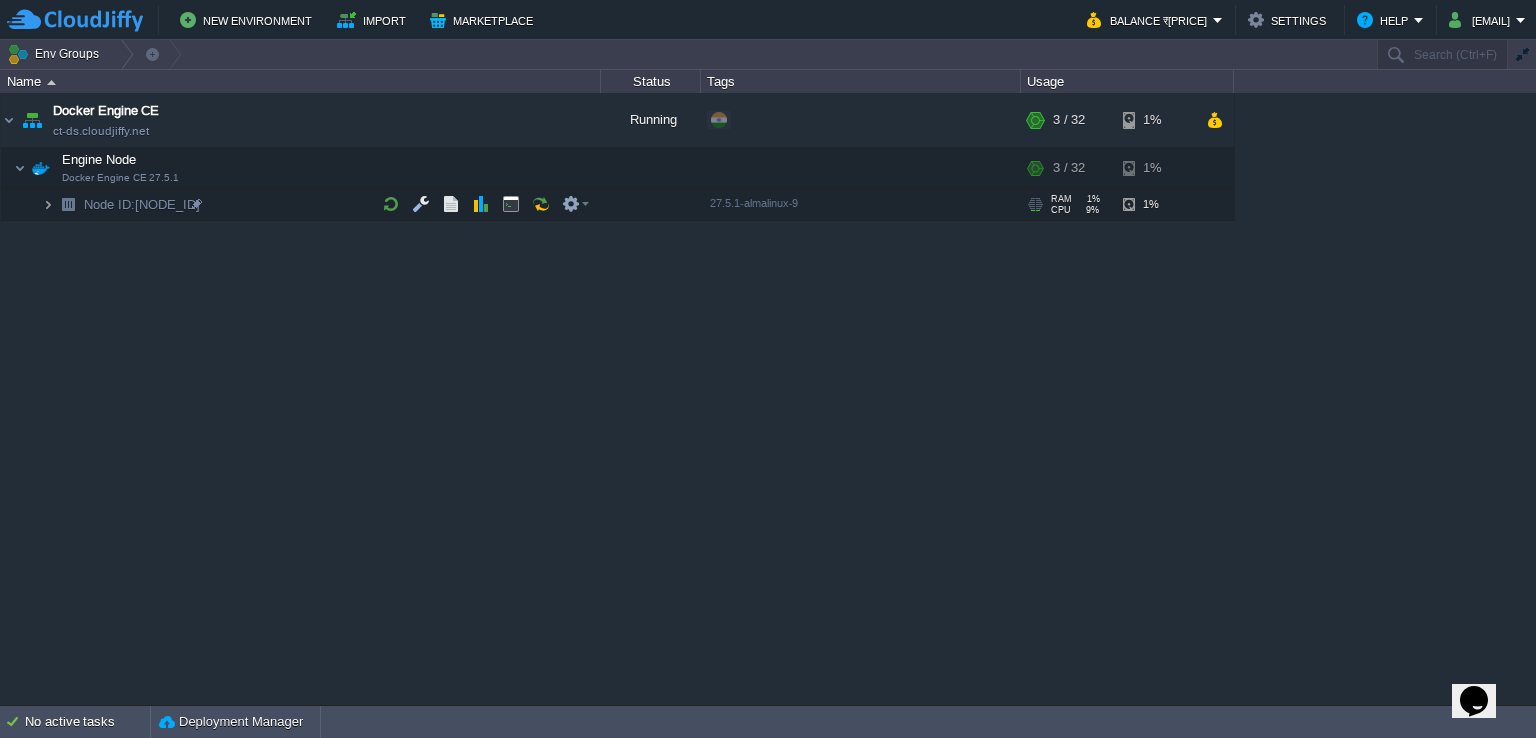 click at bounding box center (48, 204) 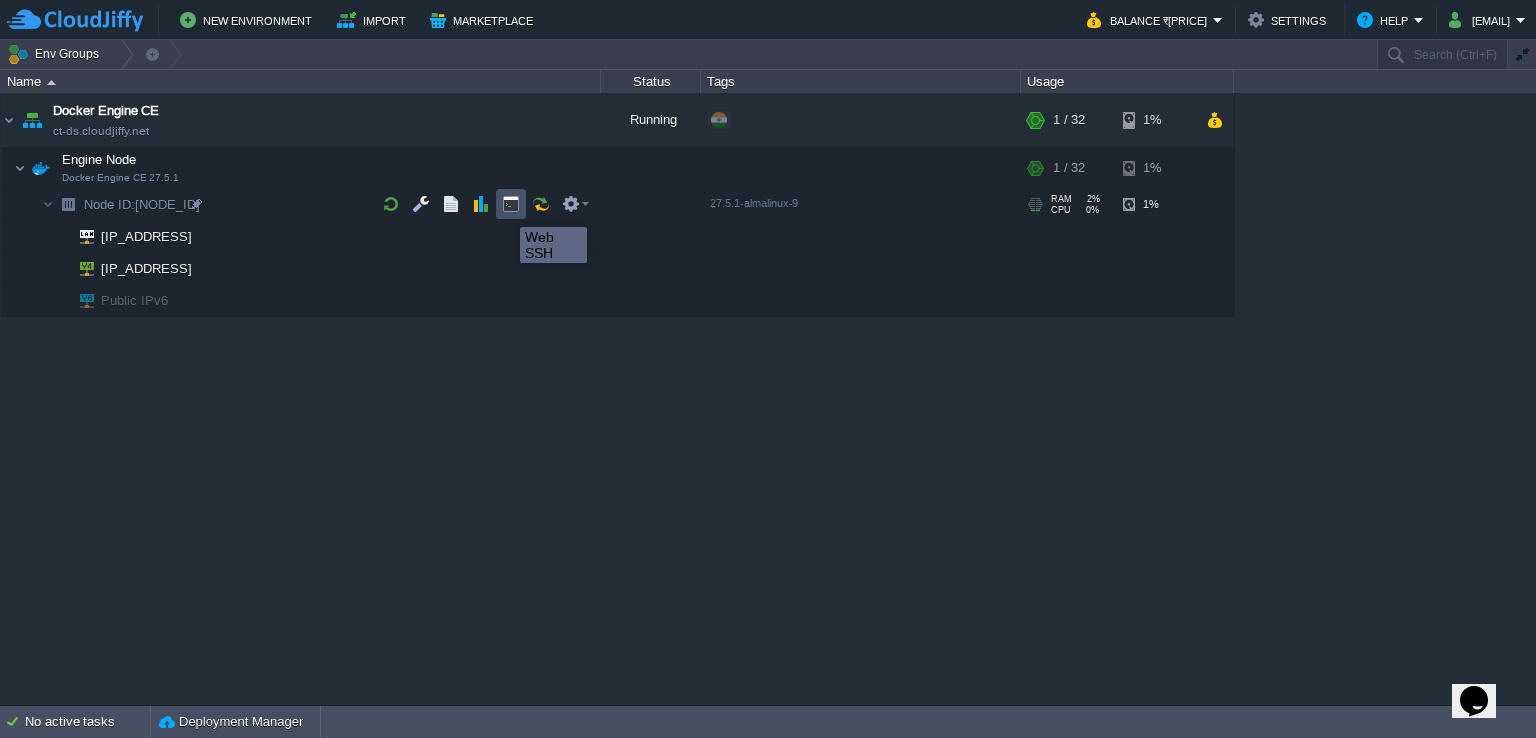 click at bounding box center (511, 204) 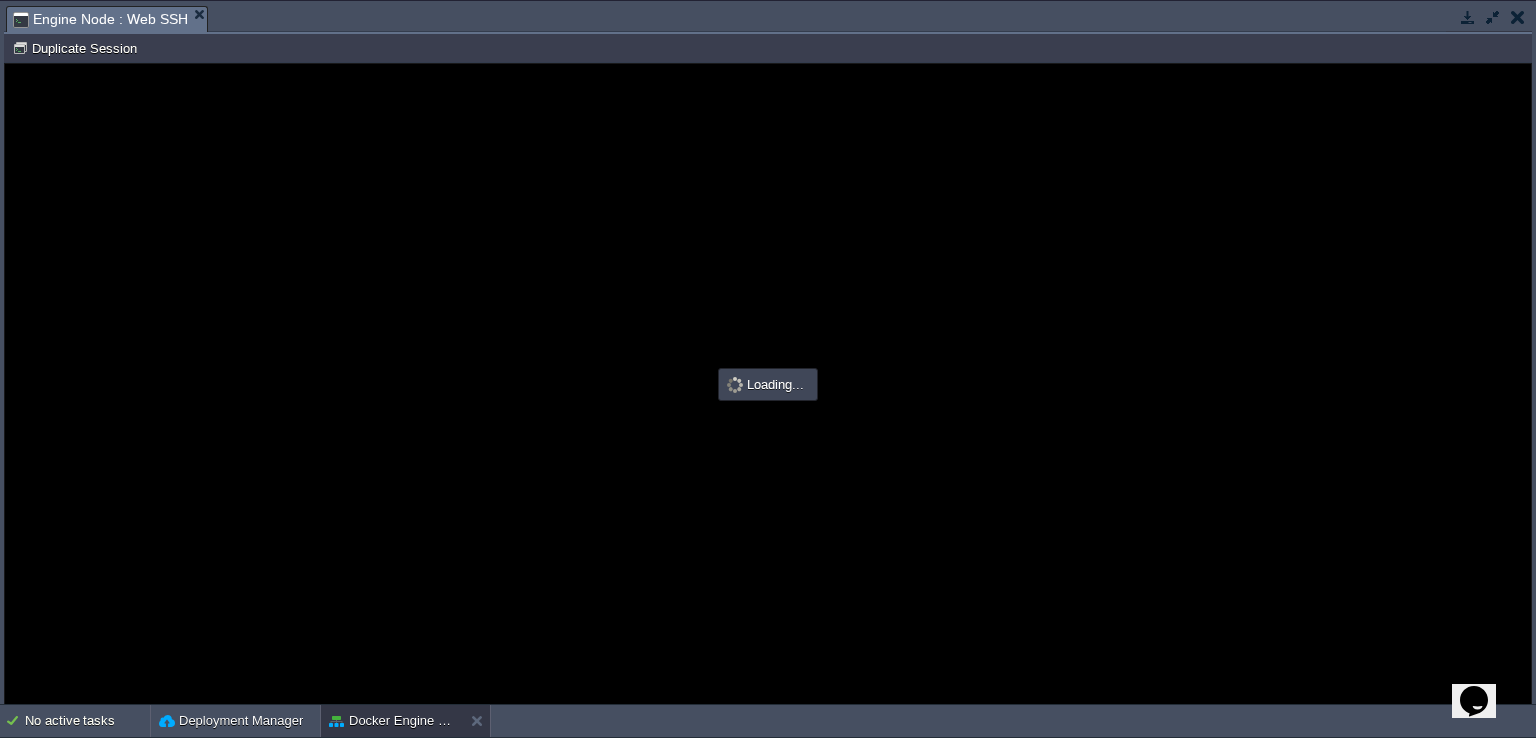 scroll, scrollTop: 0, scrollLeft: 0, axis: both 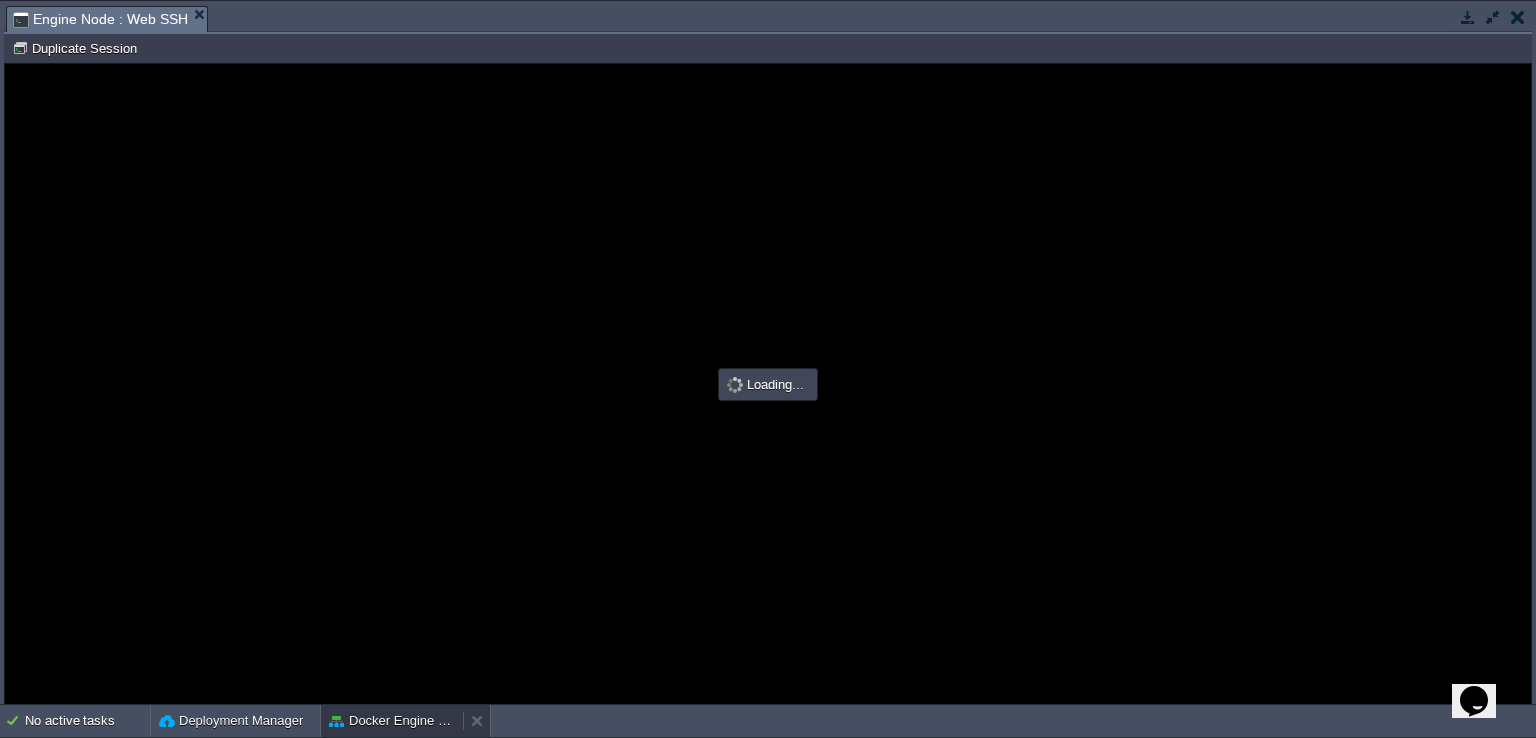 type on "#000000" 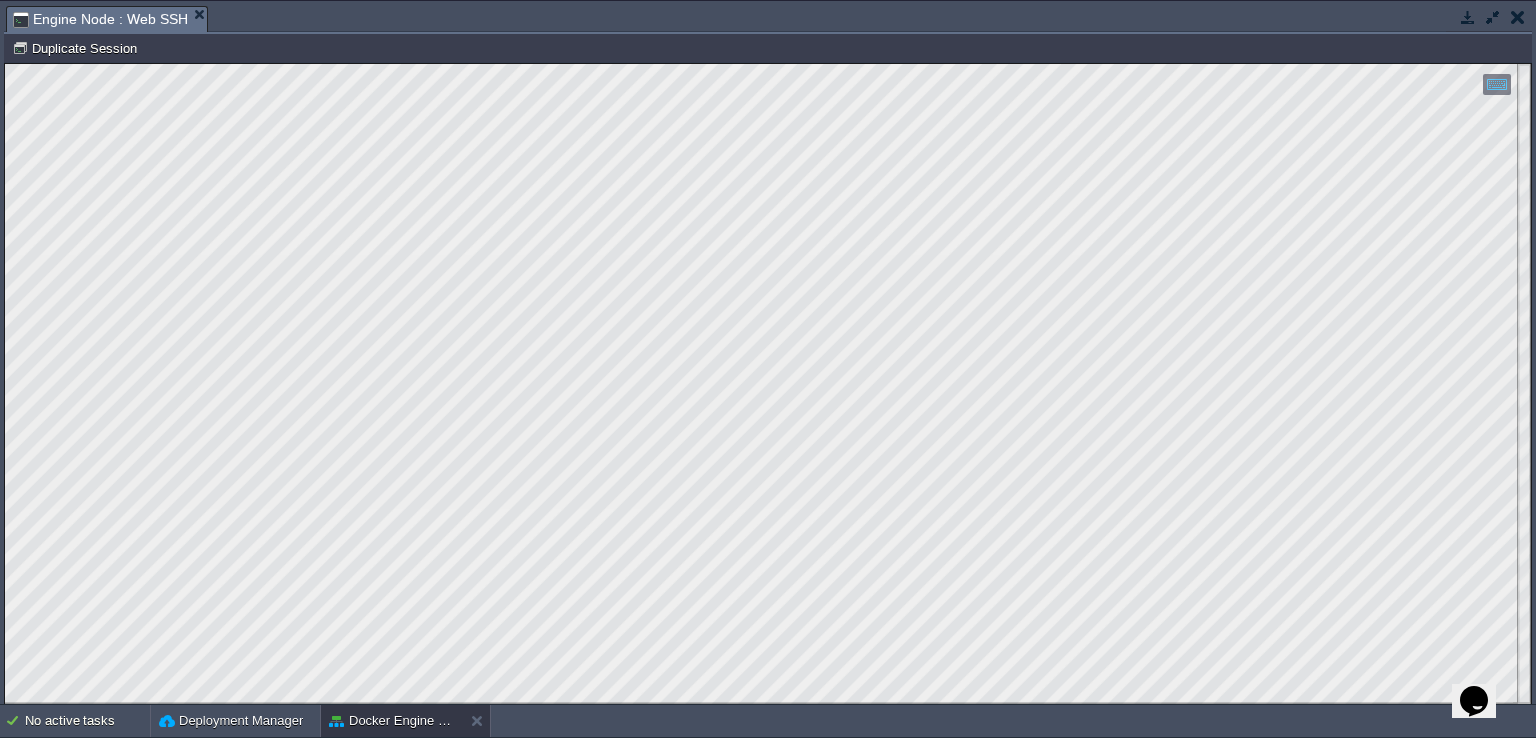 click at bounding box center (1468, 17) 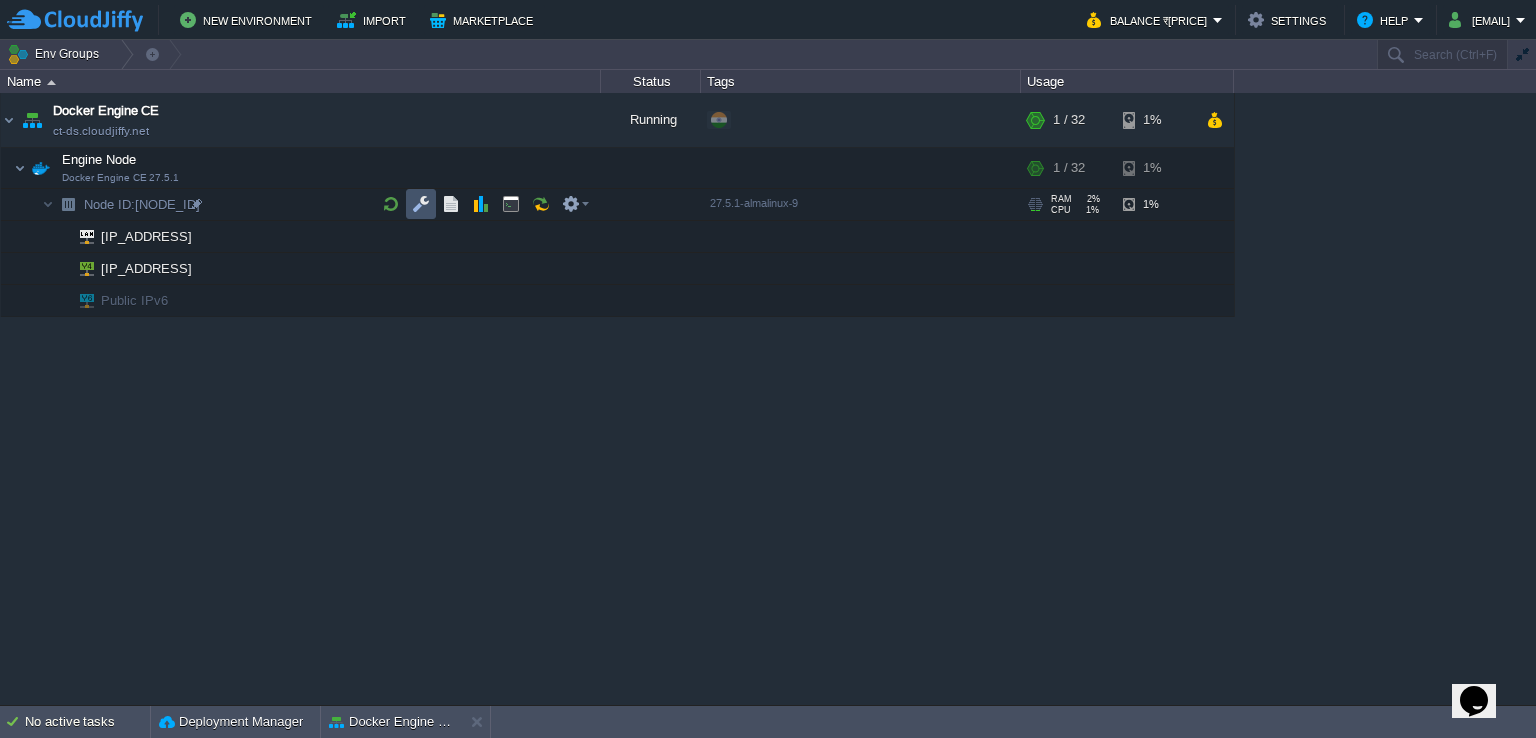 click at bounding box center [421, 204] 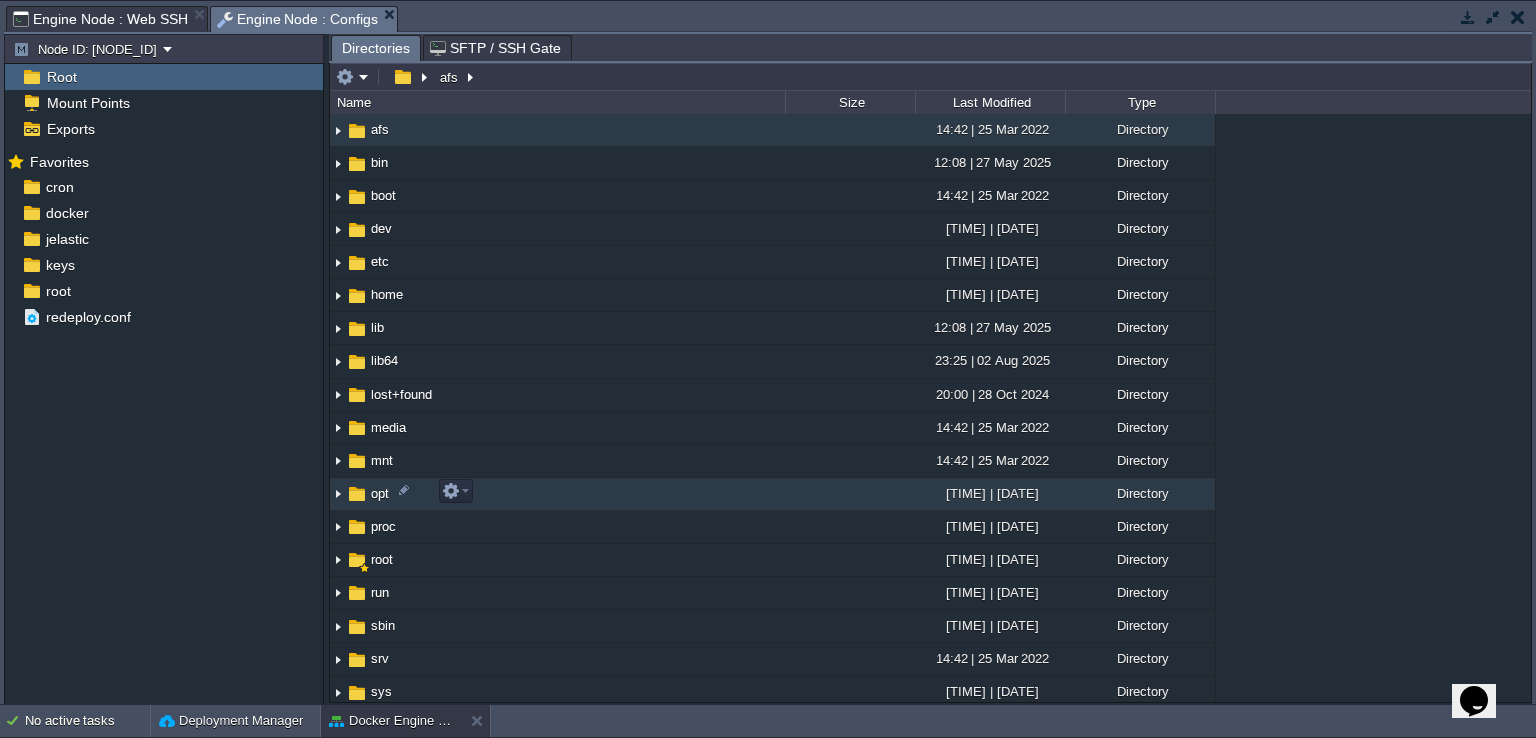 click at bounding box center (338, 494) 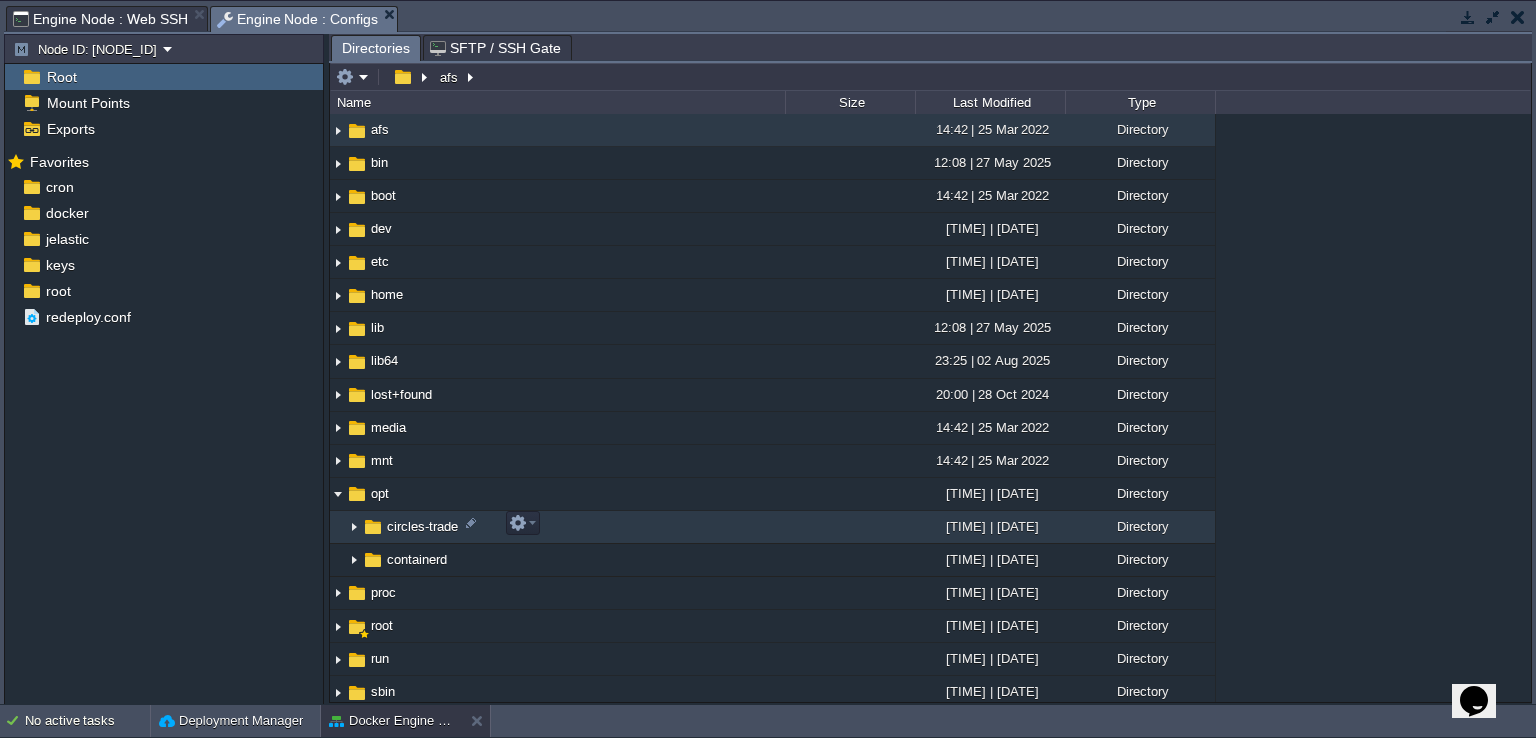 click at bounding box center (354, 527) 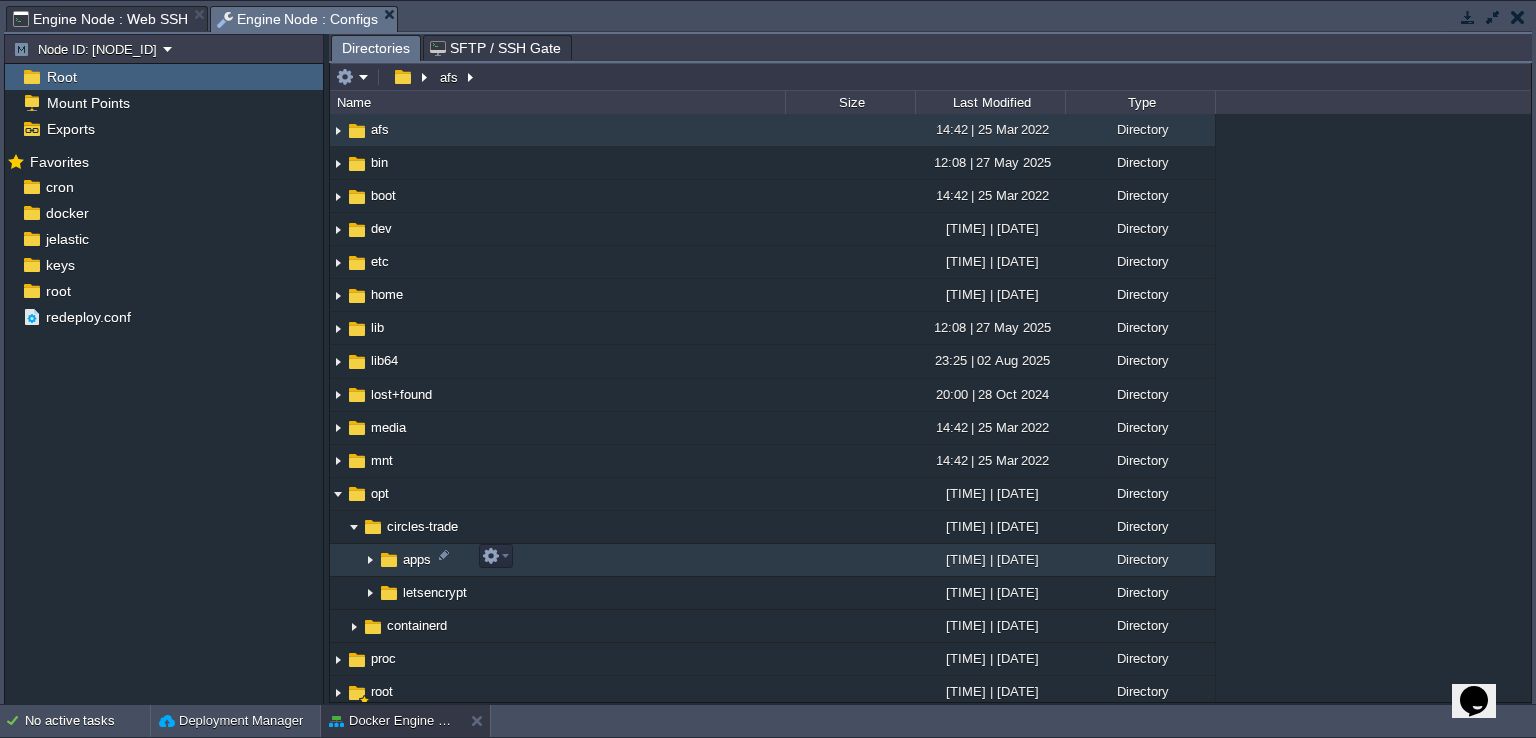 click at bounding box center [370, 560] 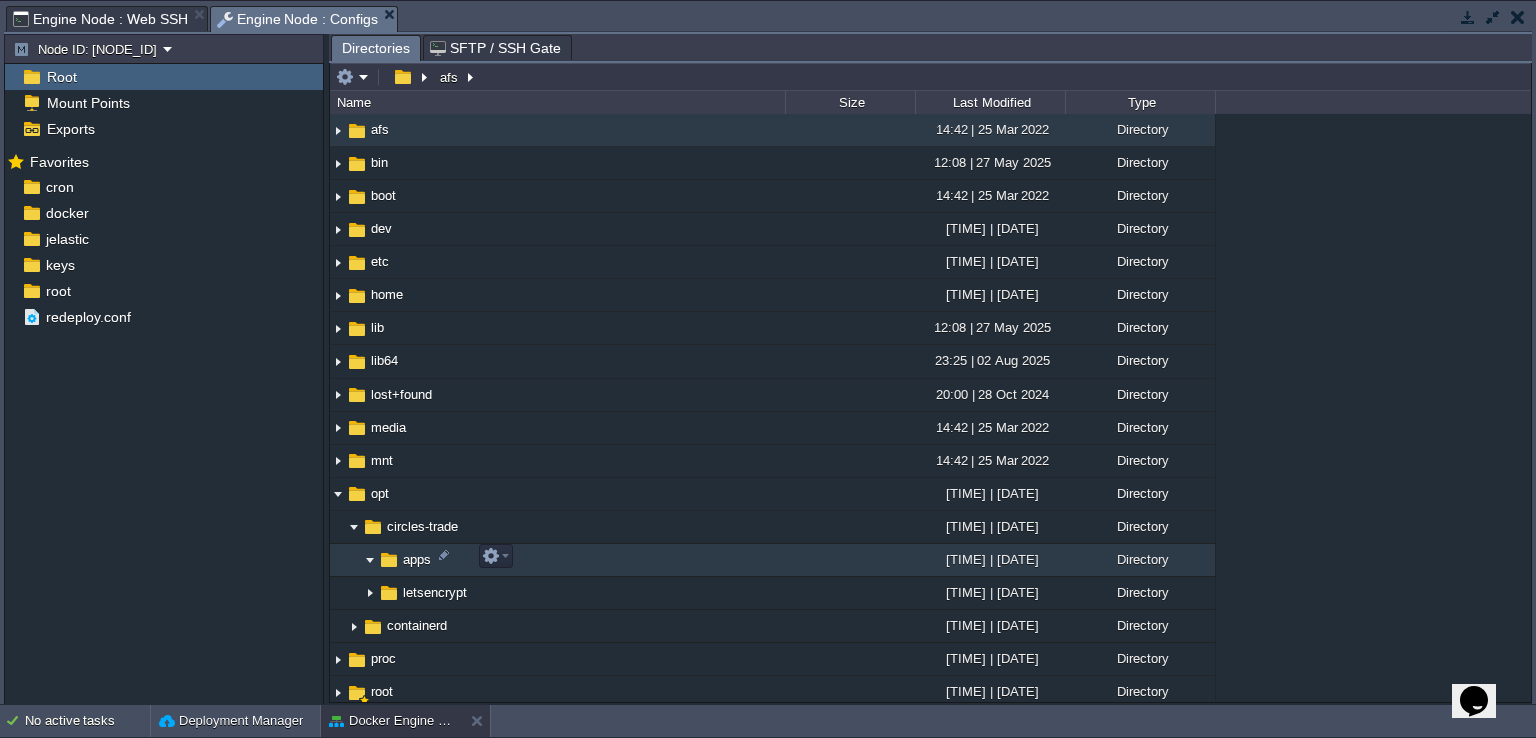 click at bounding box center [370, 560] 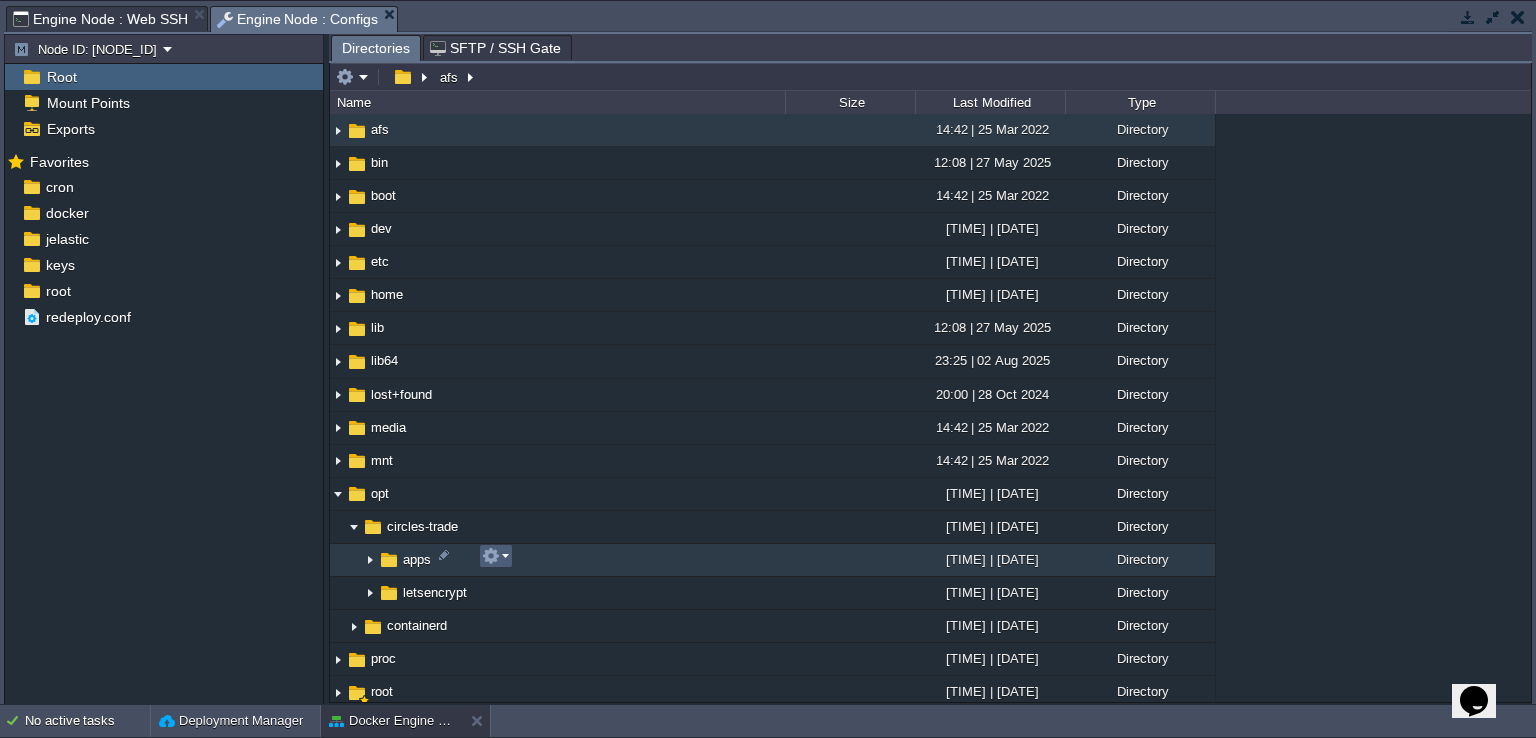 click at bounding box center [495, 556] 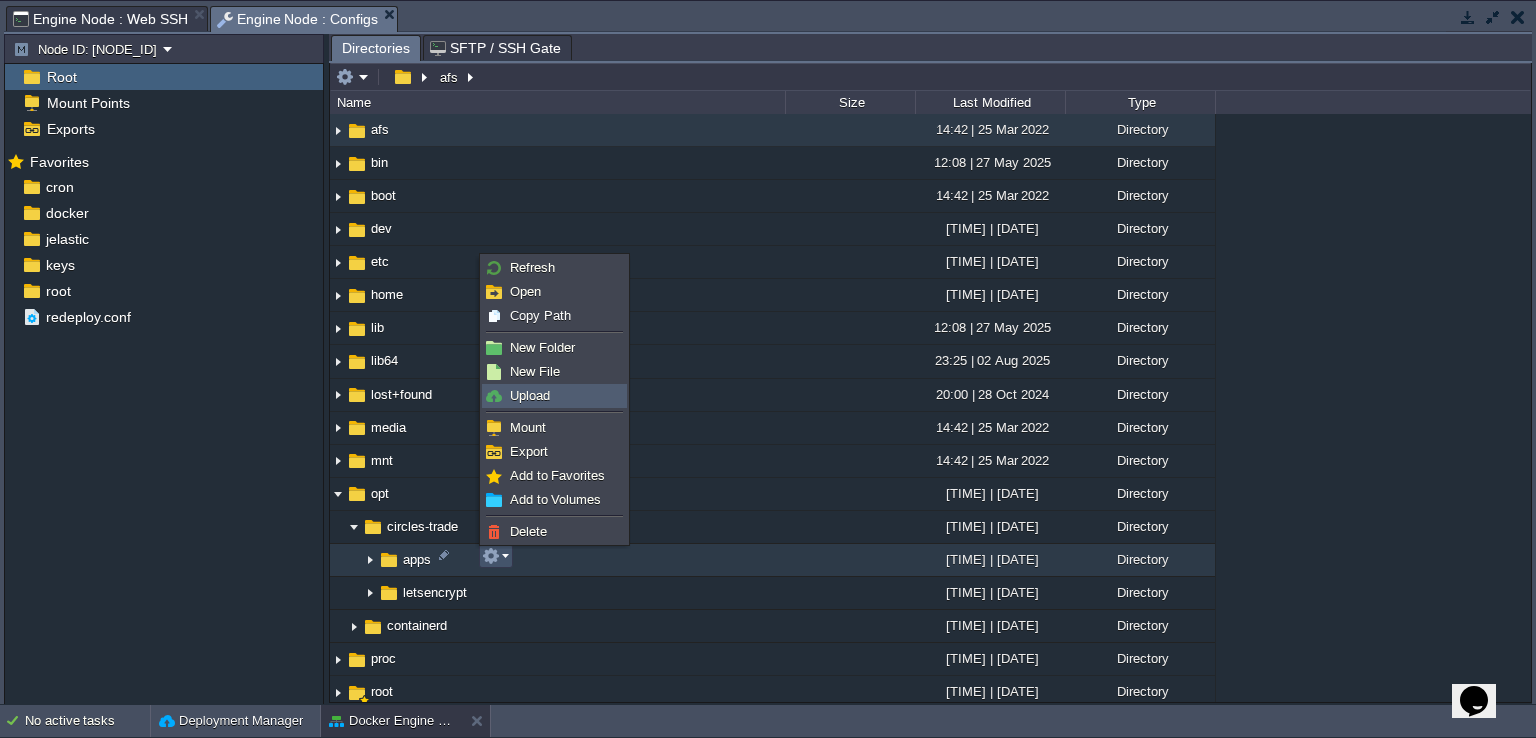 click on "Upload" at bounding box center [530, 395] 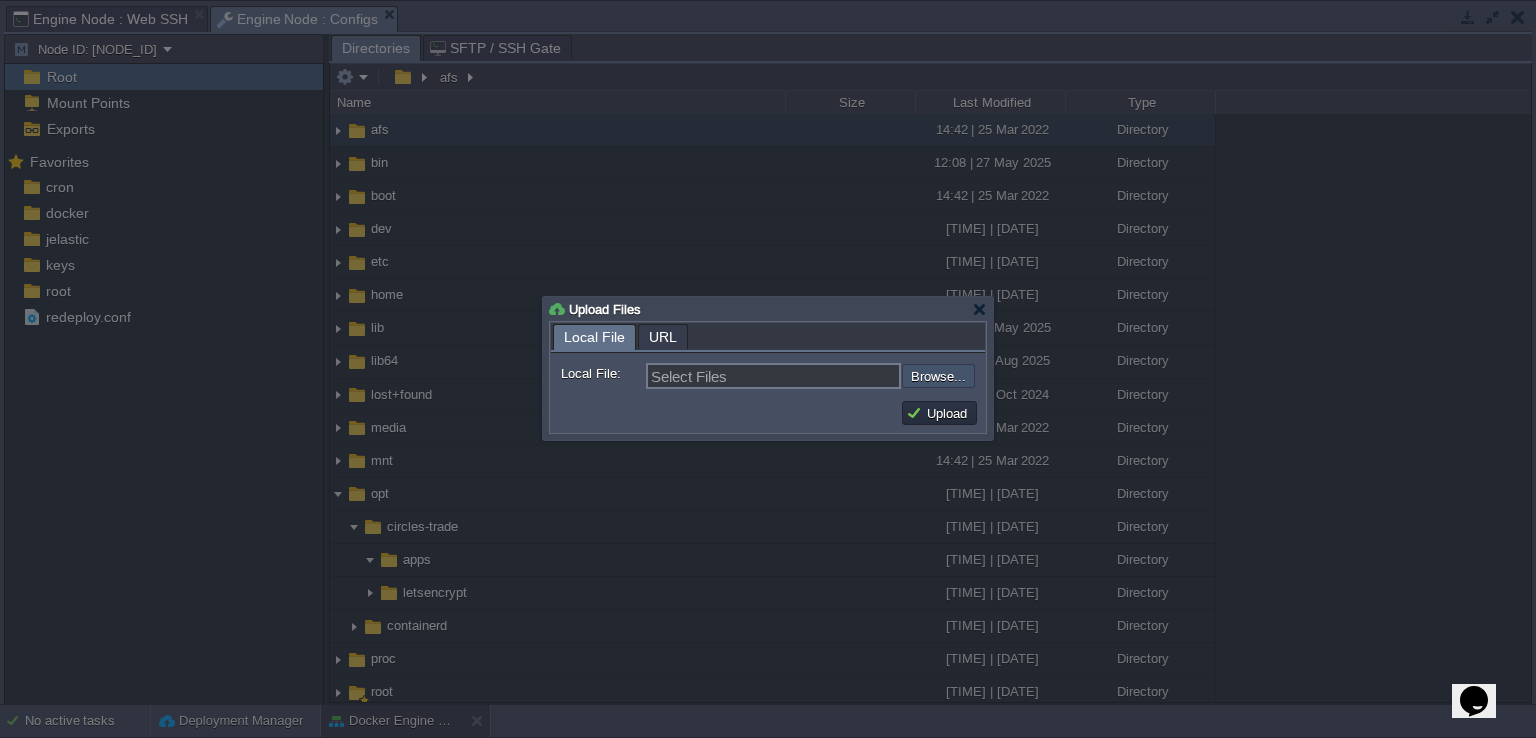 click at bounding box center [848, 376] 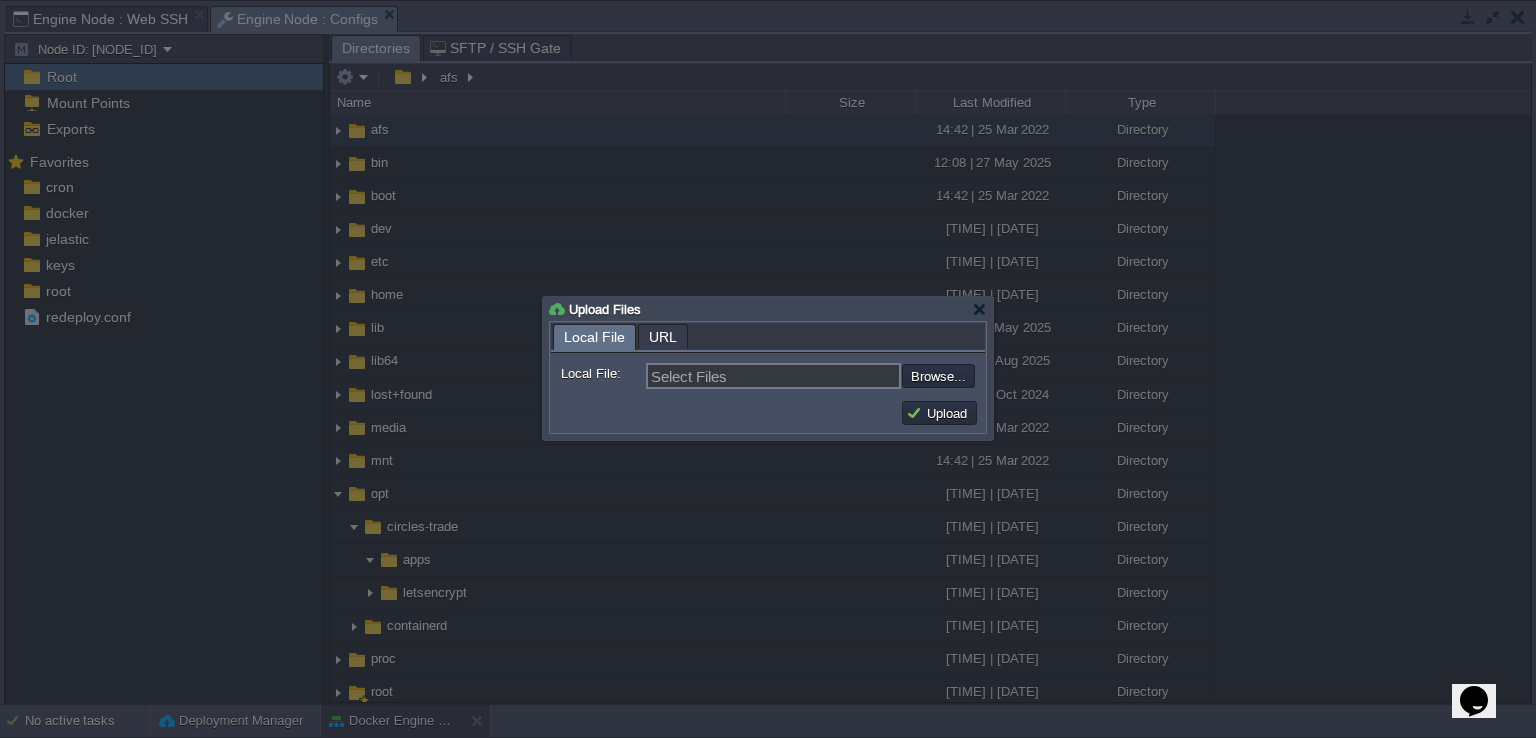 type on "C:\fakepath\[FILENAME]" 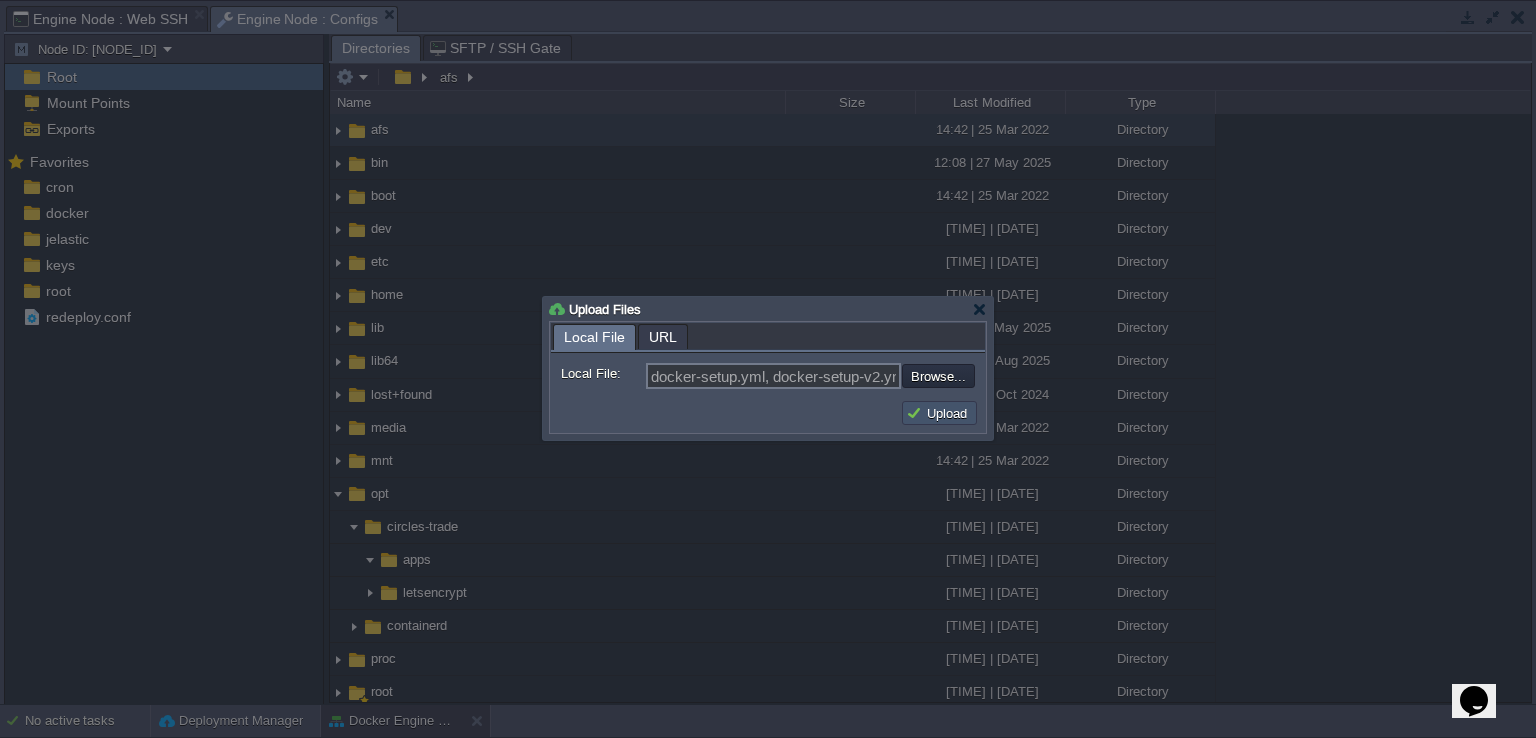click on "Upload" at bounding box center [939, 413] 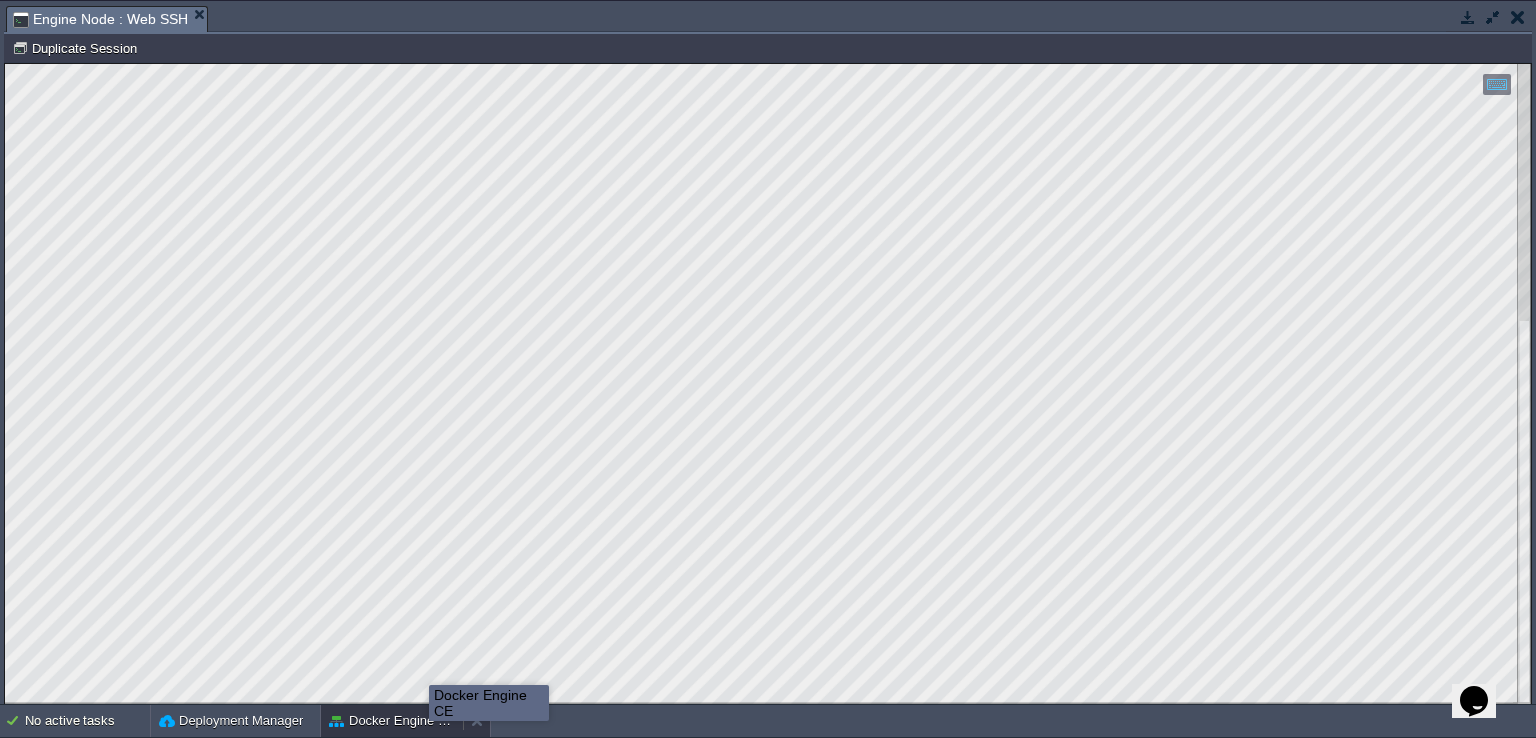 click on "Docker Engine CE" at bounding box center (392, 721) 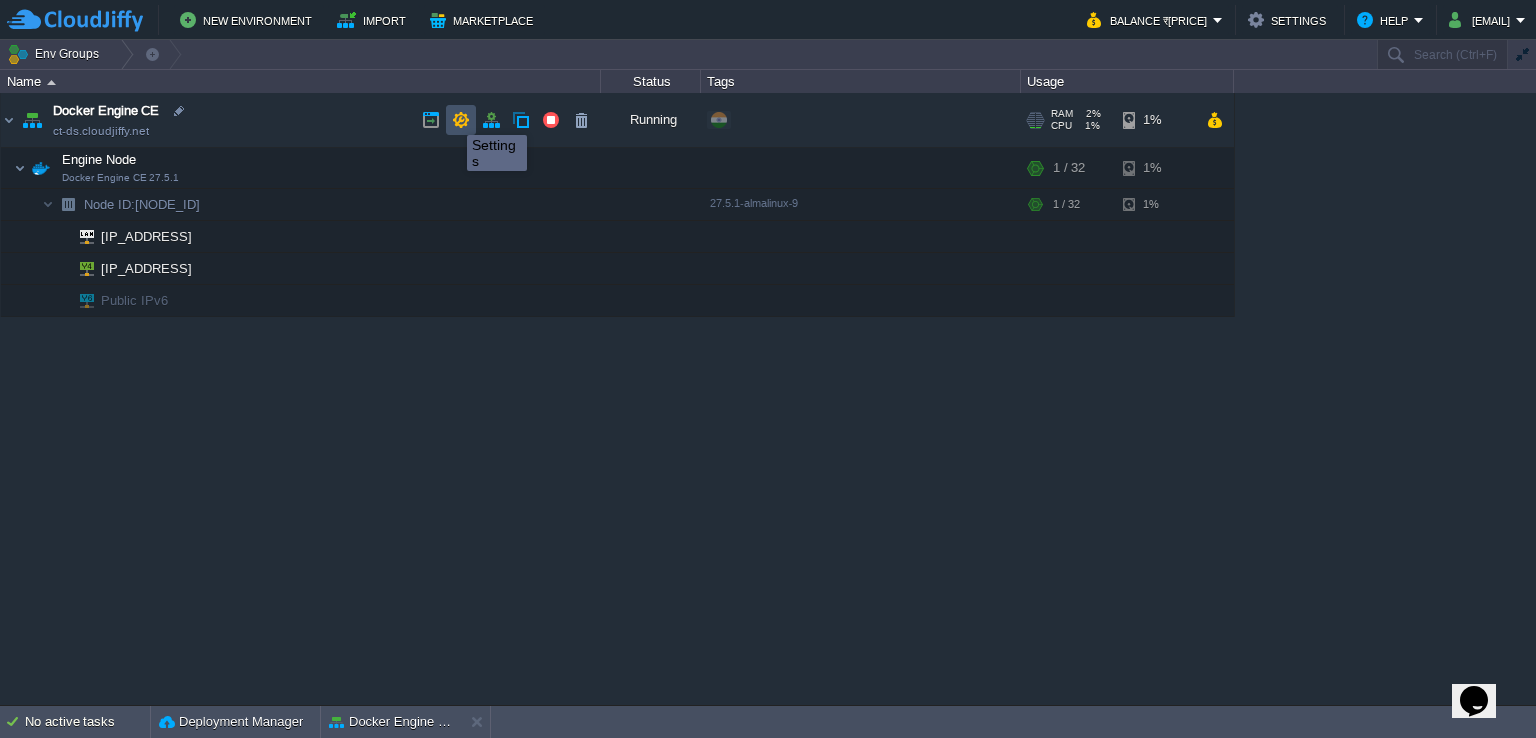 click at bounding box center [461, 120] 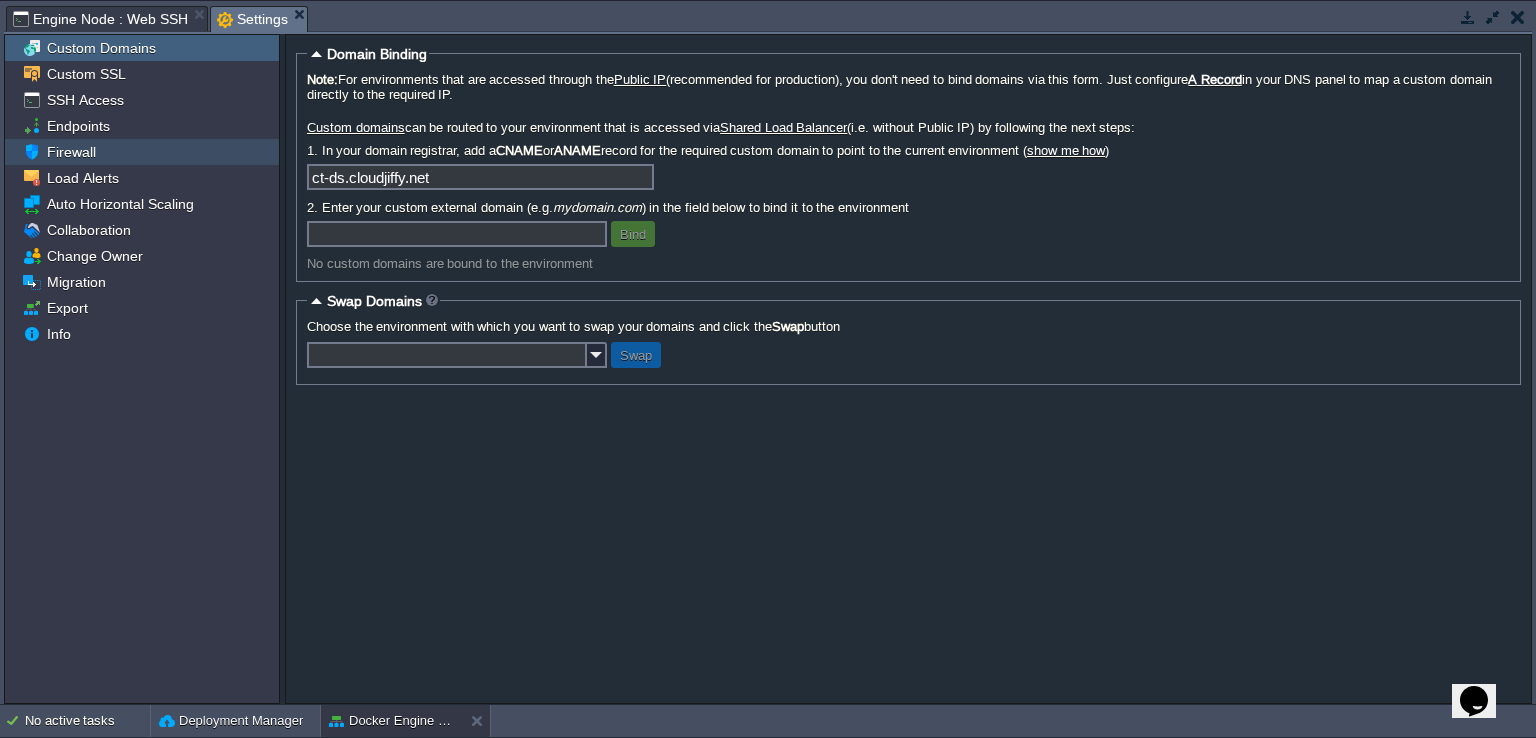 click on "Firewall" at bounding box center (142, 152) 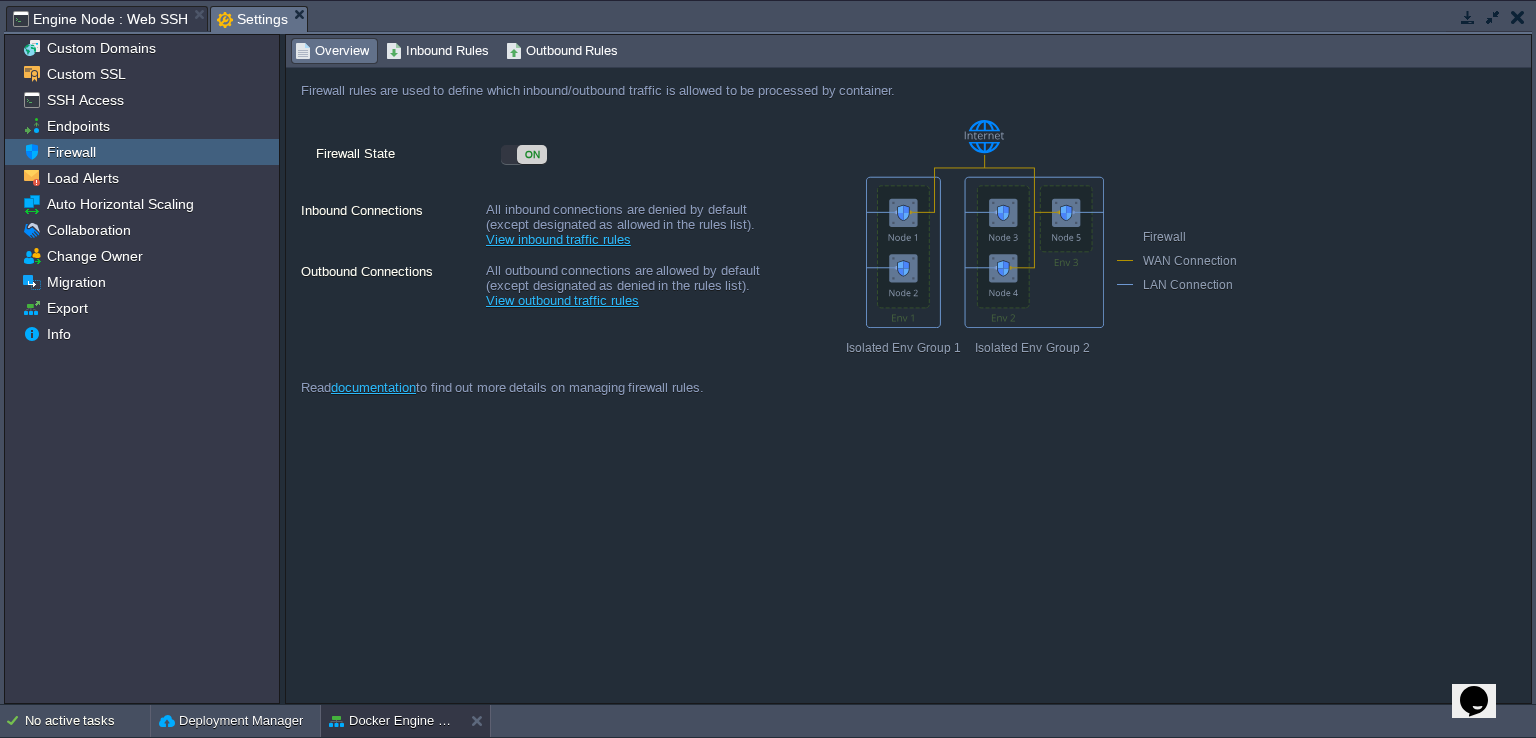 click on "ON" at bounding box center (524, 154) 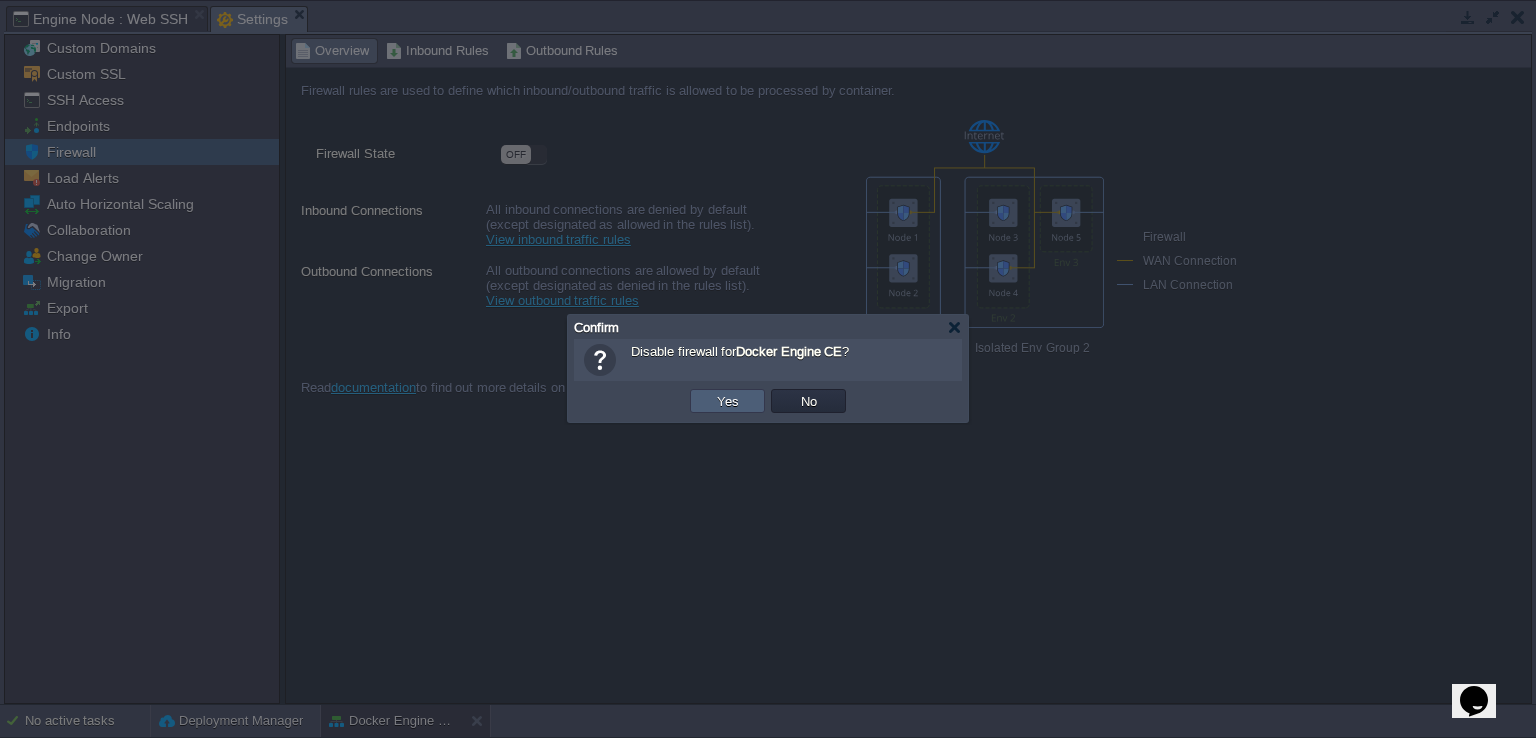click on "Yes" at bounding box center [727, 401] 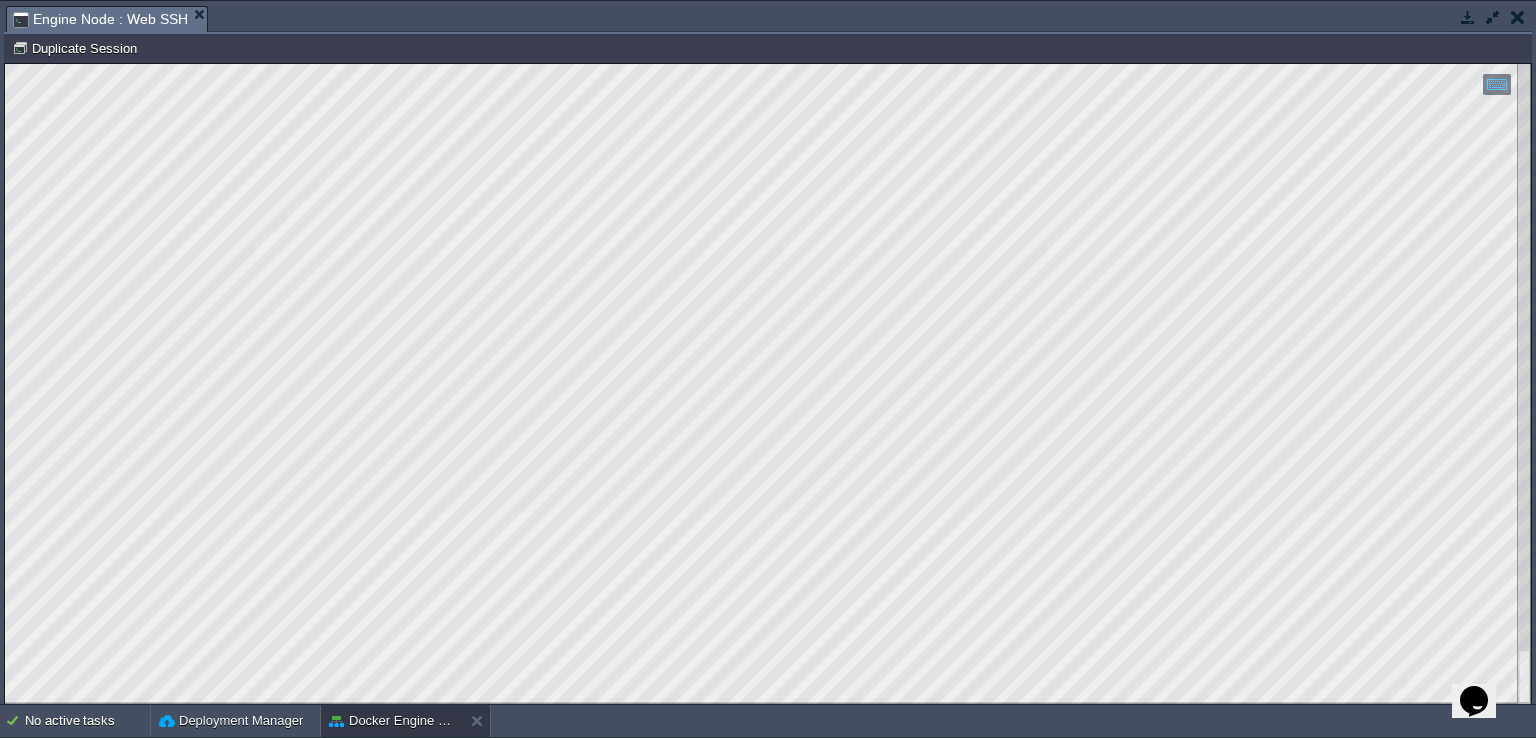 click at bounding box center (1468, 17) 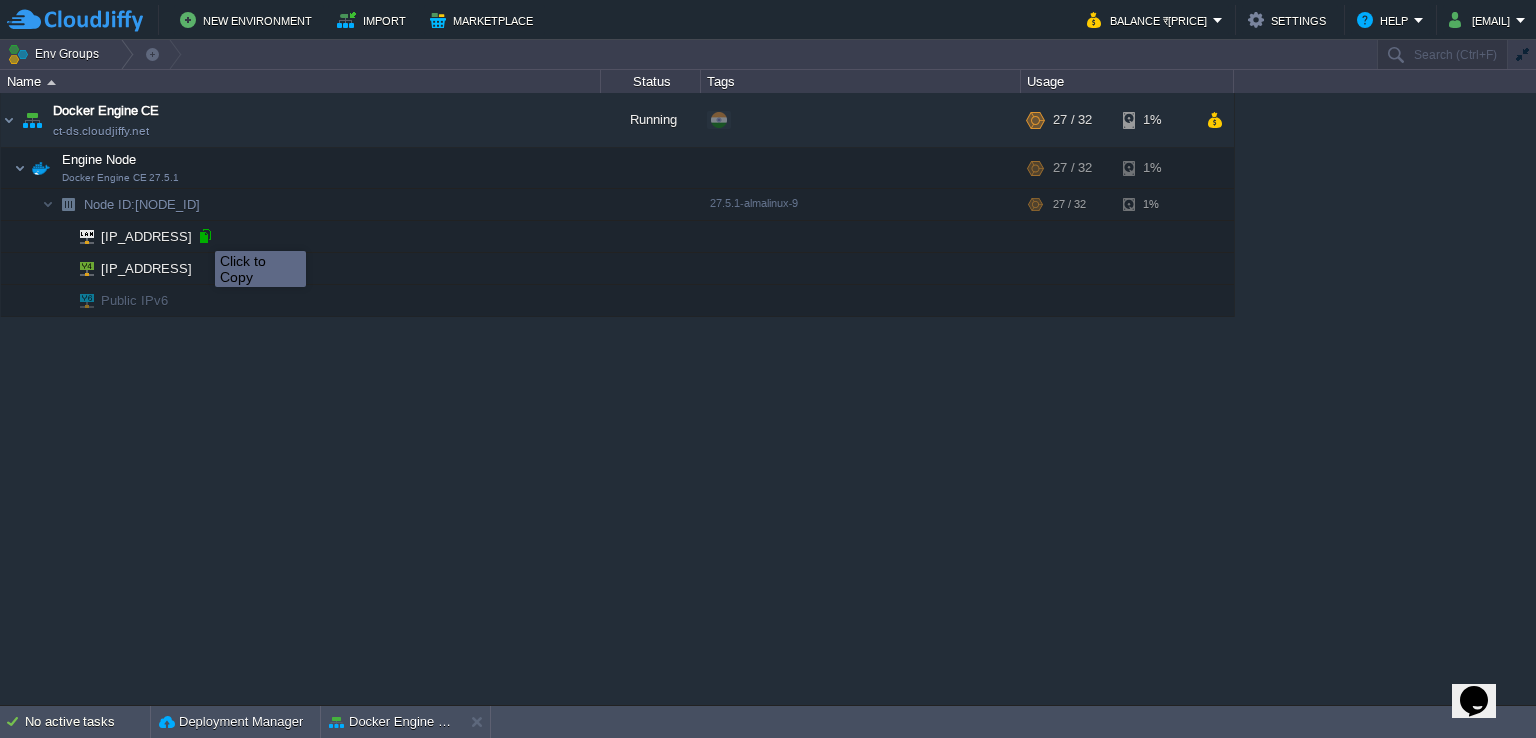 click at bounding box center [205, 236] 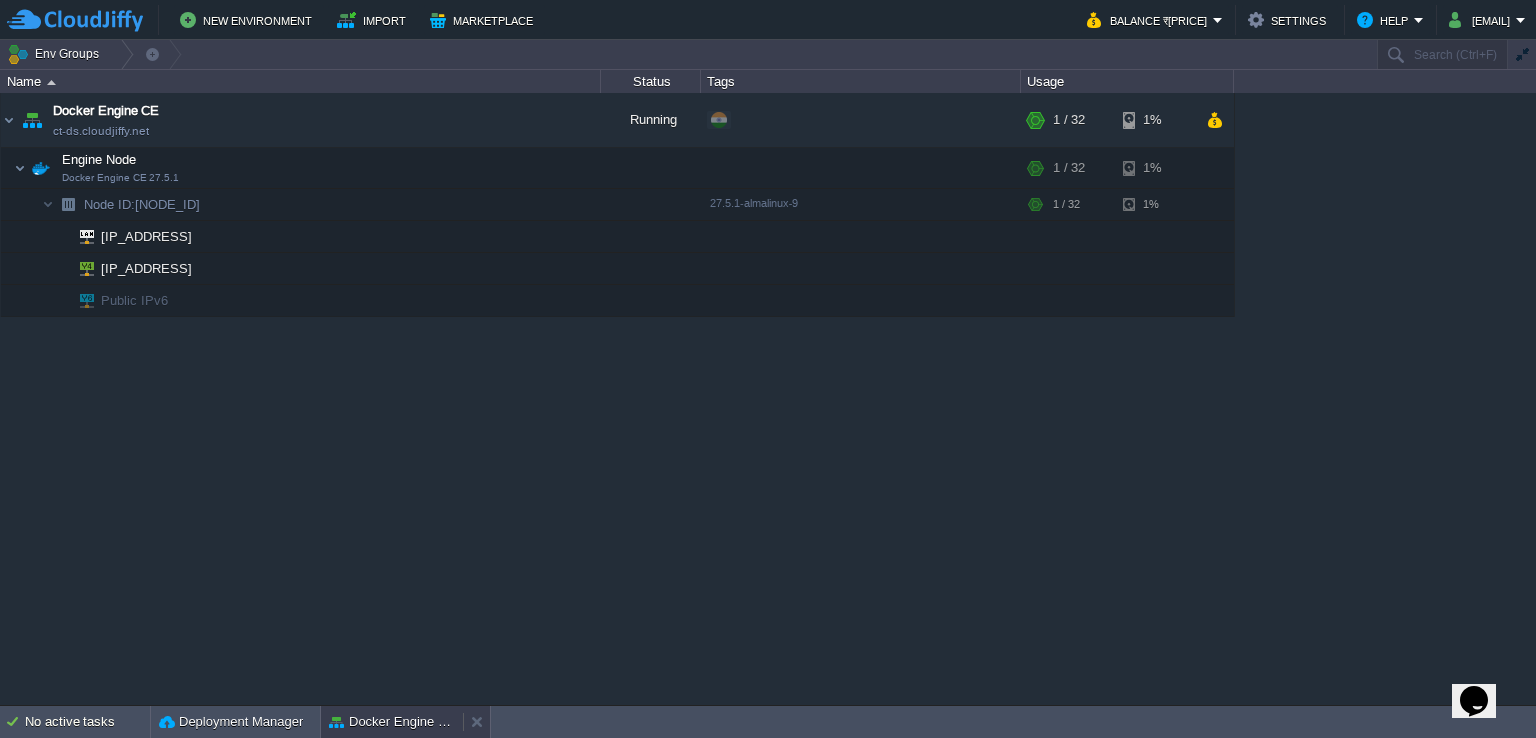 click on "Docker Engine CE" at bounding box center [392, 722] 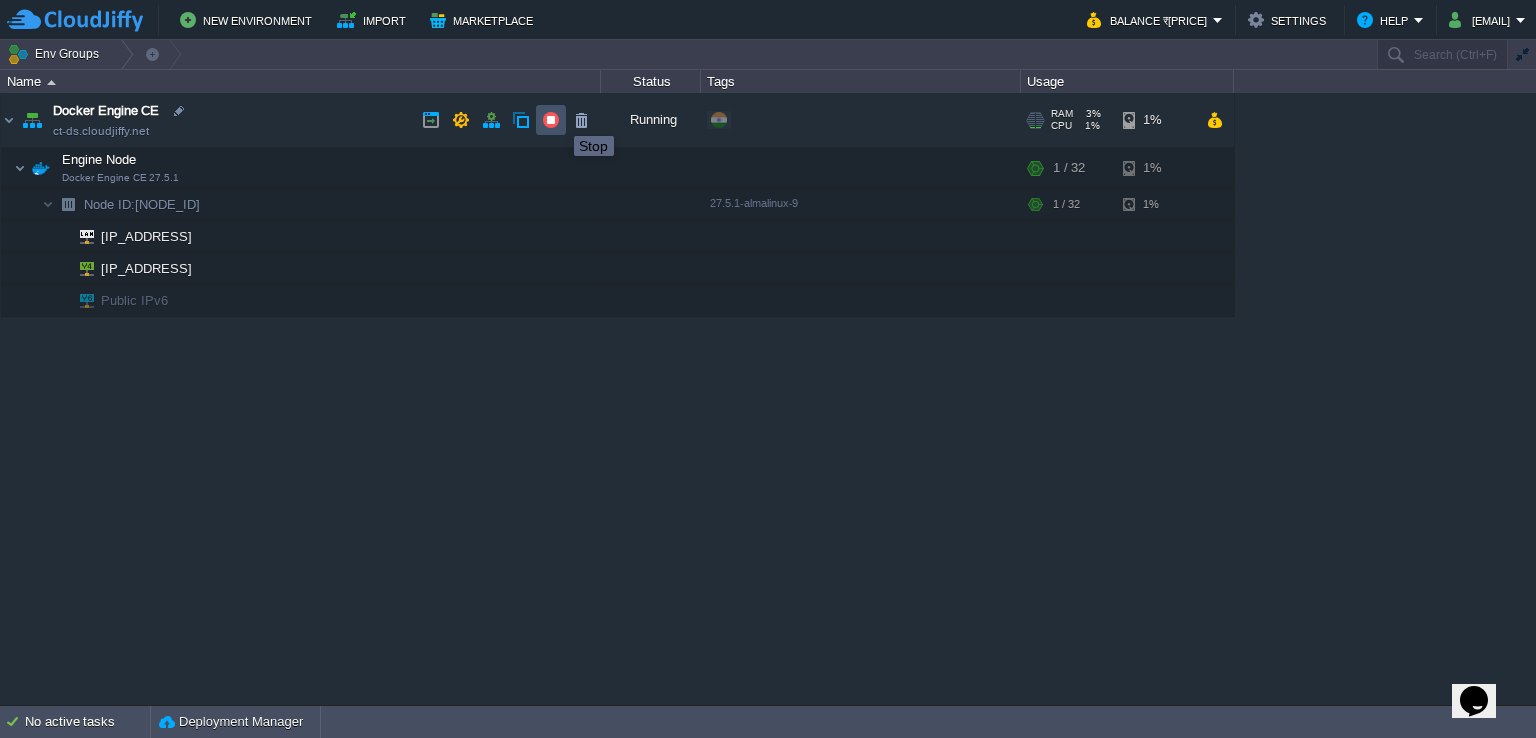 click at bounding box center [551, 120] 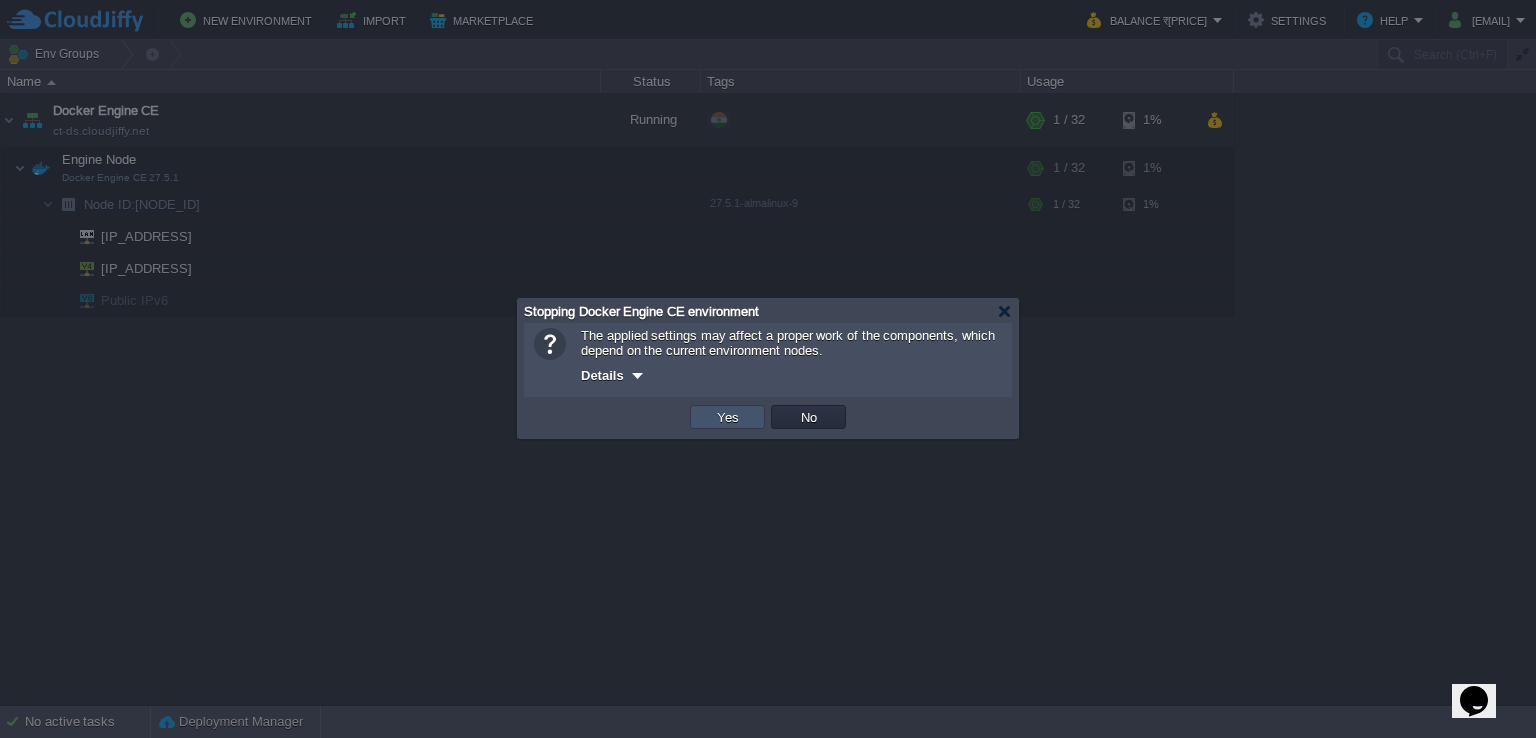 click on "Yes" at bounding box center (728, 417) 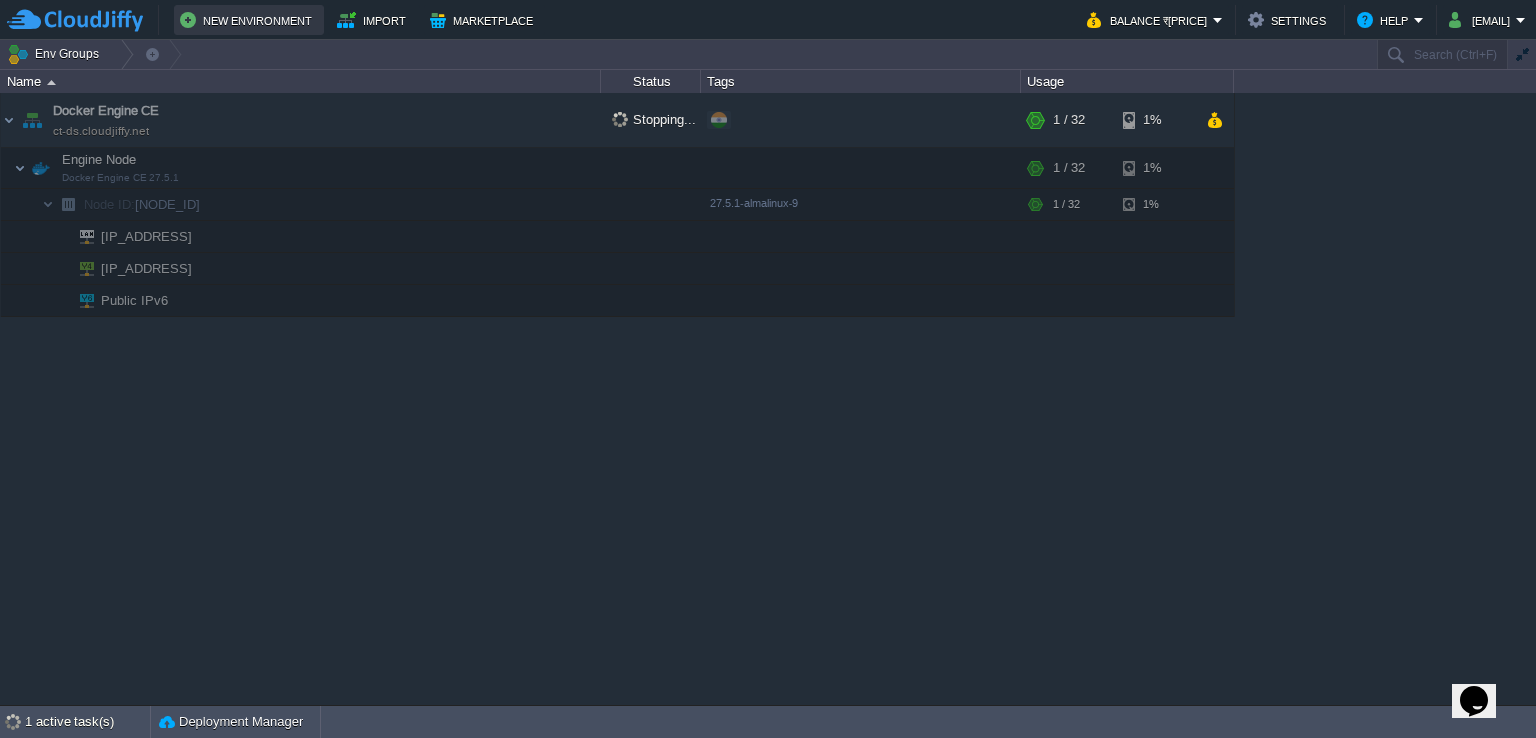 click on "New Environment" at bounding box center [249, 20] 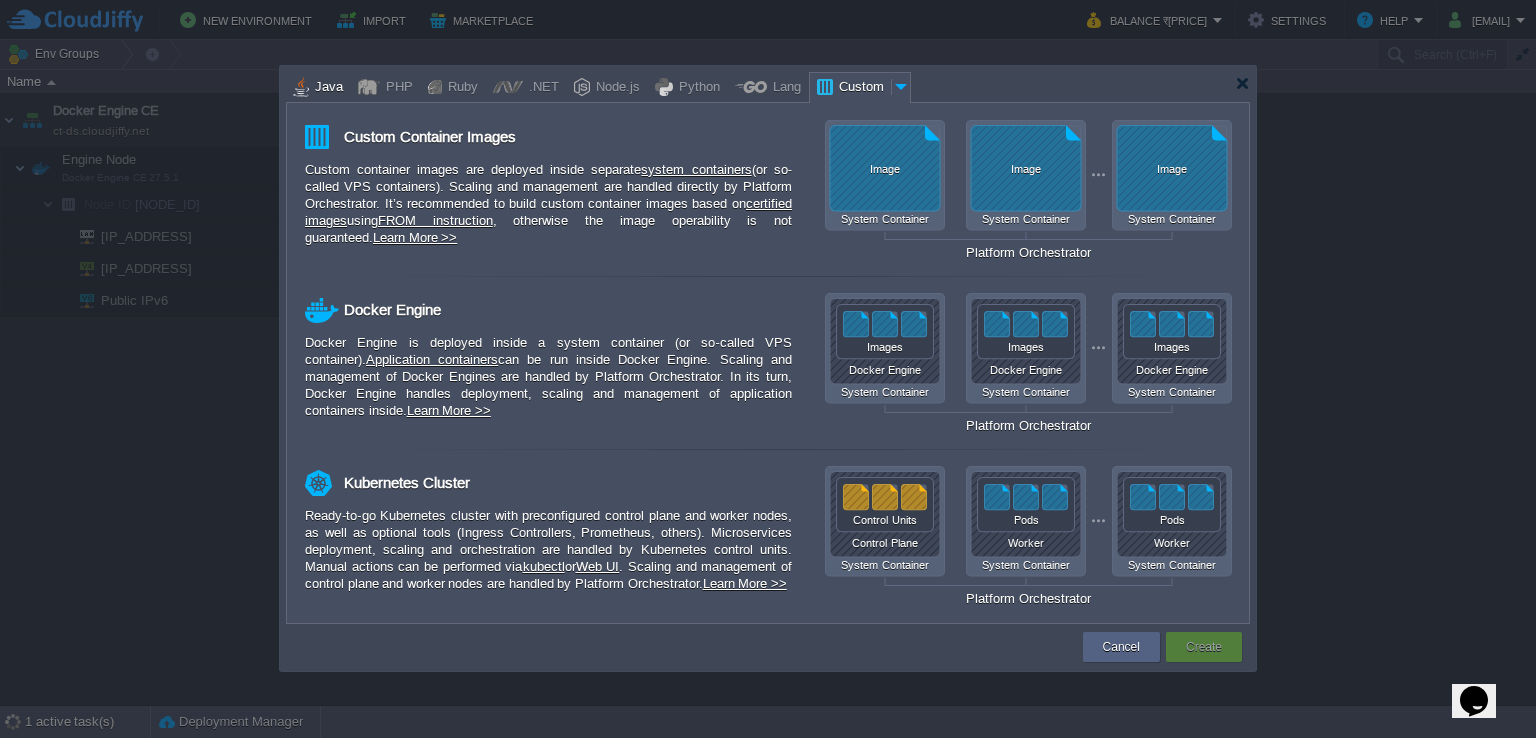 click on "Java" at bounding box center (326, 88) 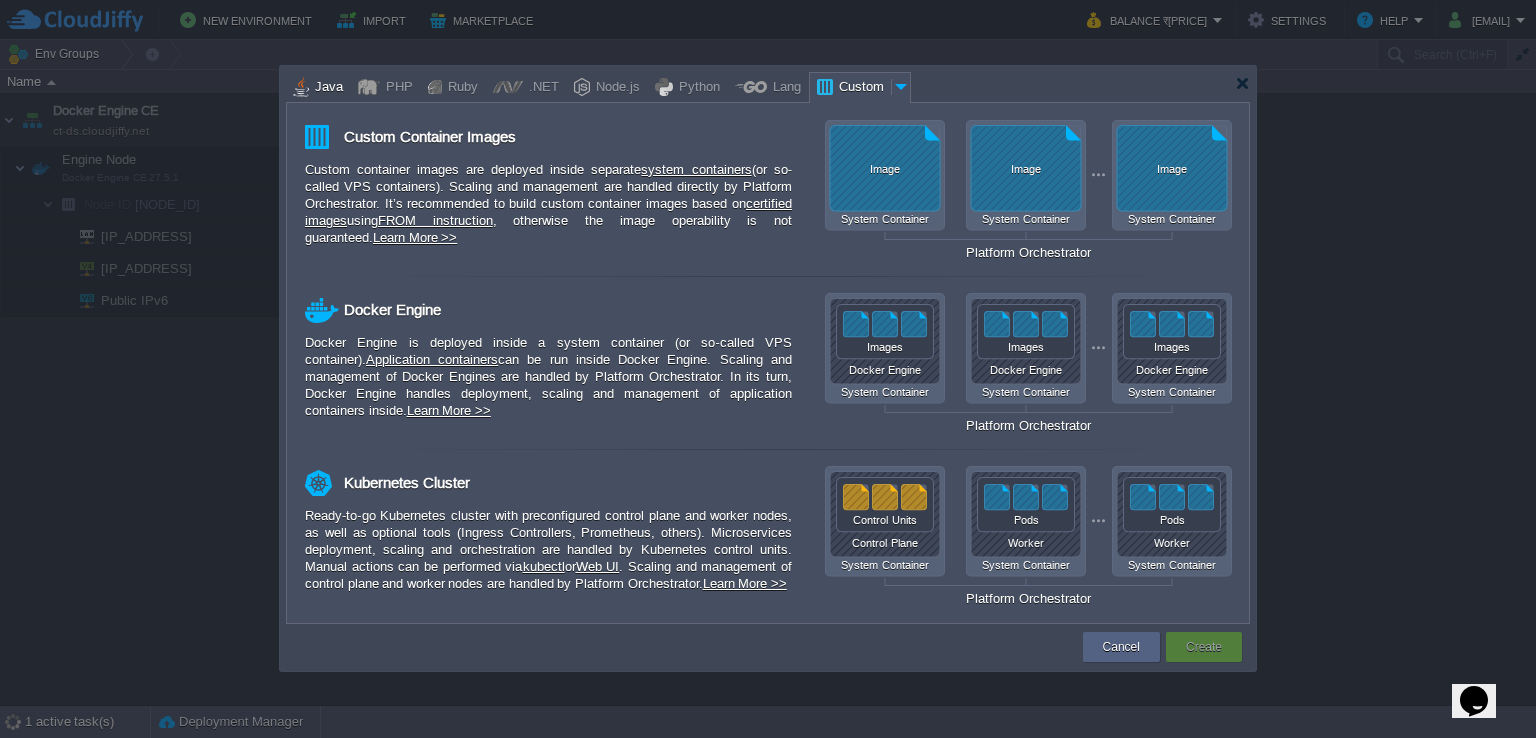 type on "Application Servers" 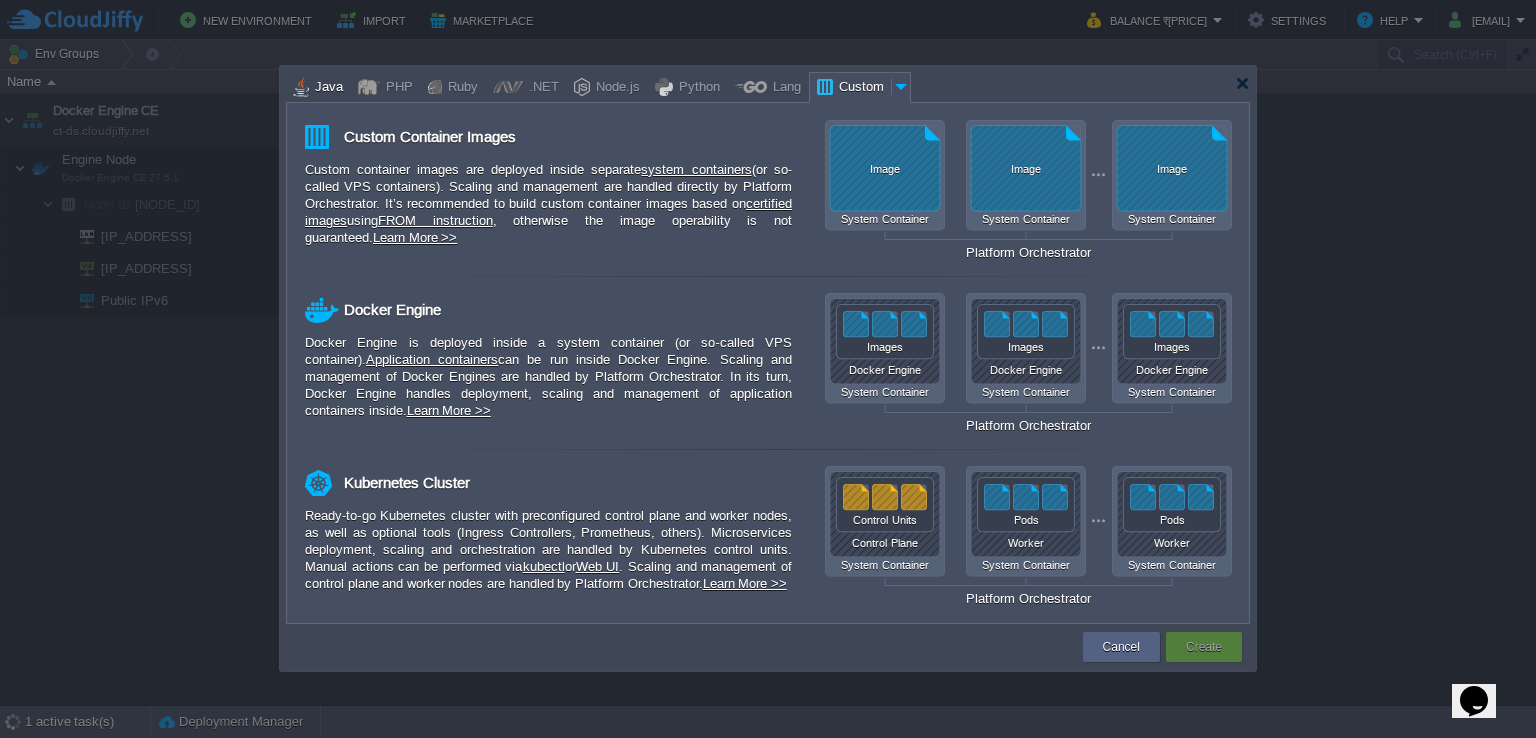 type on "6" 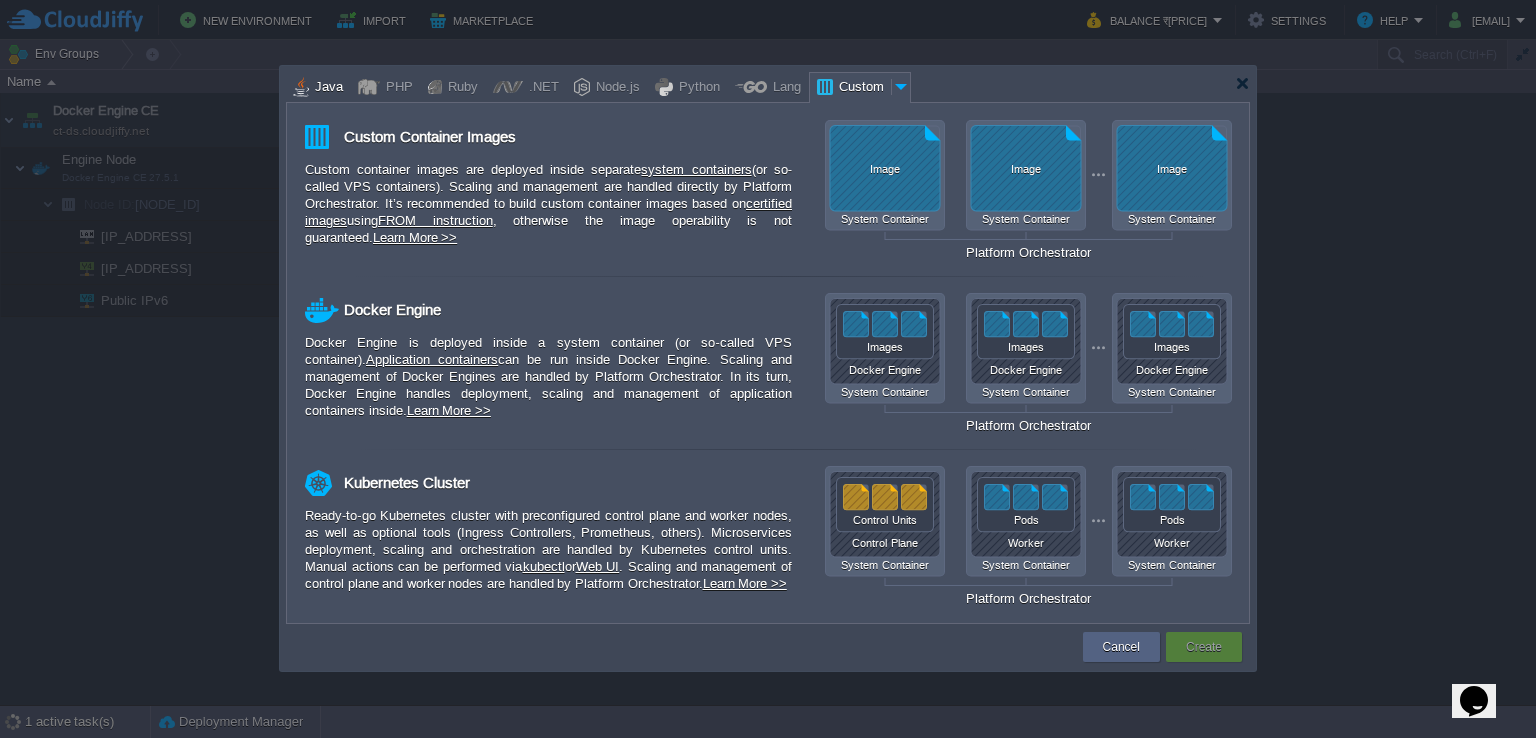 type on "Tomcat 11.0.9" 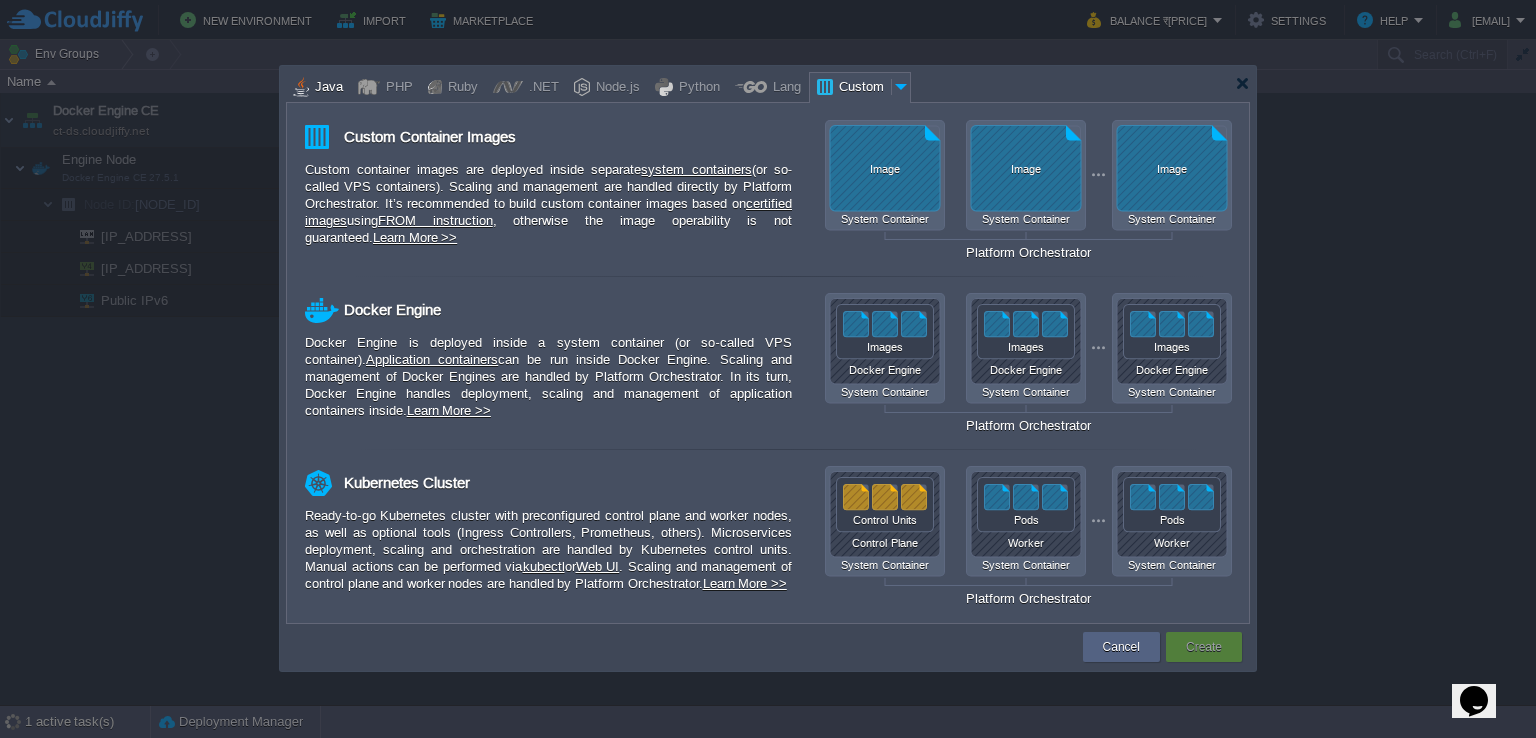 type on "Oracle OpenJD..." 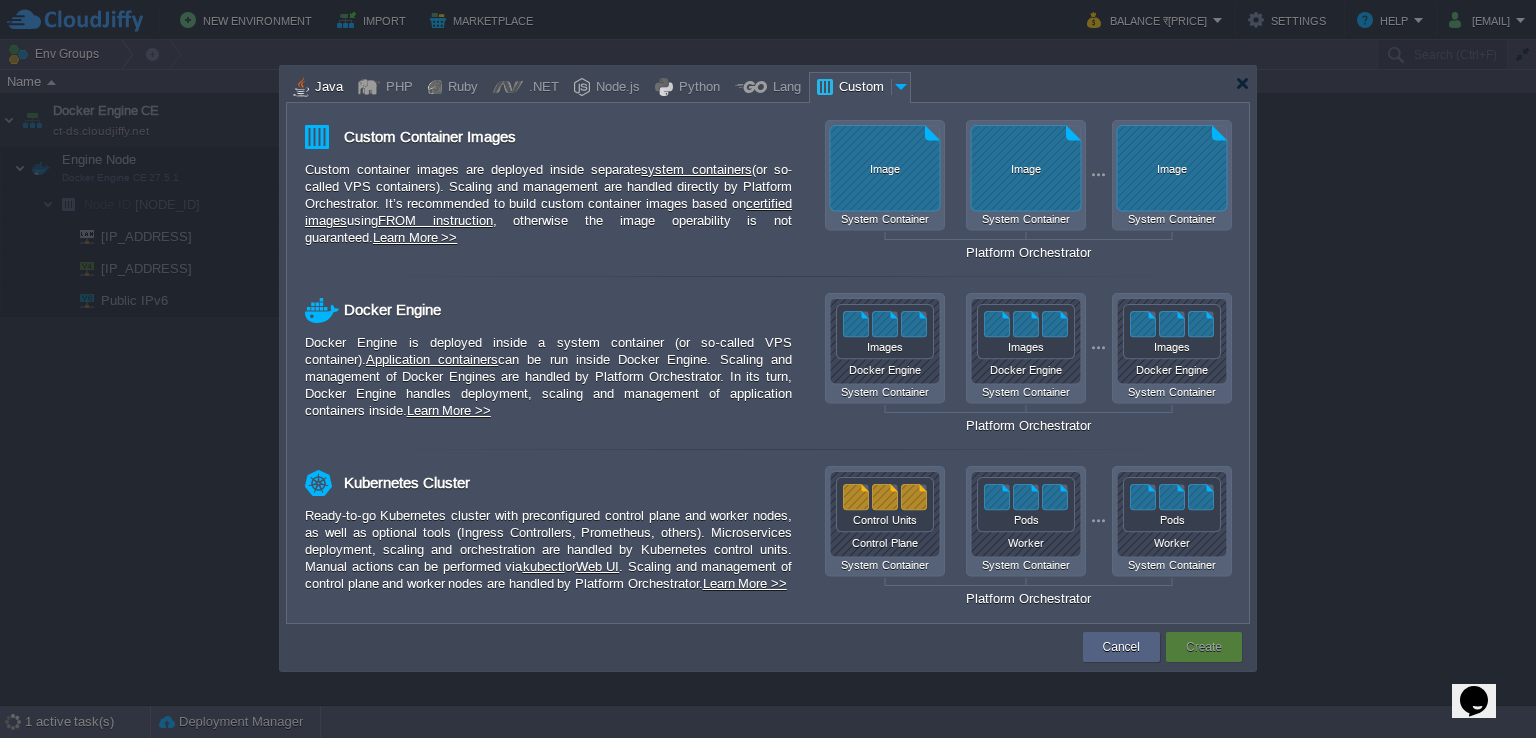 type on "Stateful" 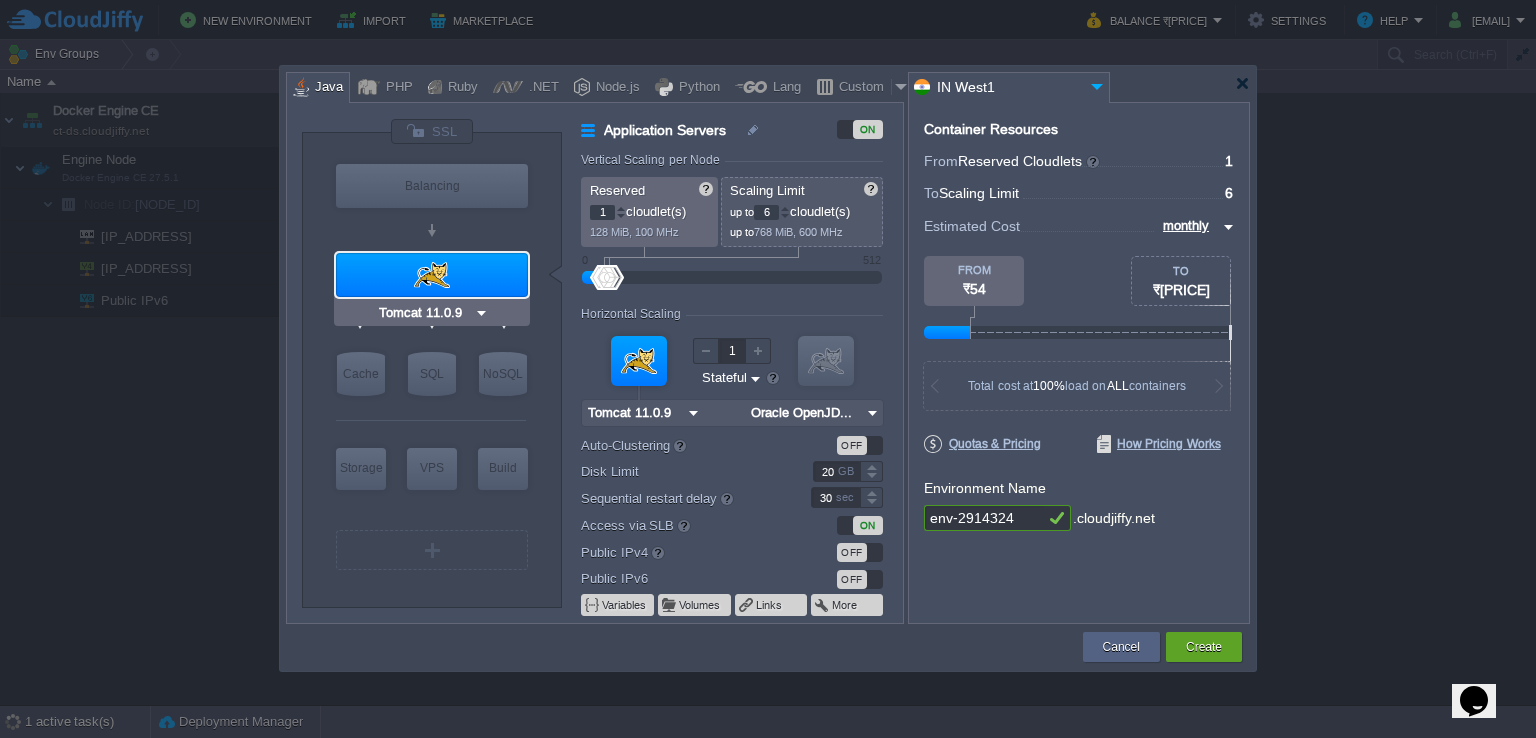 click at bounding box center [432, 275] 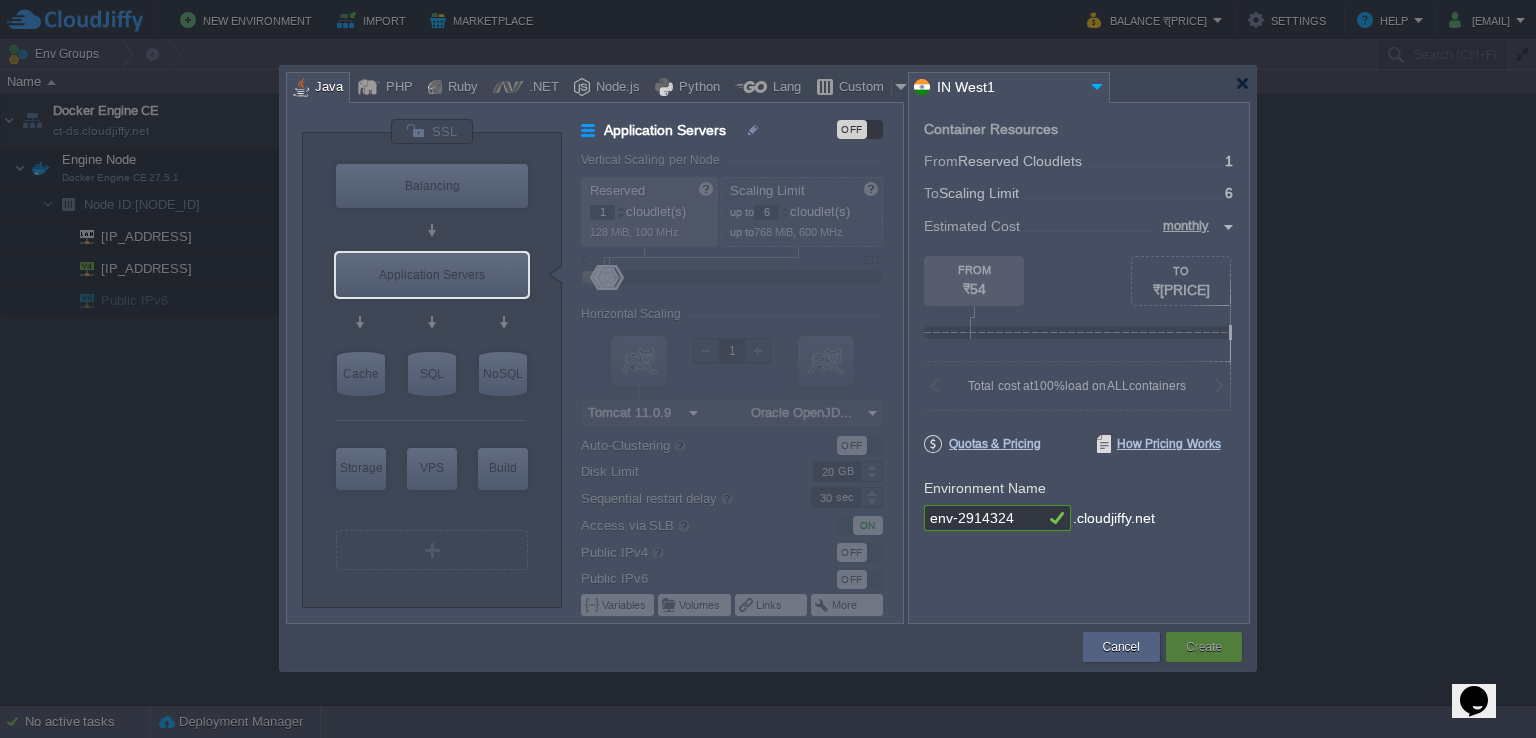 type on "AlmaLinux 9.6" 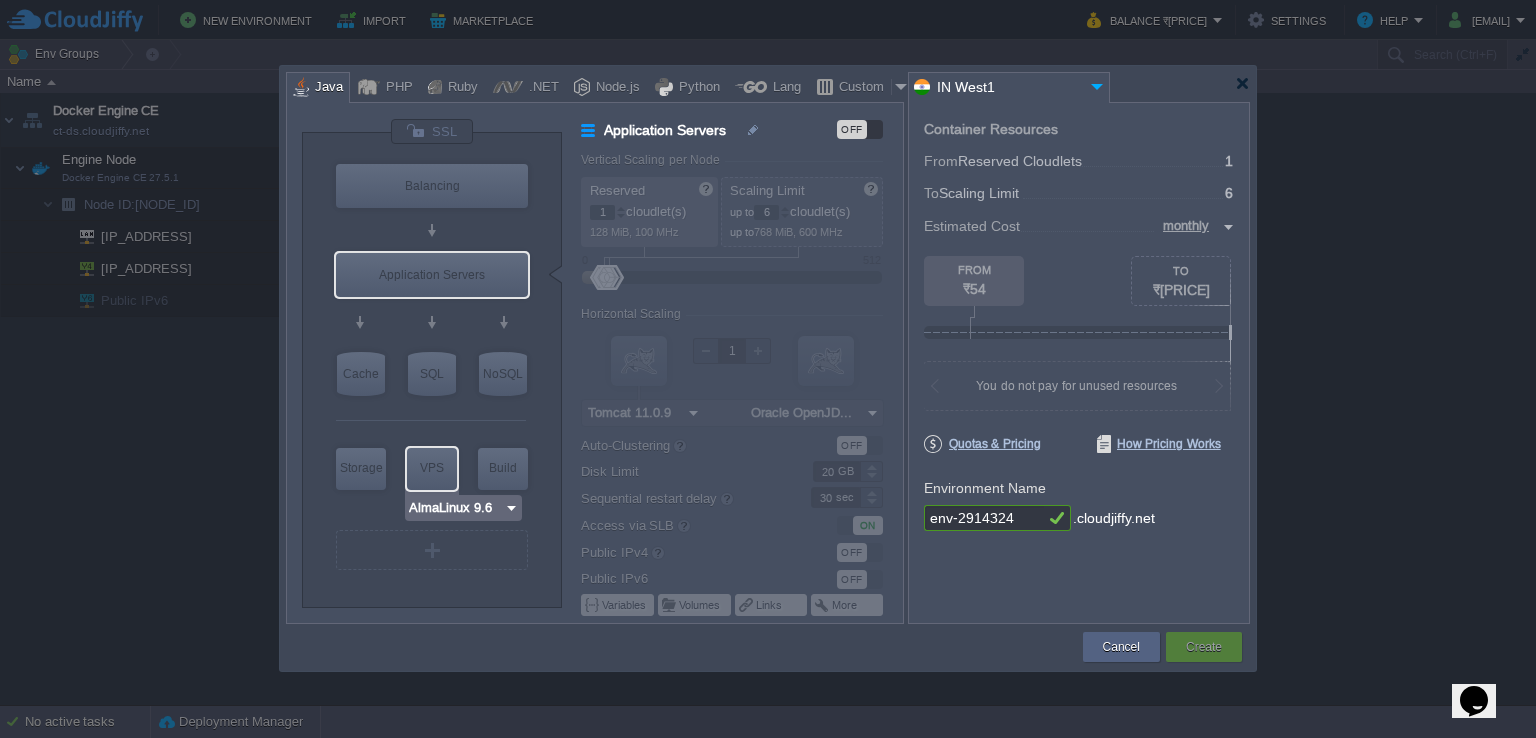 click at bounding box center (511, 508) 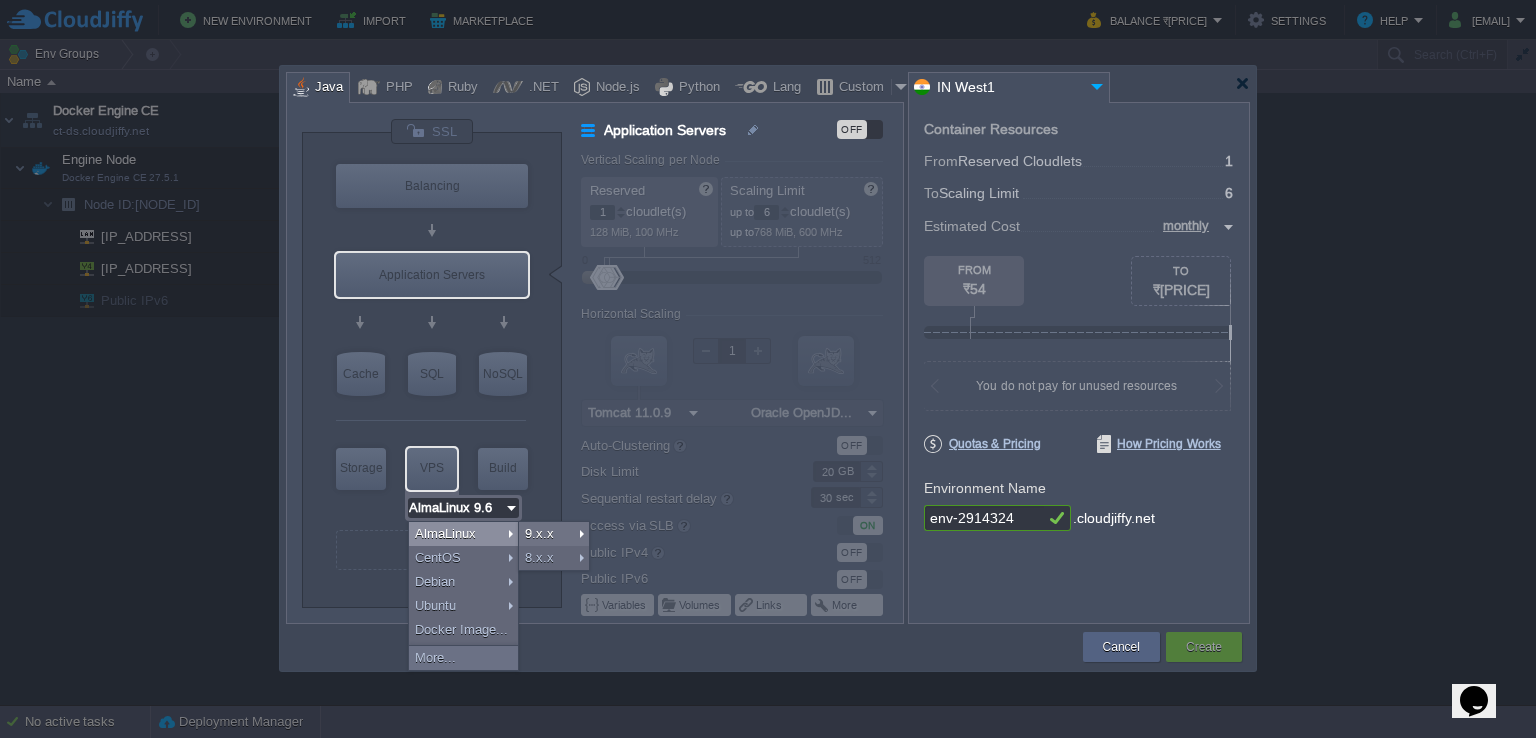 click at bounding box center [768, 369] 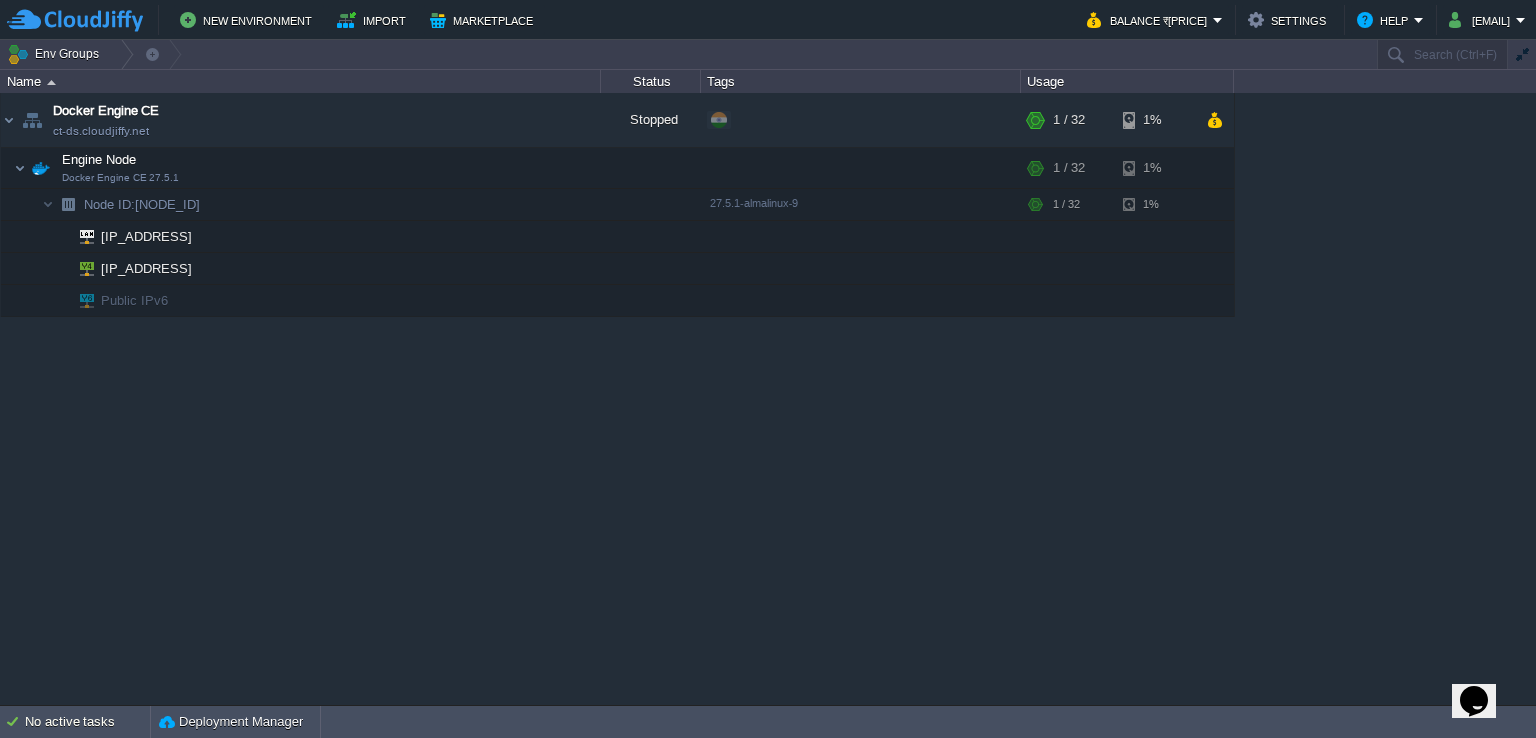 click on "Node ID:  [NODE_ID]" at bounding box center (768, 399) 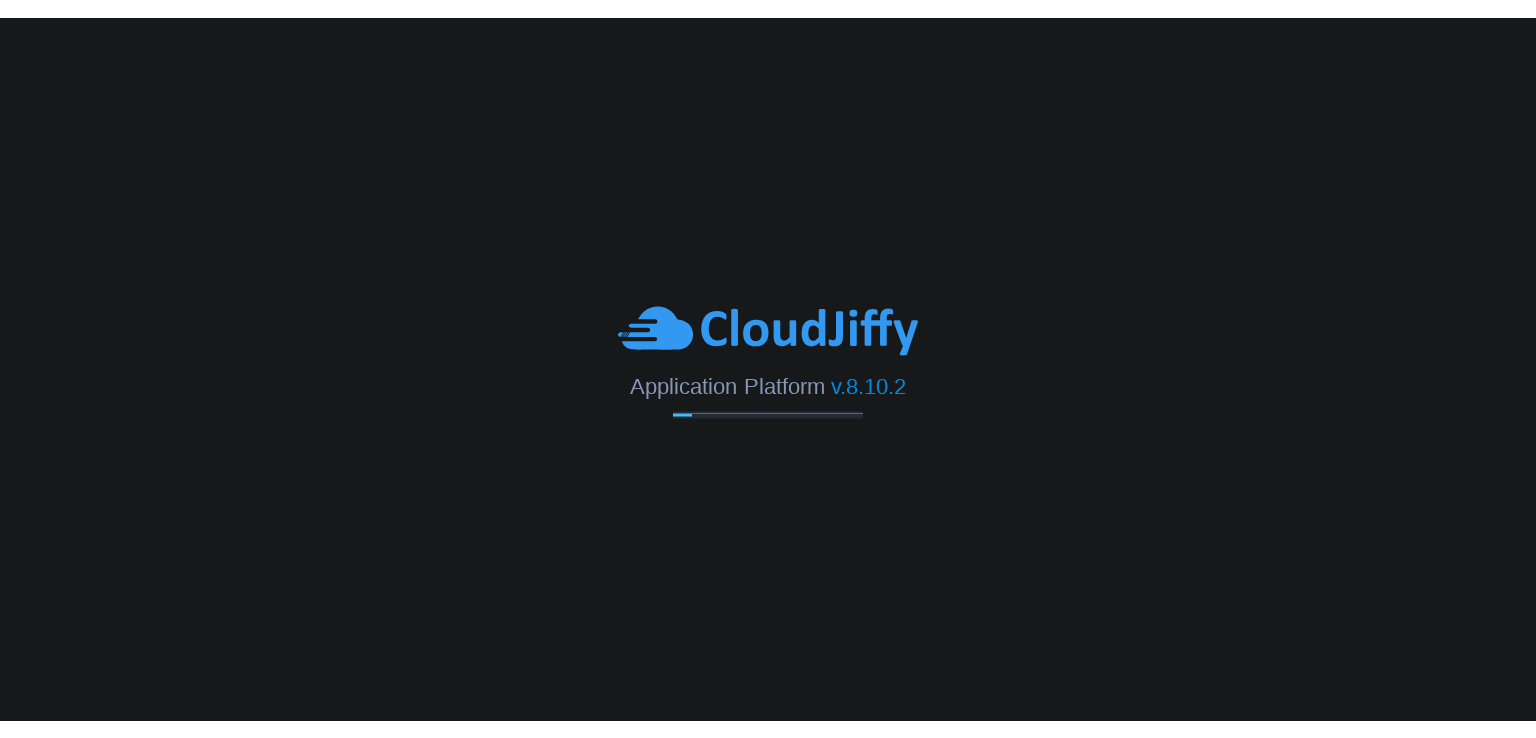 scroll, scrollTop: 0, scrollLeft: 0, axis: both 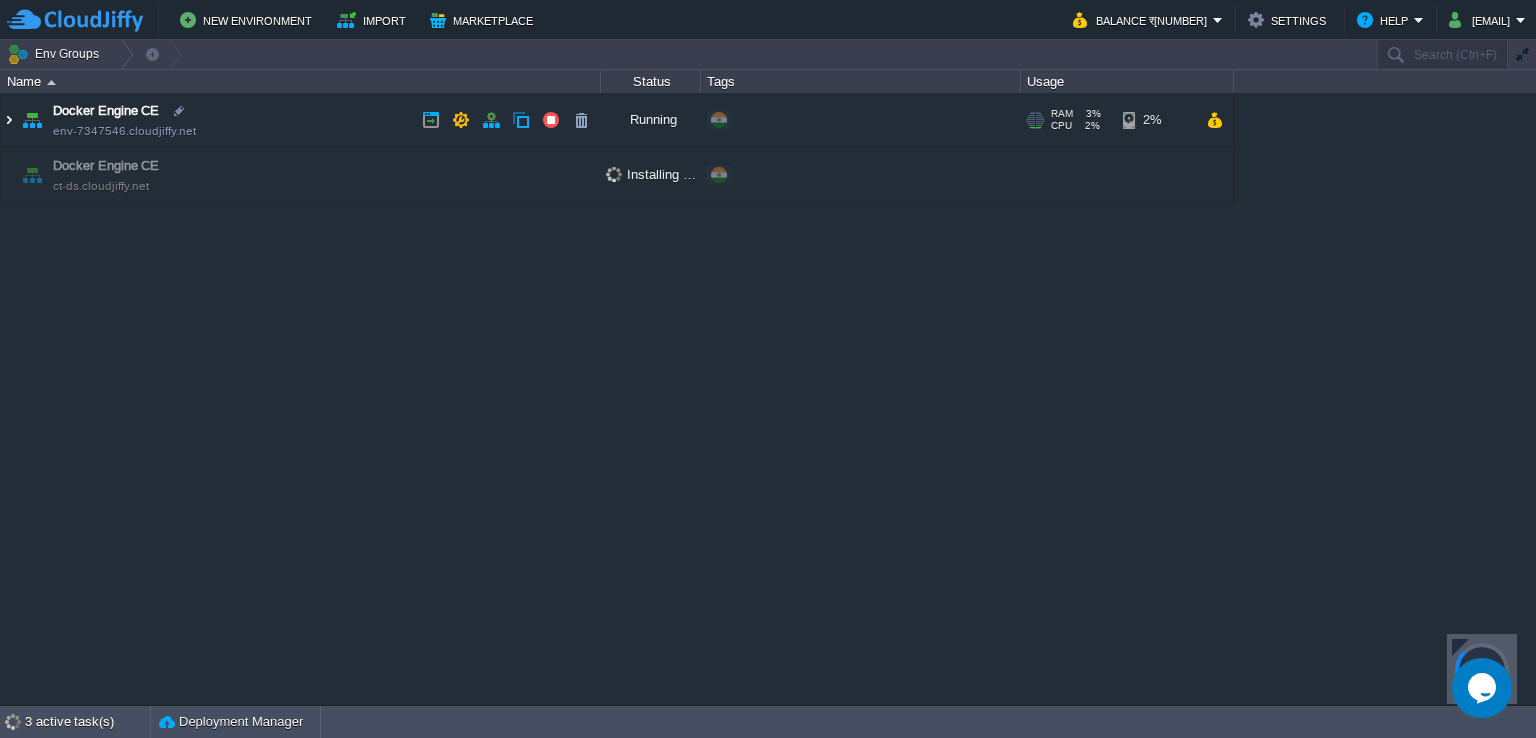 click at bounding box center (9, 120) 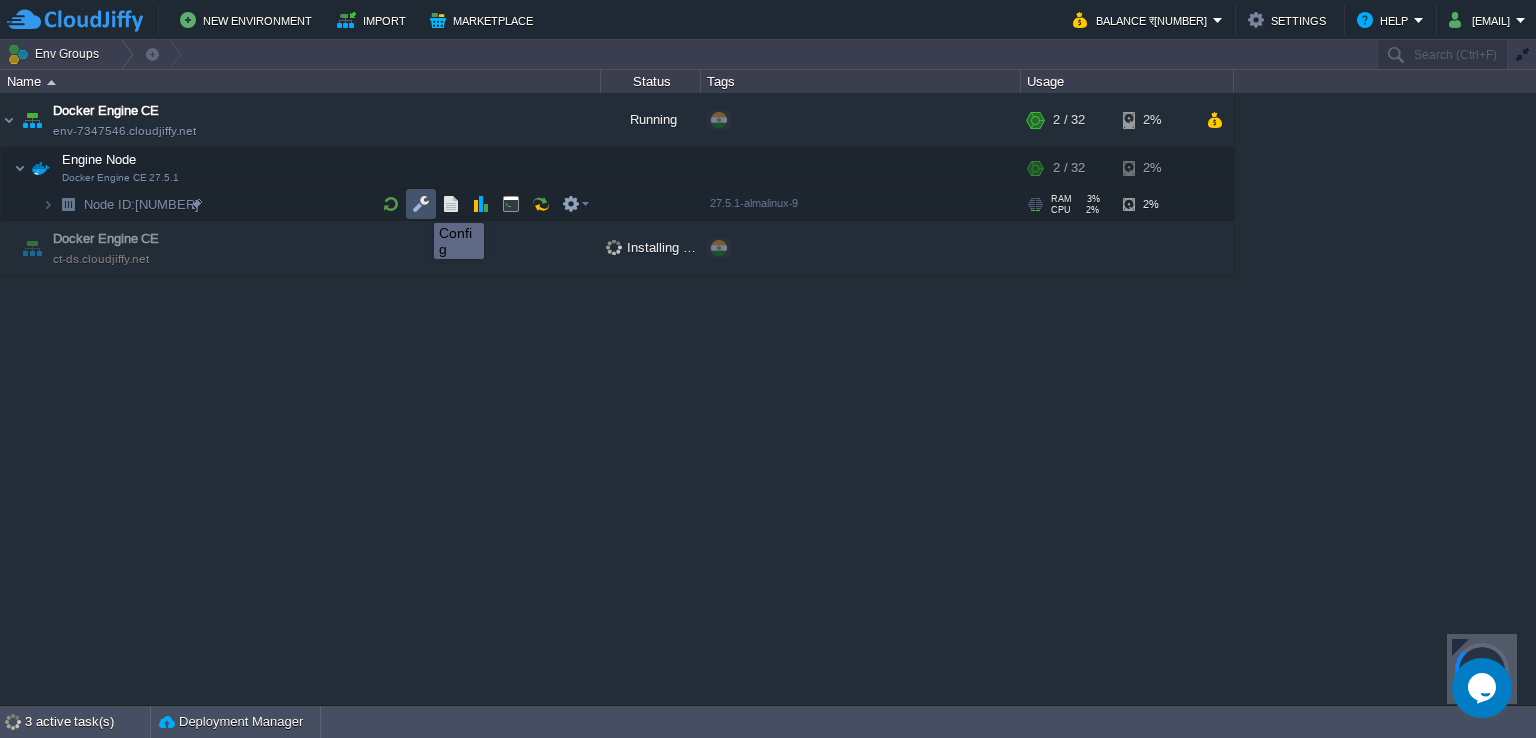 click at bounding box center (421, 204) 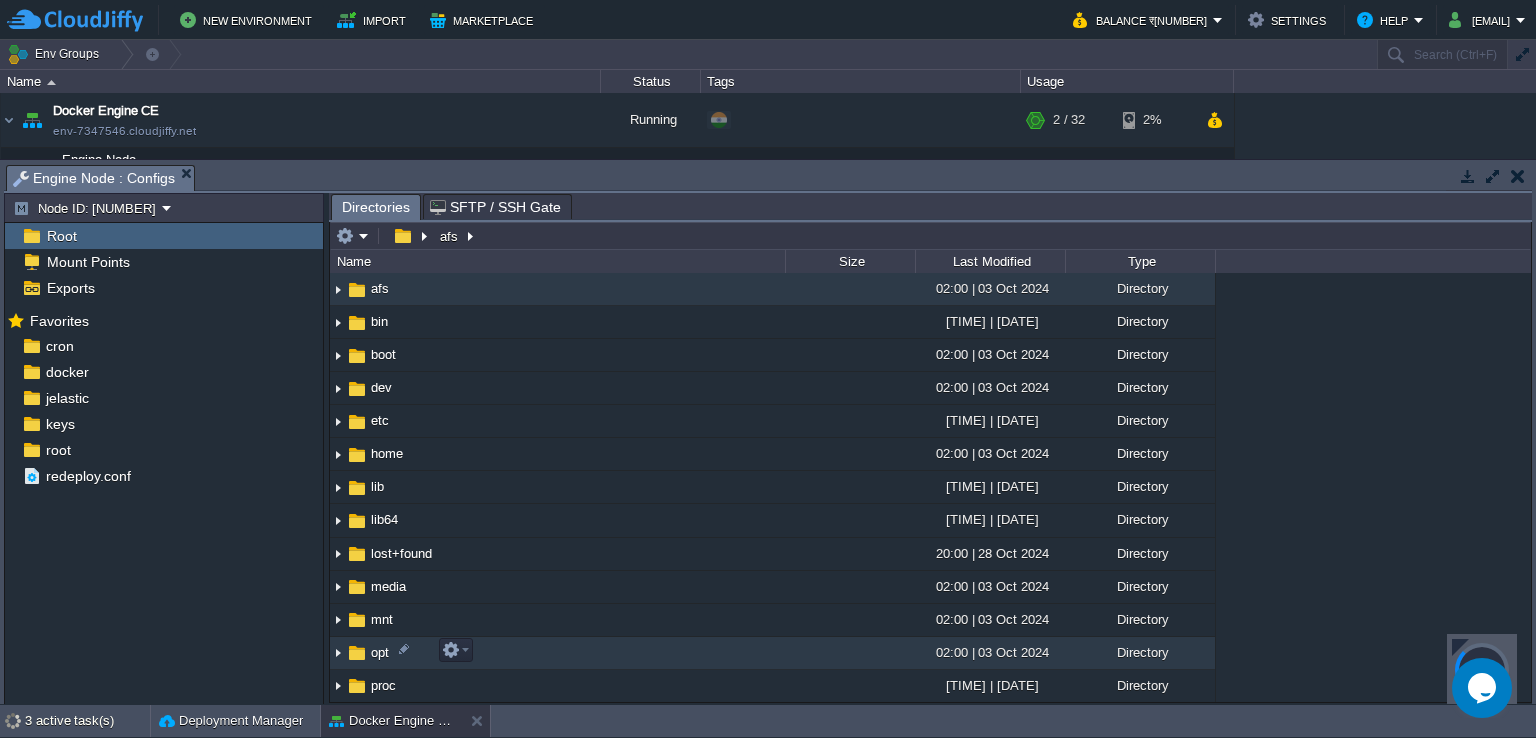 click at bounding box center (338, 653) 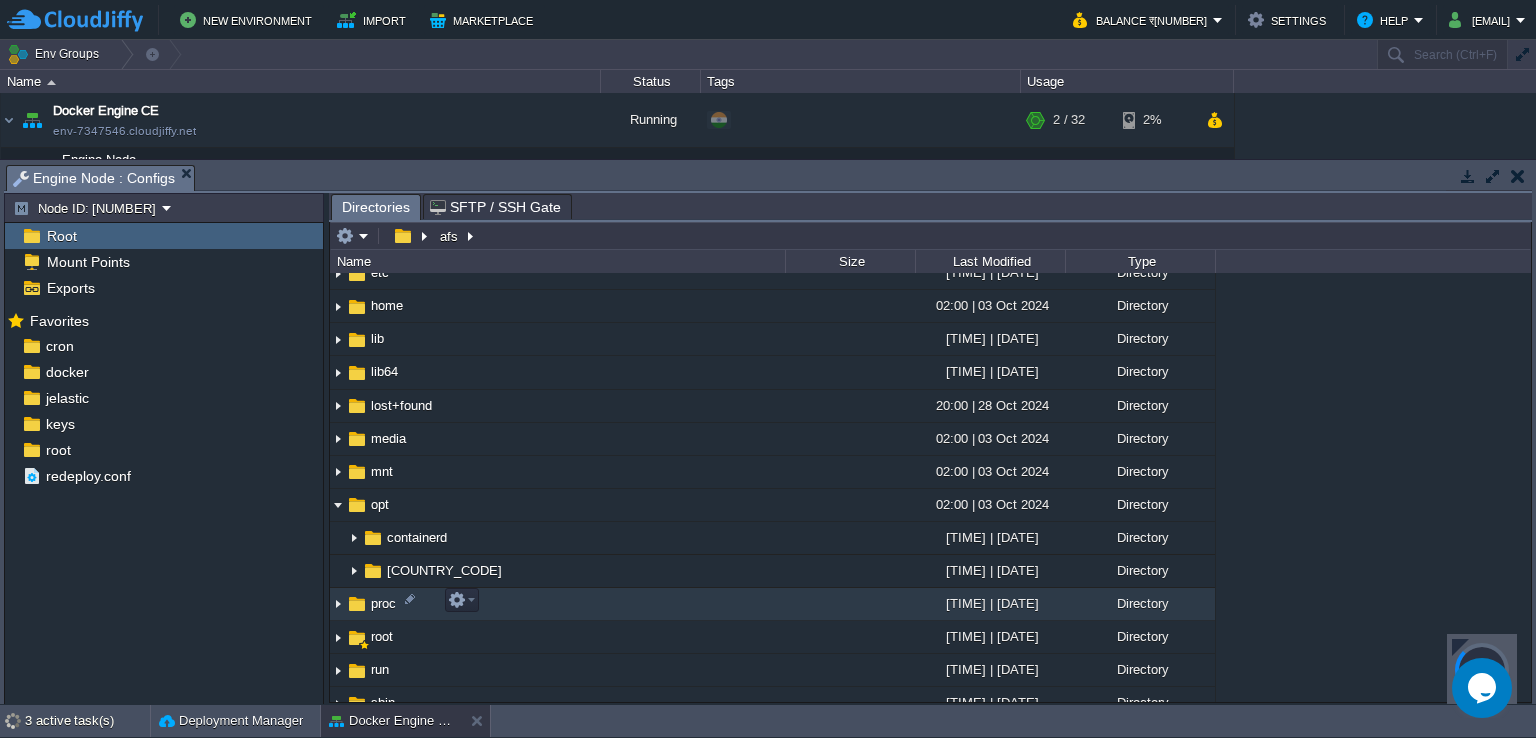 scroll, scrollTop: 192, scrollLeft: 0, axis: vertical 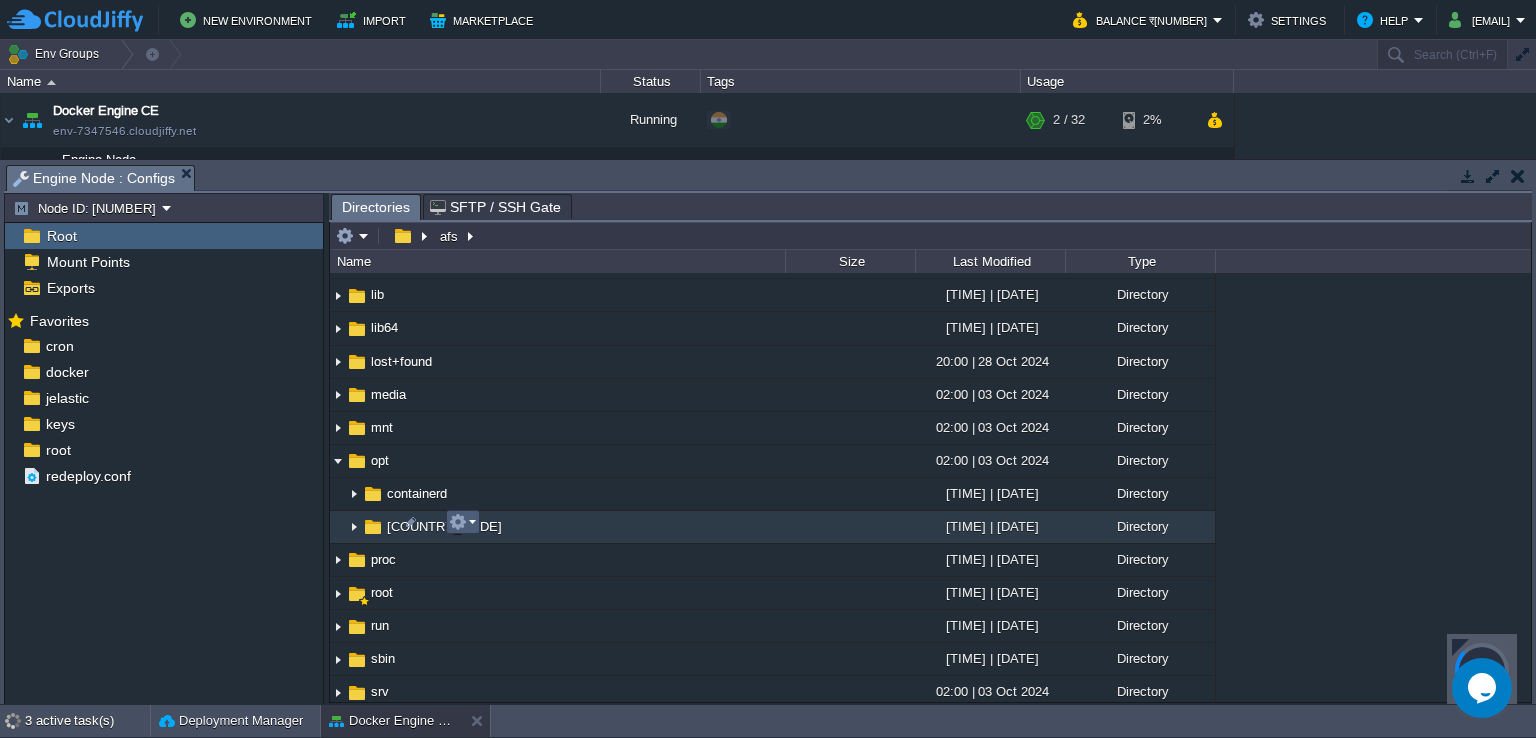 click at bounding box center [462, 522] 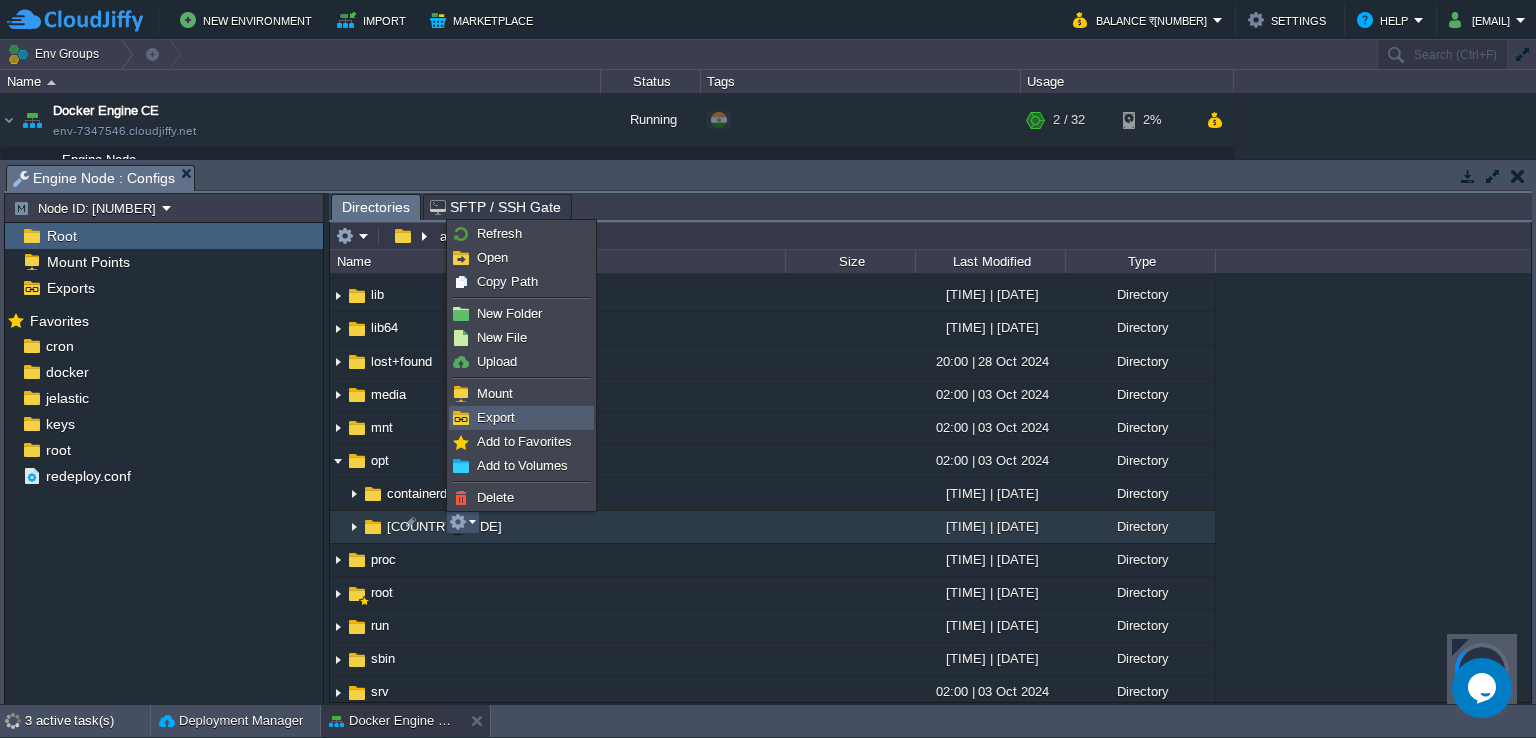 click on "Export" at bounding box center (496, 417) 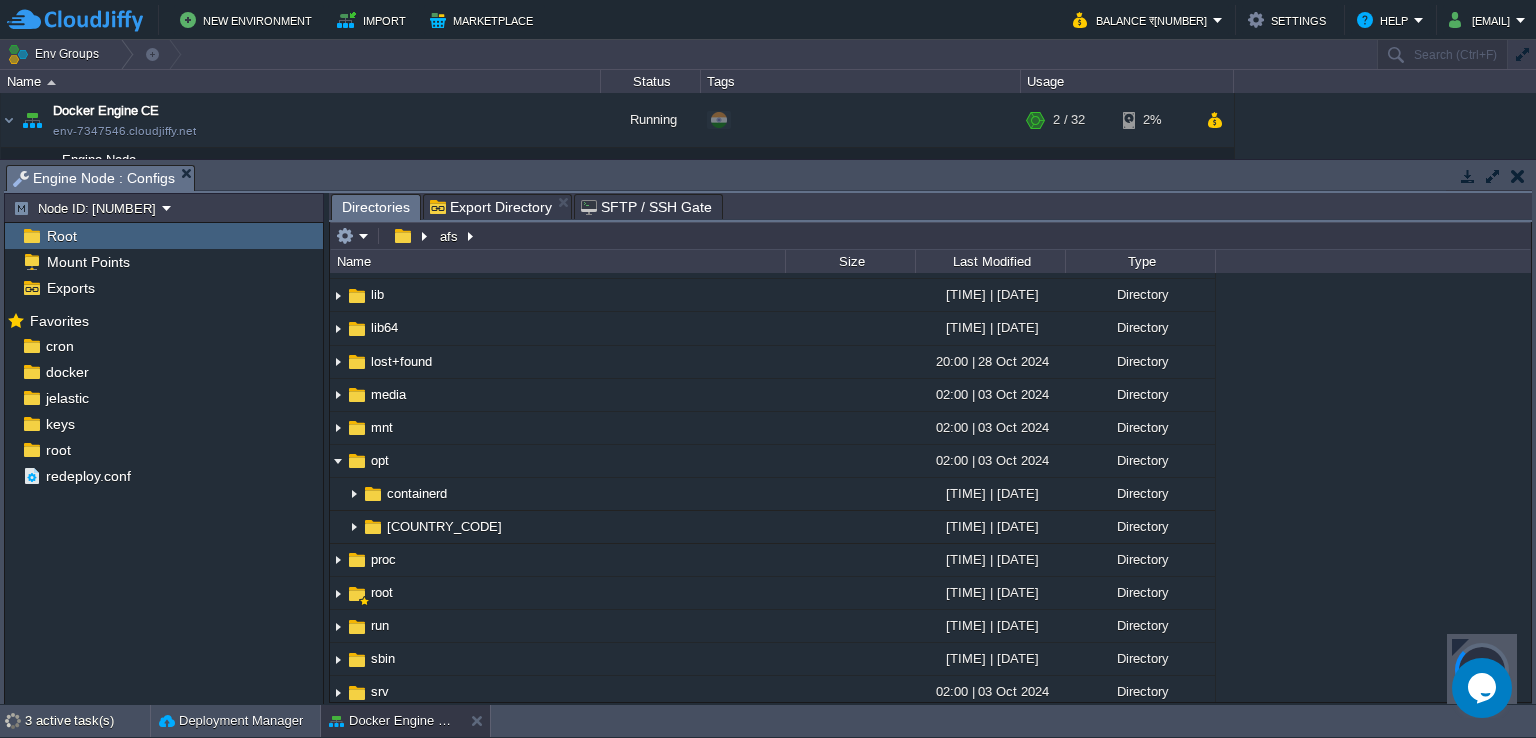 click on "Directories" at bounding box center [376, 207] 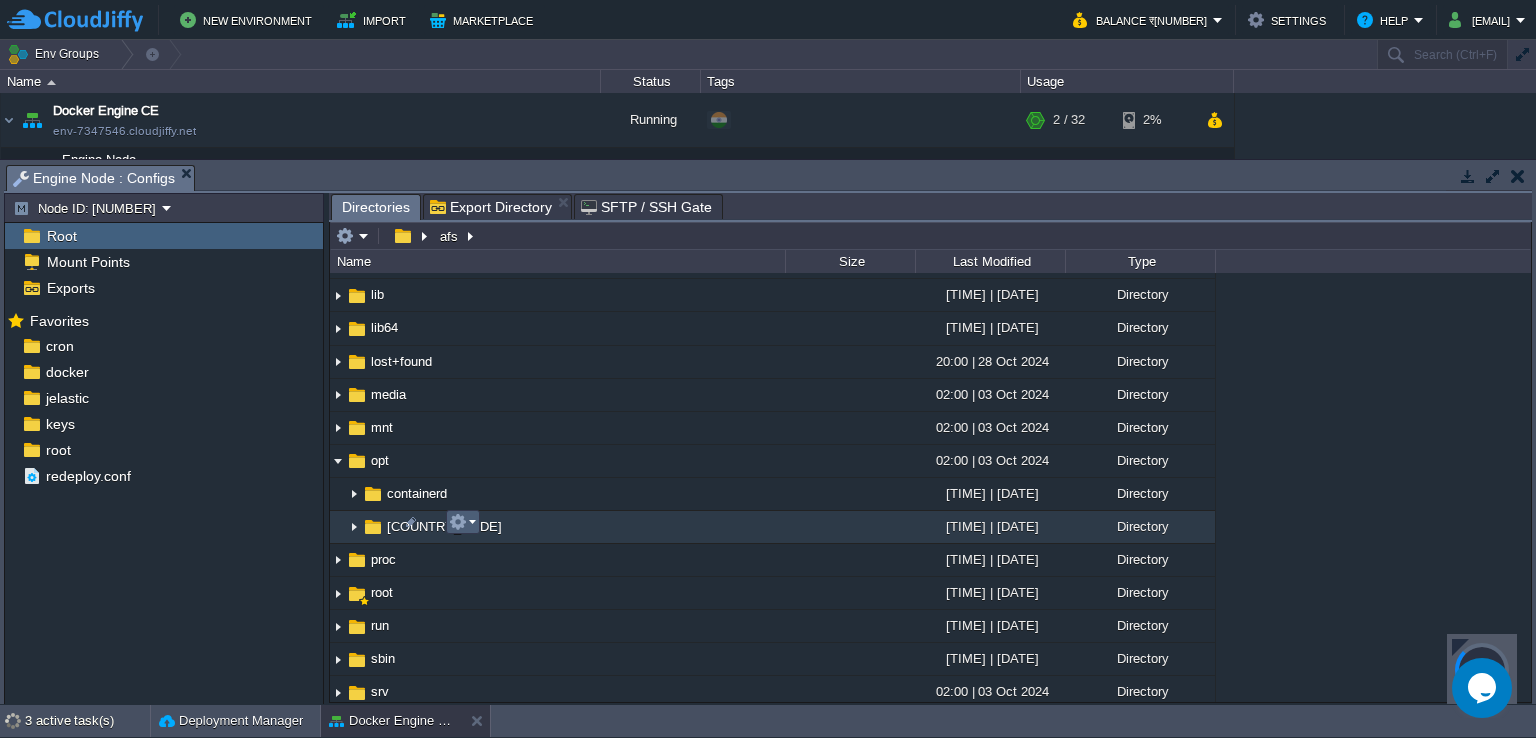 click at bounding box center (462, 522) 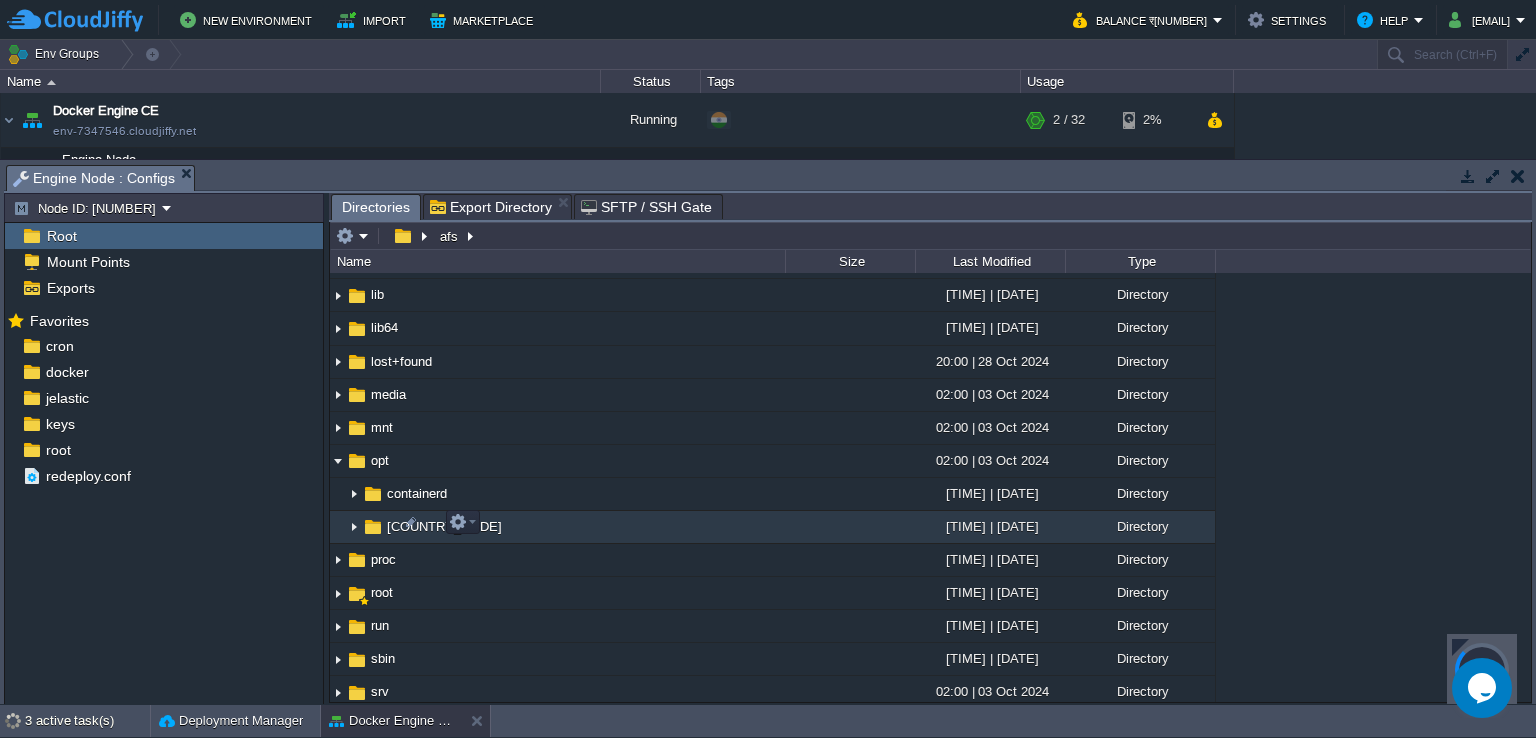 click at bounding box center [354, 527] 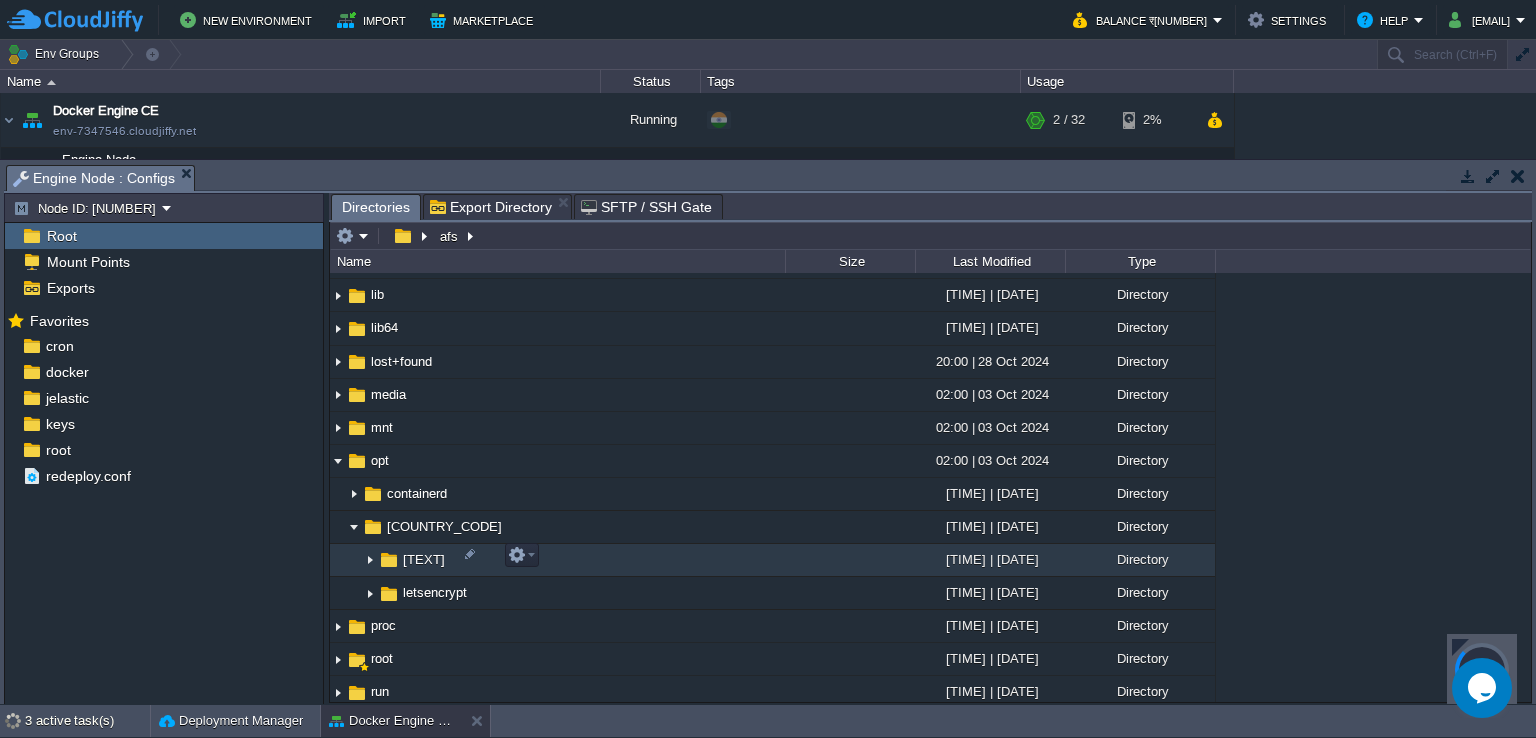 click at bounding box center (370, 560) 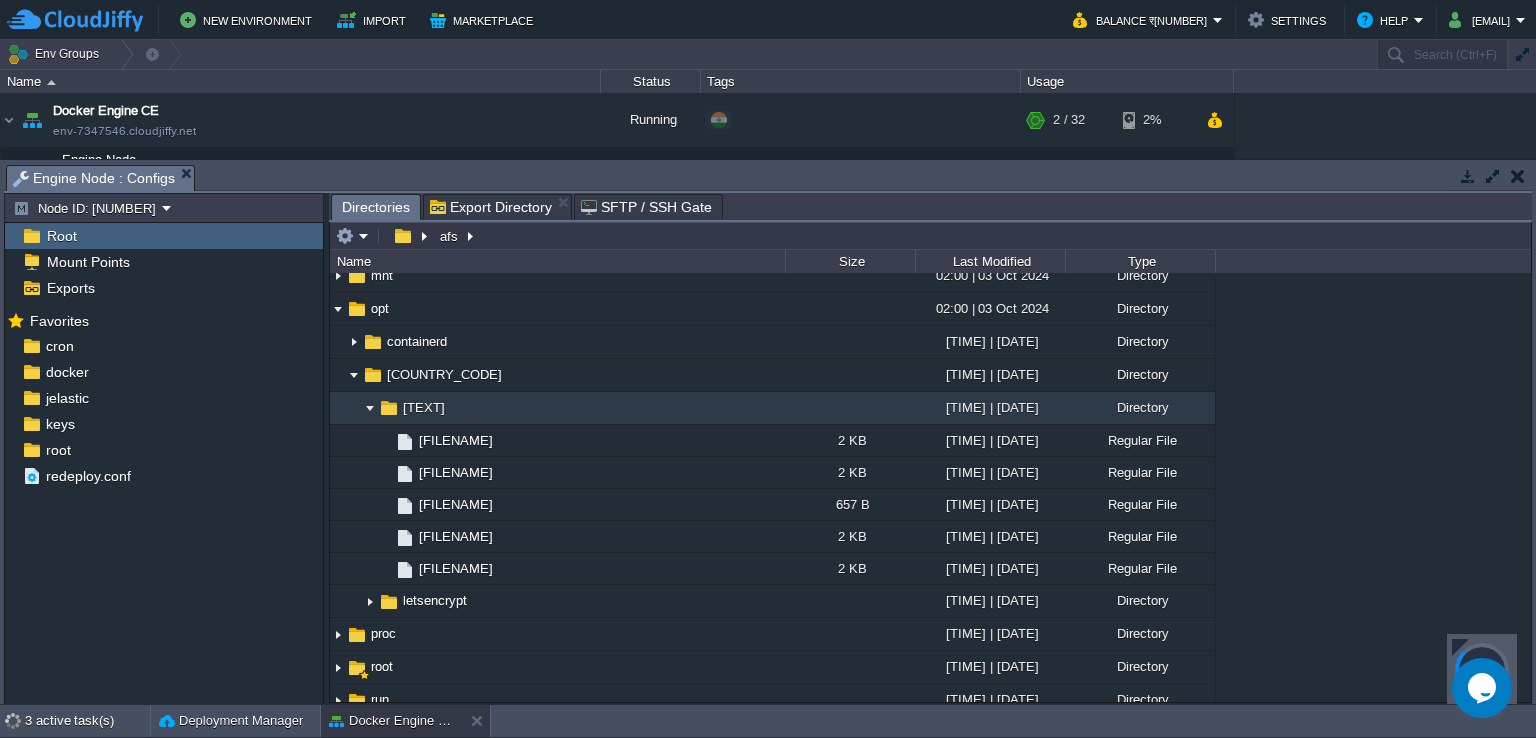 scroll, scrollTop: 359, scrollLeft: 0, axis: vertical 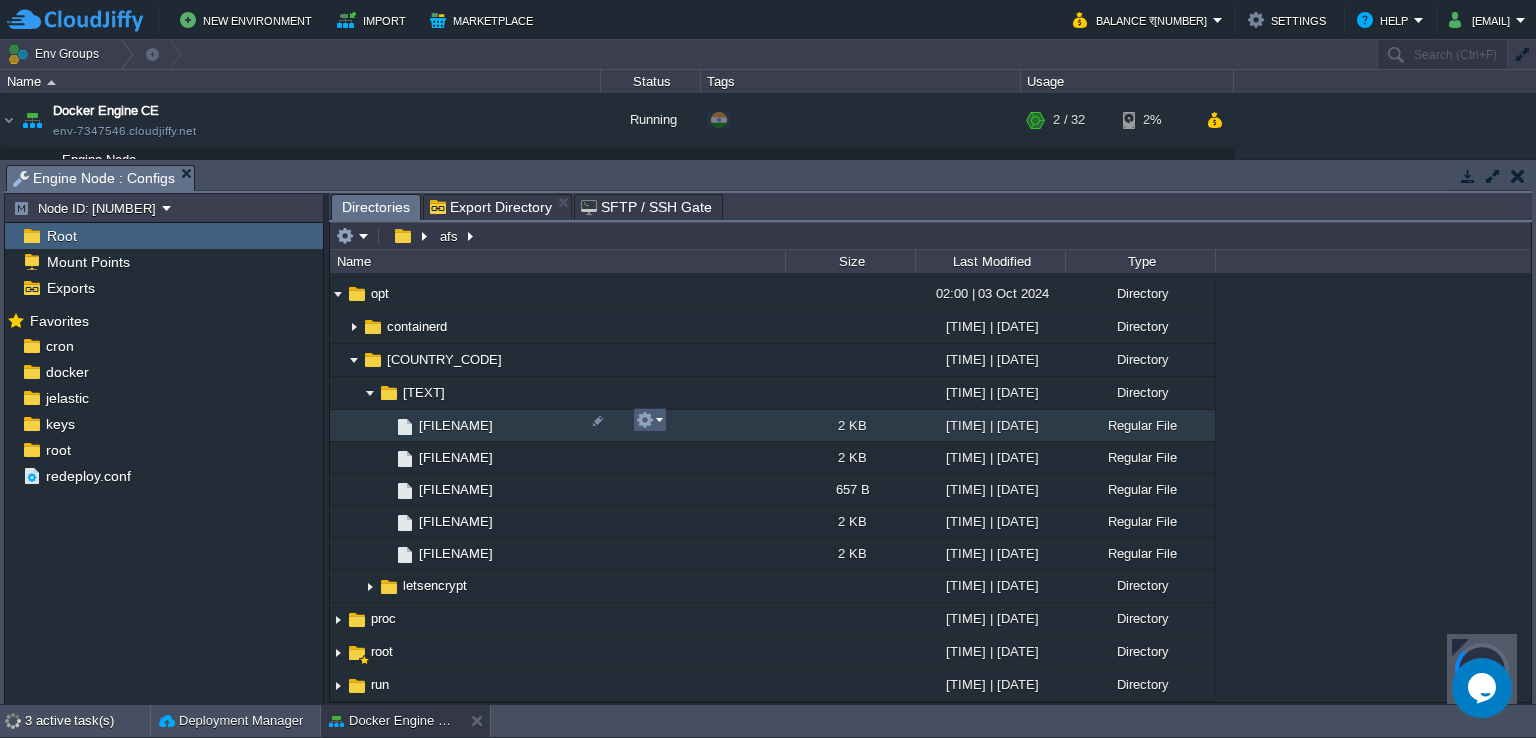 click at bounding box center [650, 420] 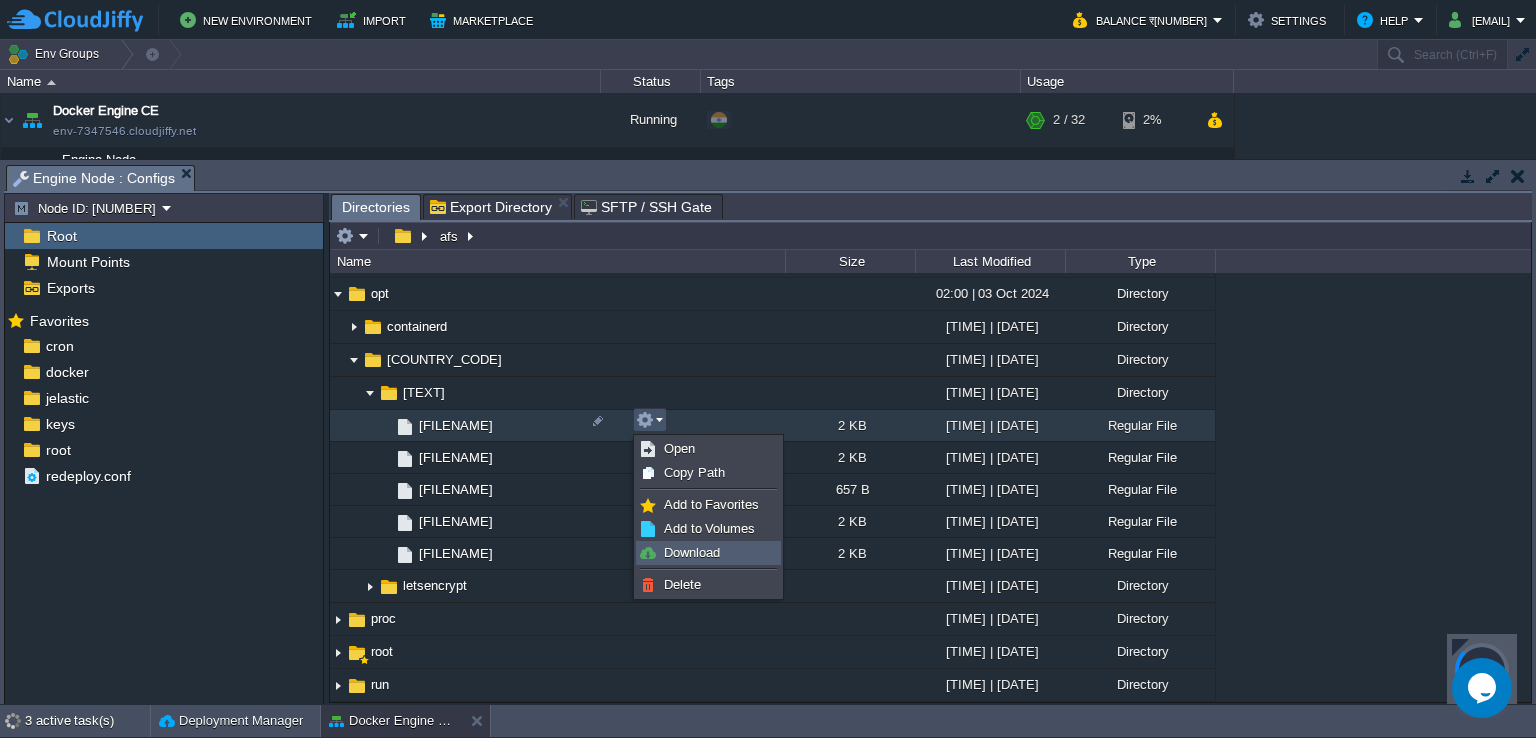 click on "Download" at bounding box center [692, 552] 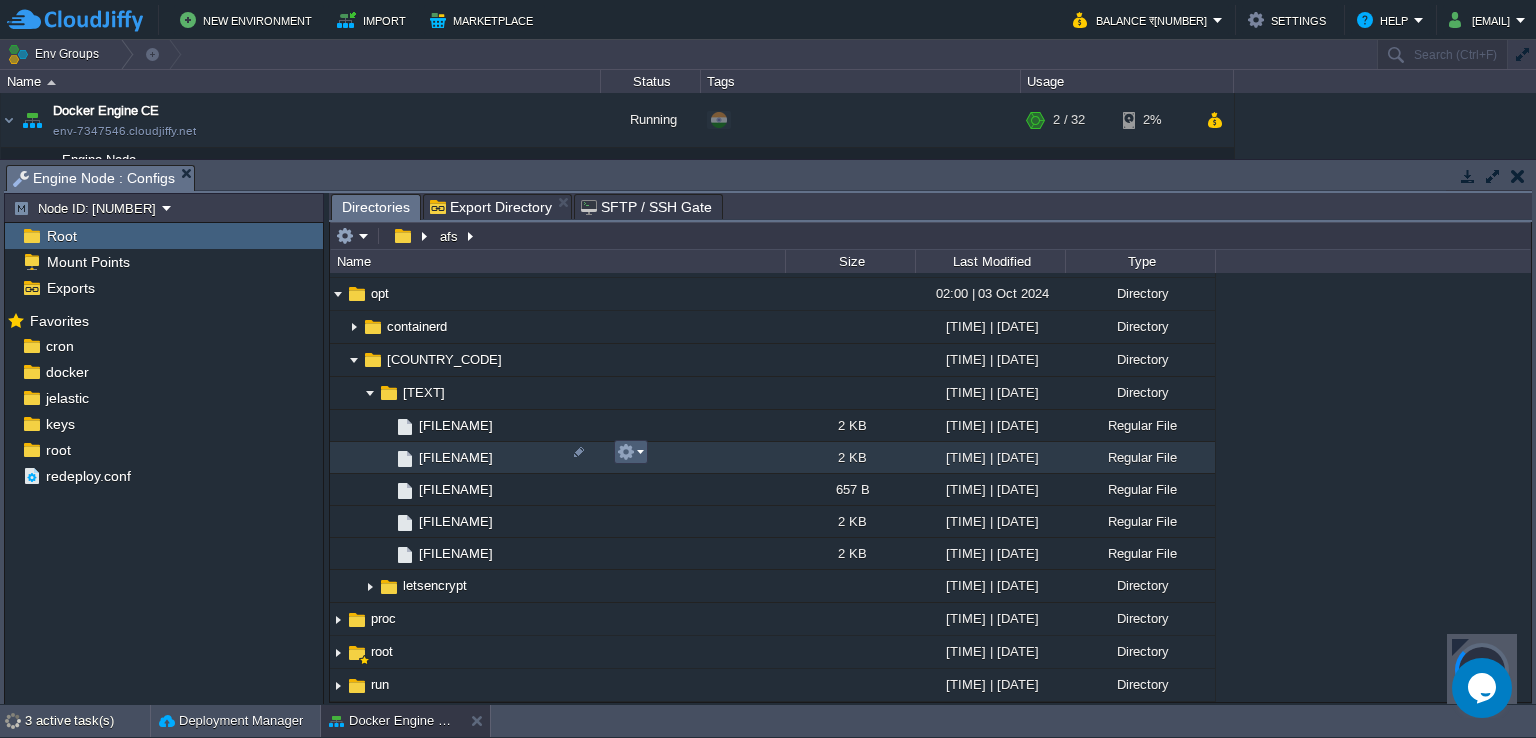 click at bounding box center (630, 452) 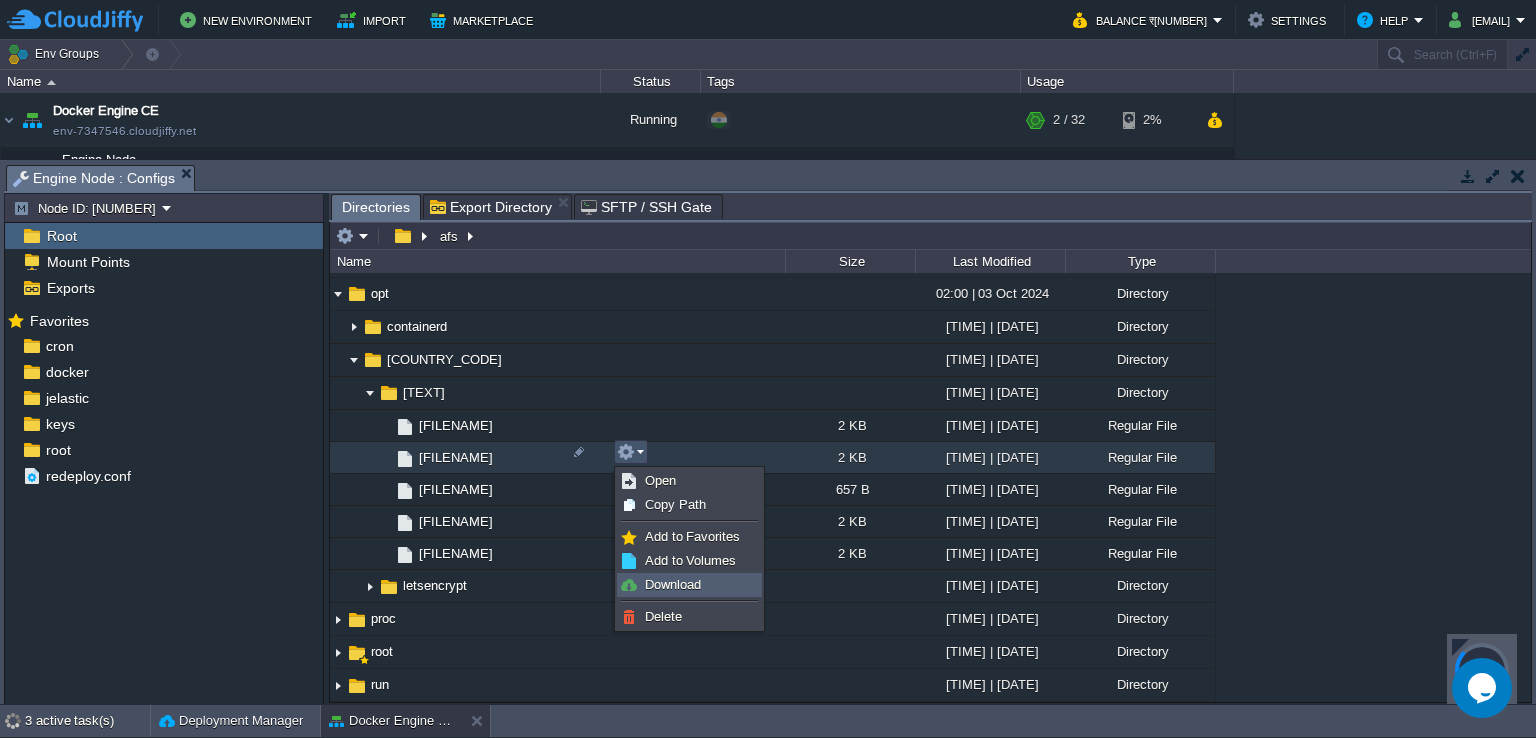 click on "Download" at bounding box center (689, 585) 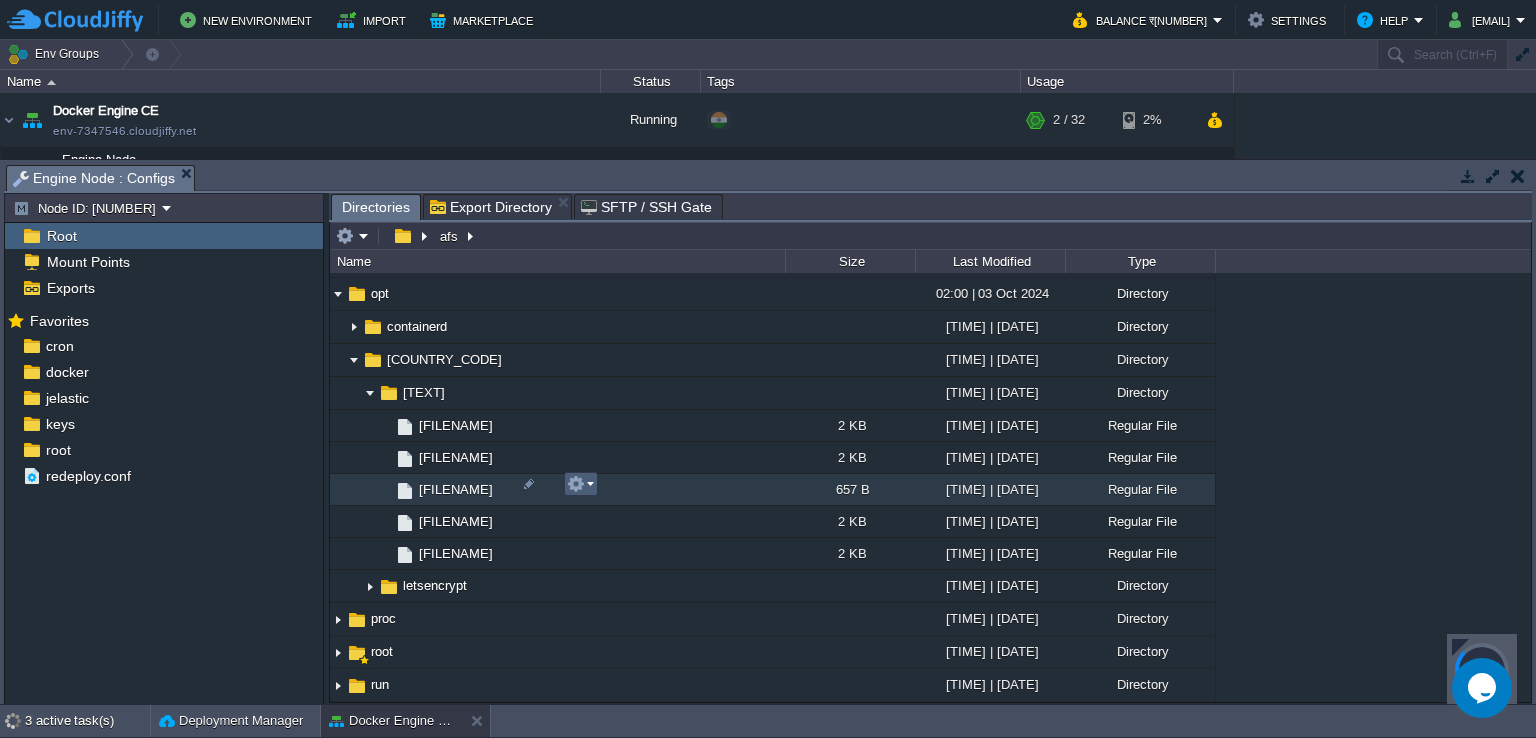 click at bounding box center (580, 484) 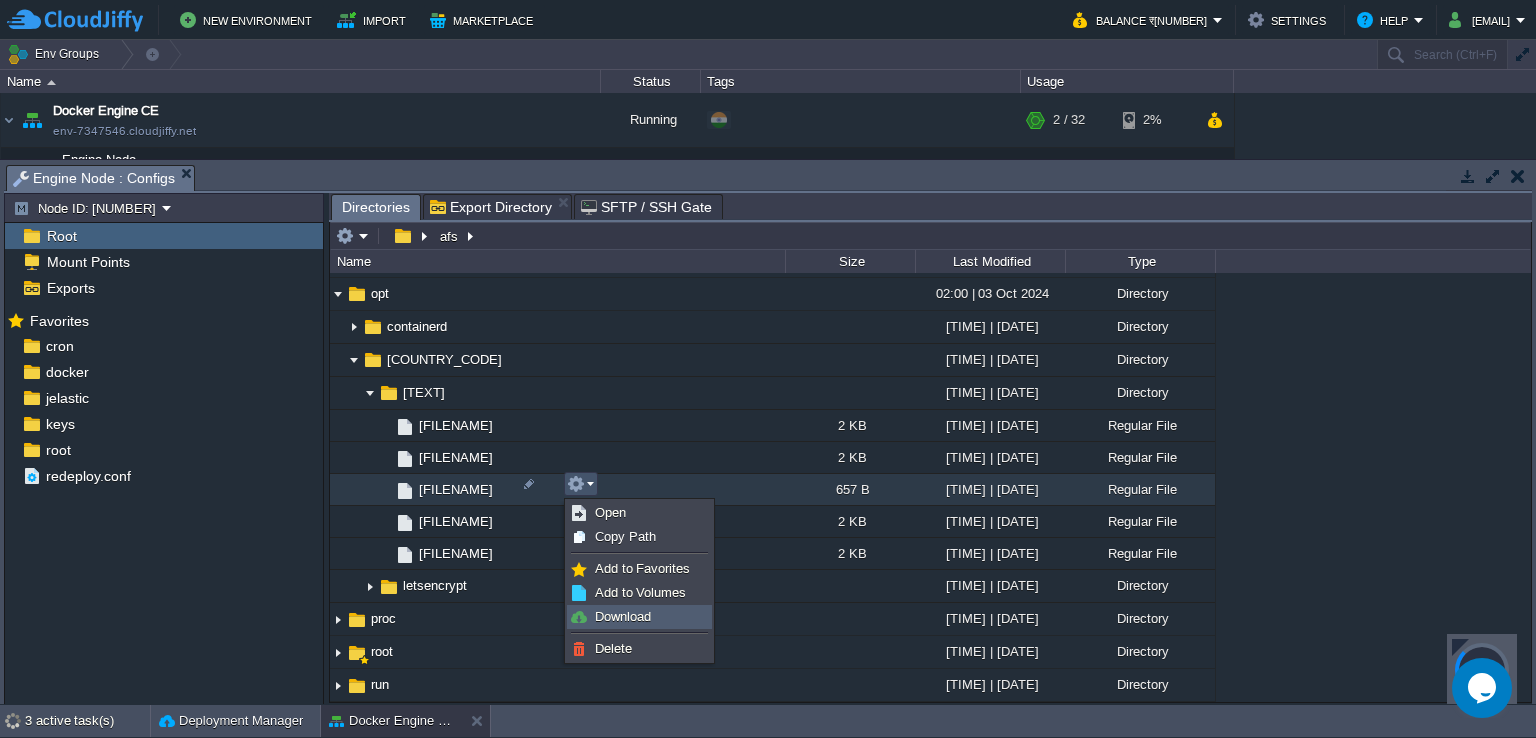click on "Download" at bounding box center [623, 616] 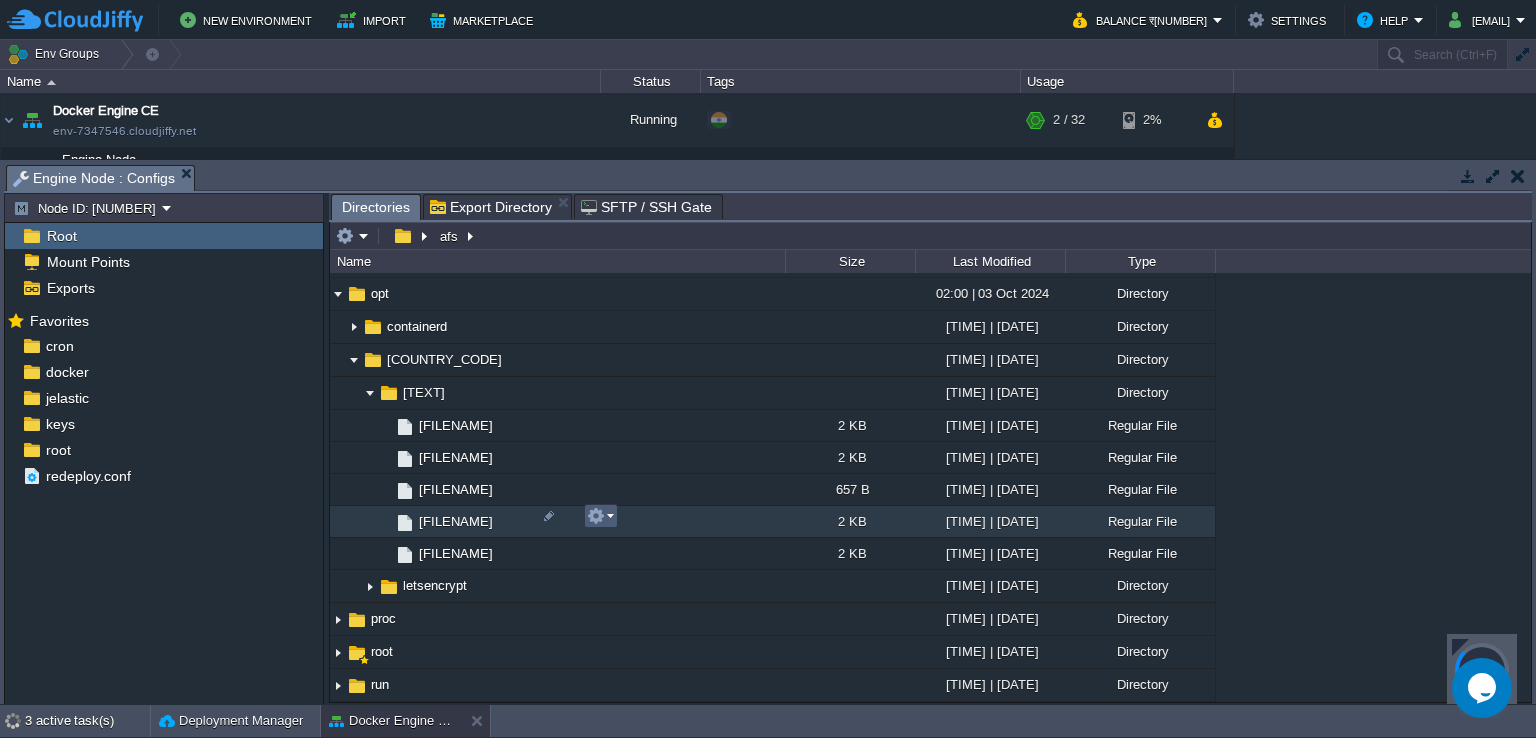 click at bounding box center [600, 516] 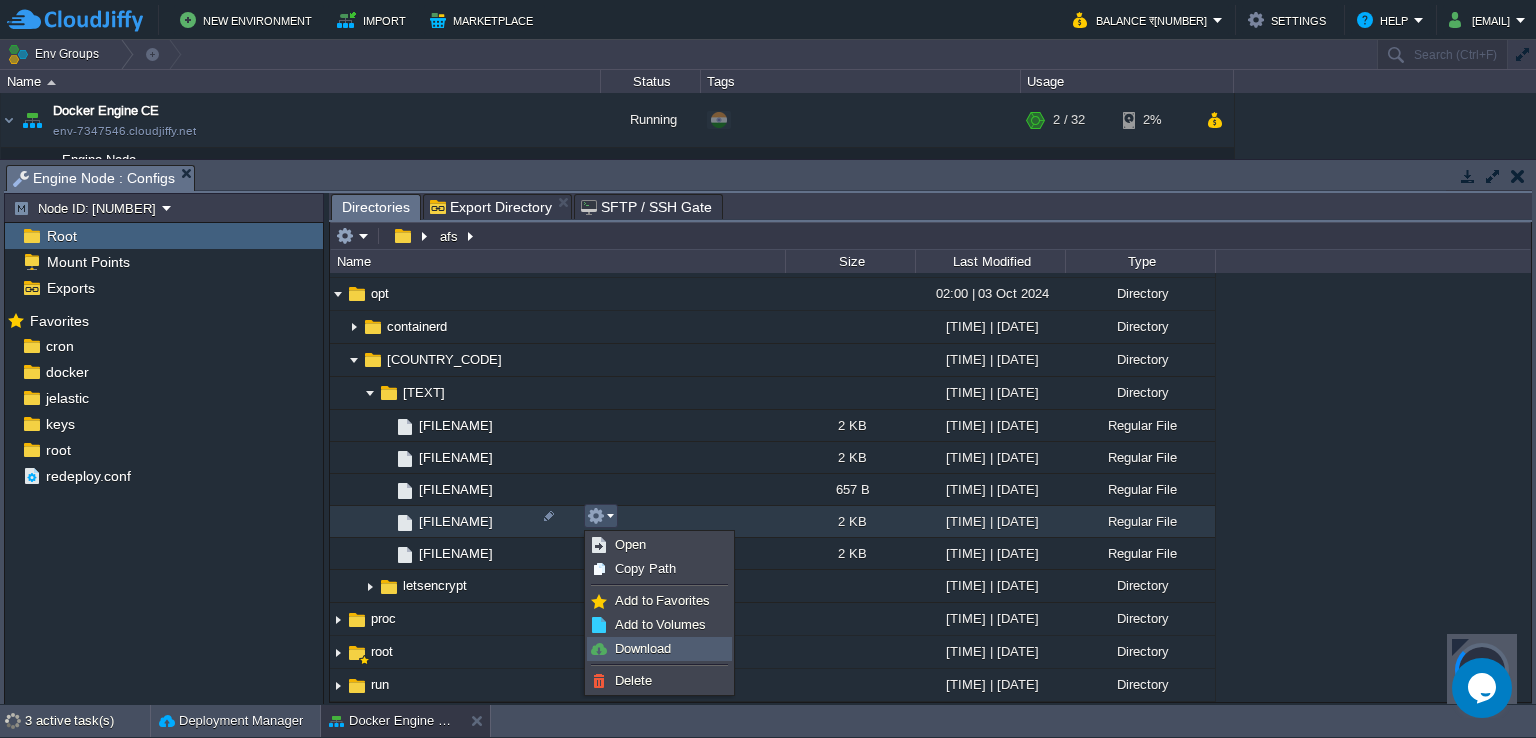 click on "Download" at bounding box center (643, 648) 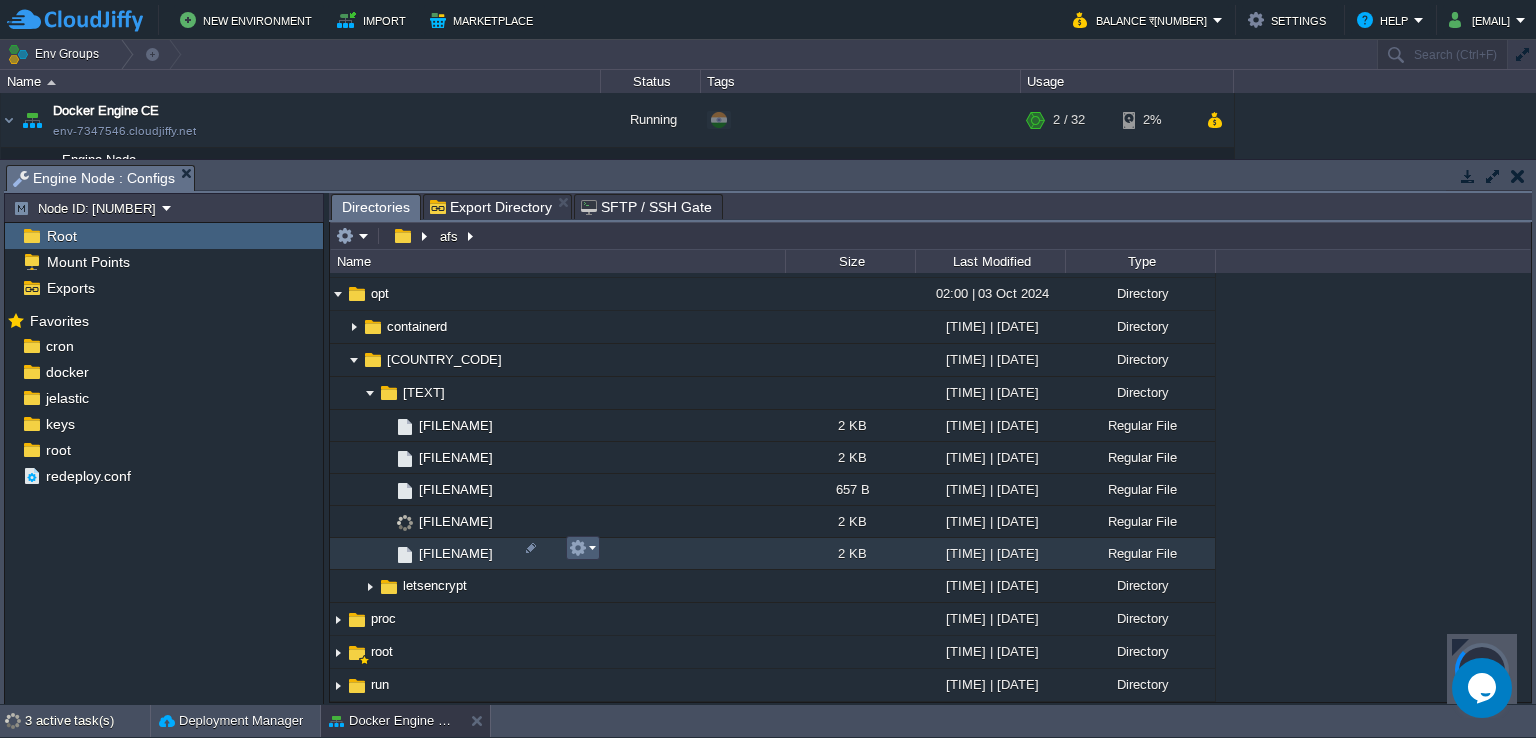 click at bounding box center (582, 548) 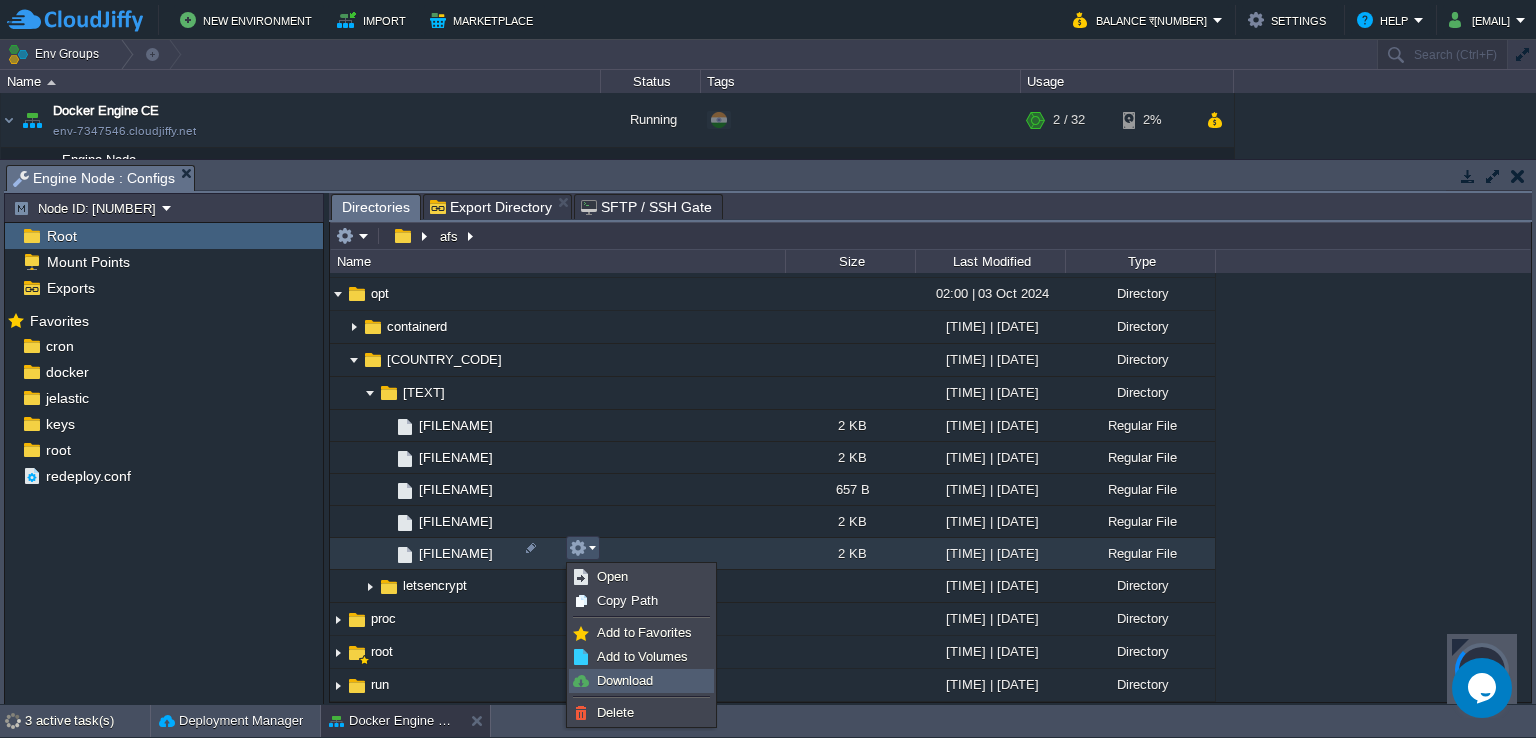 click on "Download" at bounding box center [625, 680] 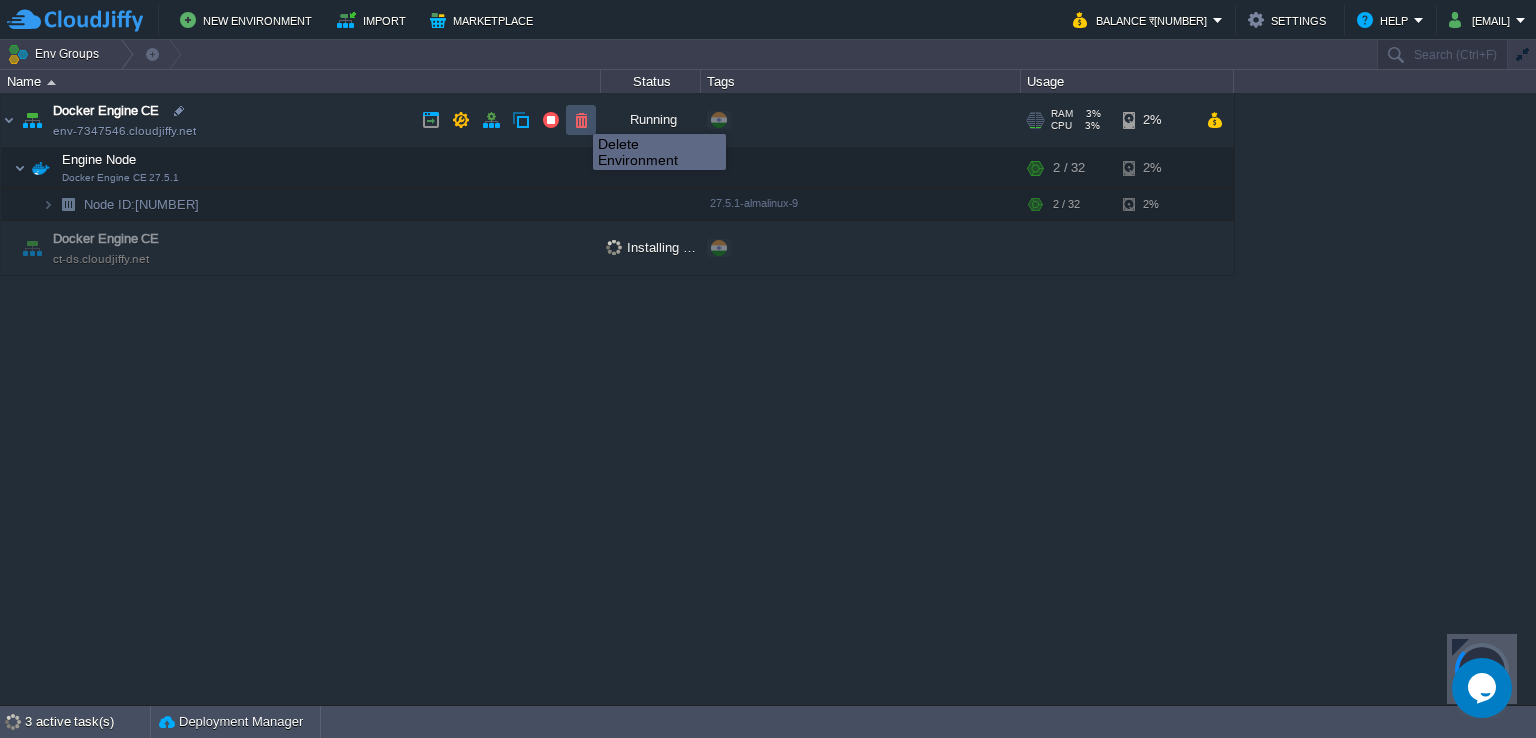 click at bounding box center [581, 120] 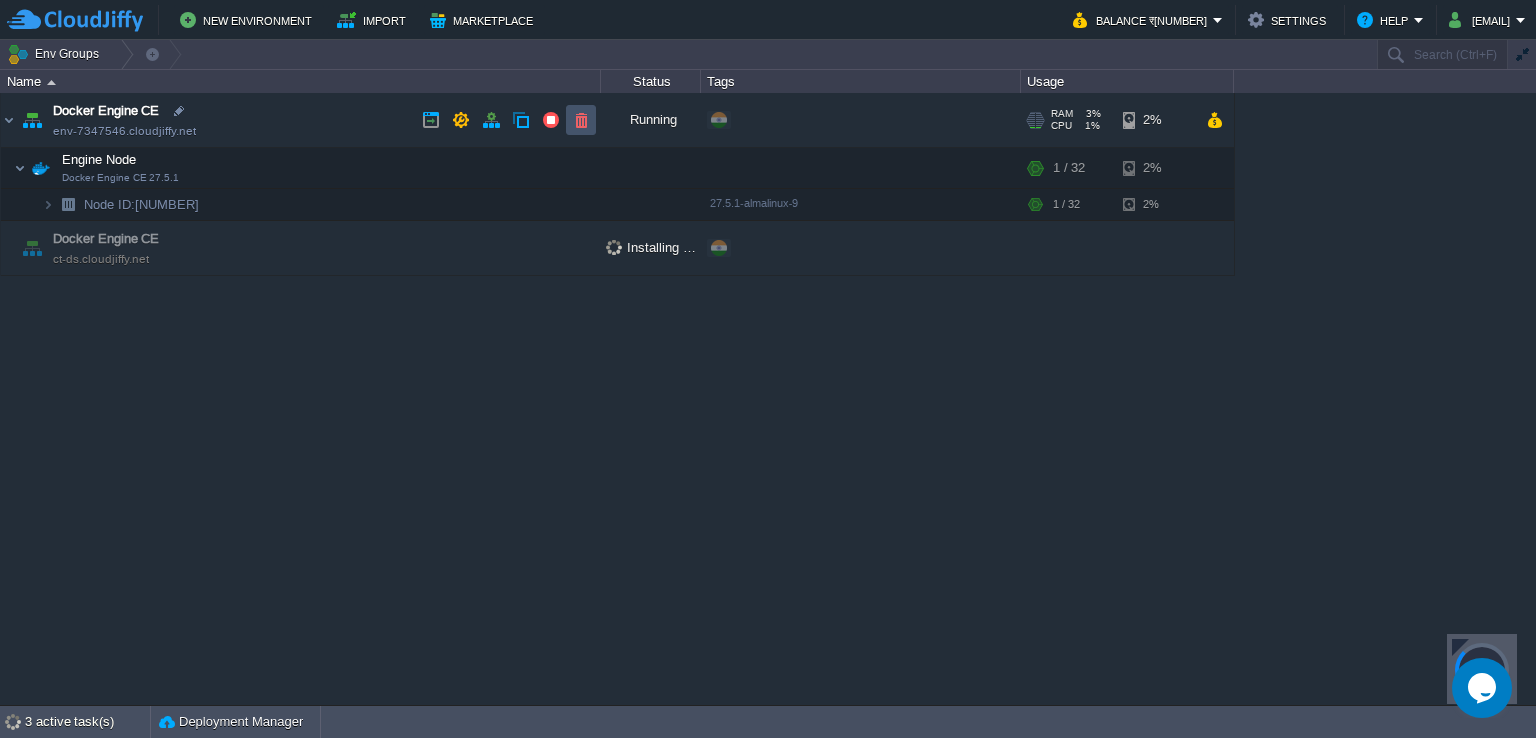 click at bounding box center [581, 120] 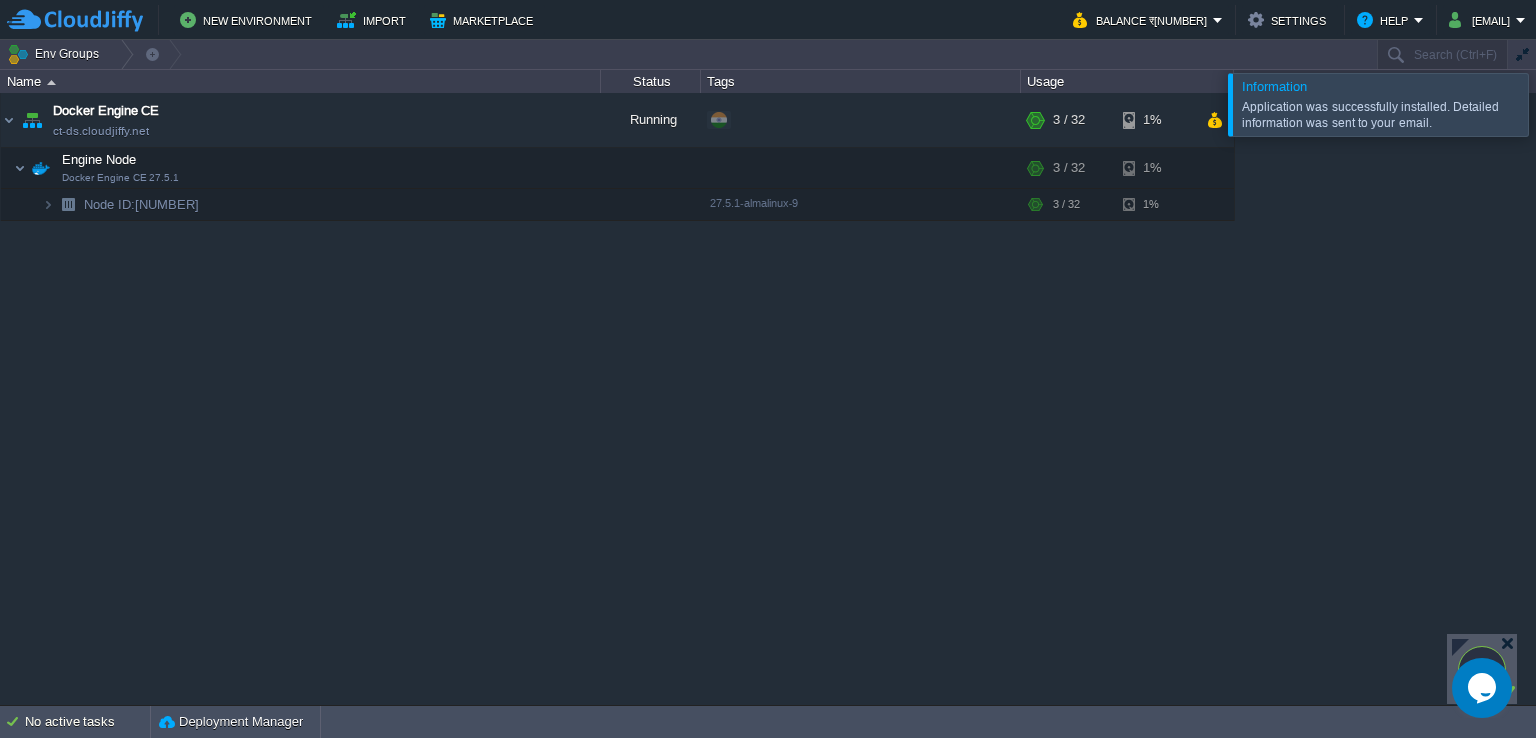 click at bounding box center (1560, 104) 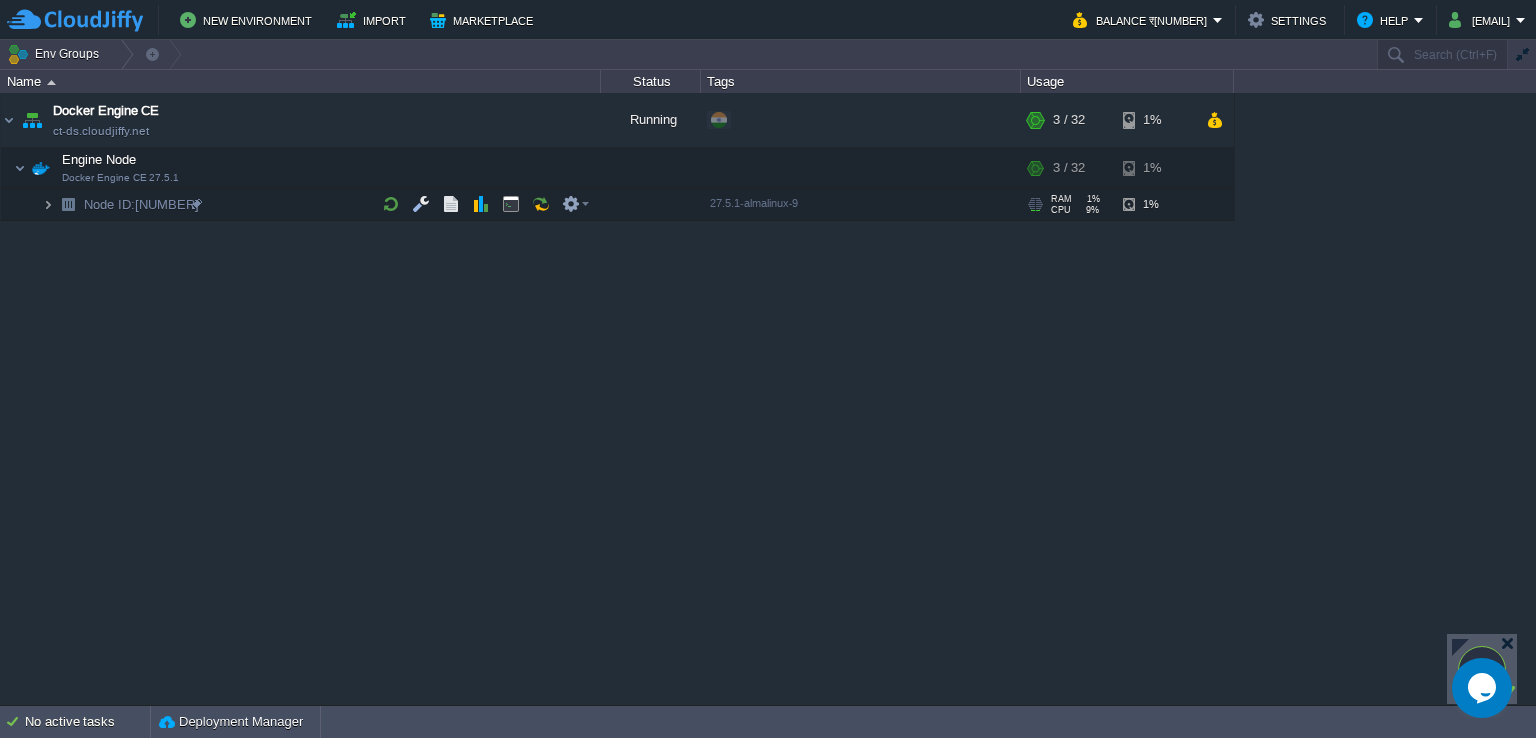 click at bounding box center [48, 204] 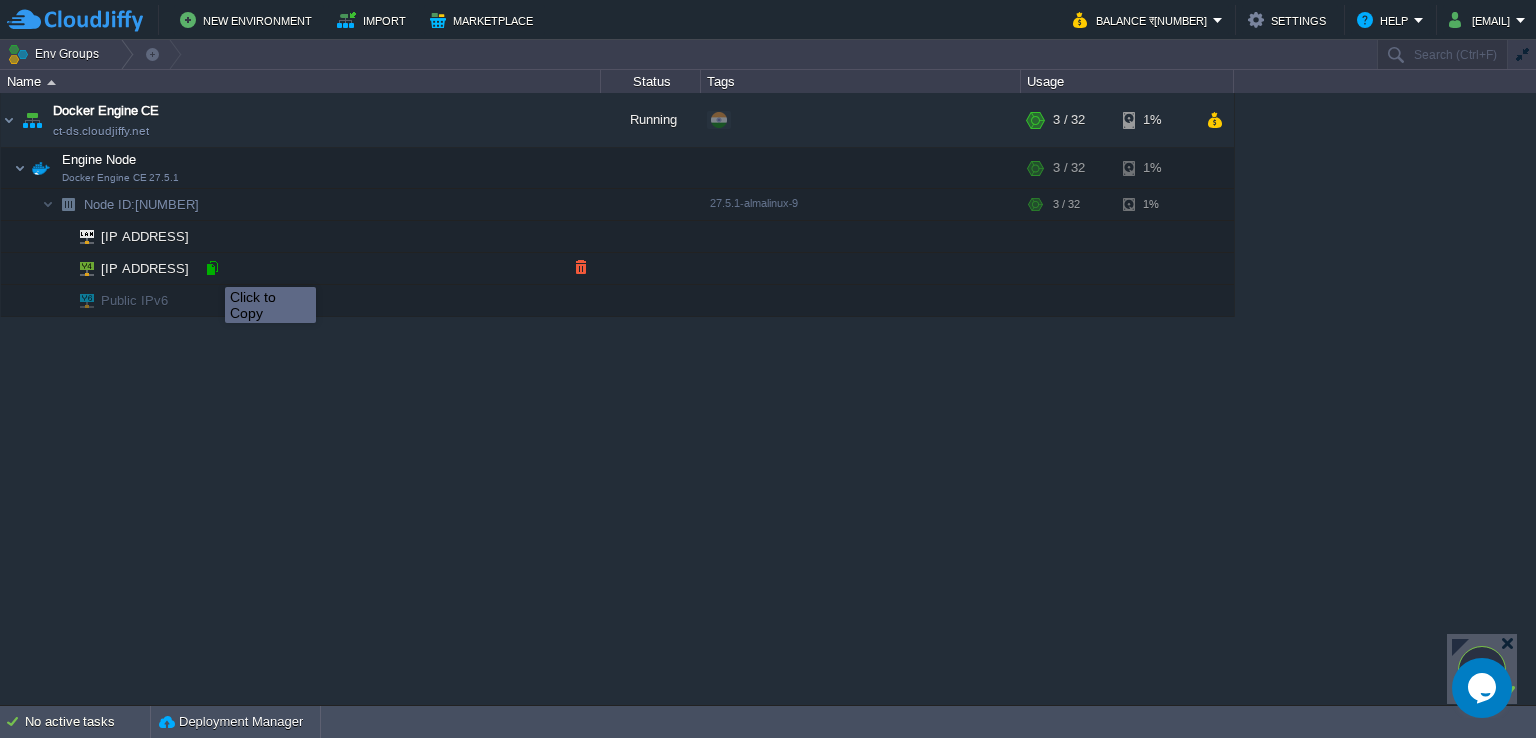 click at bounding box center (212, 268) 